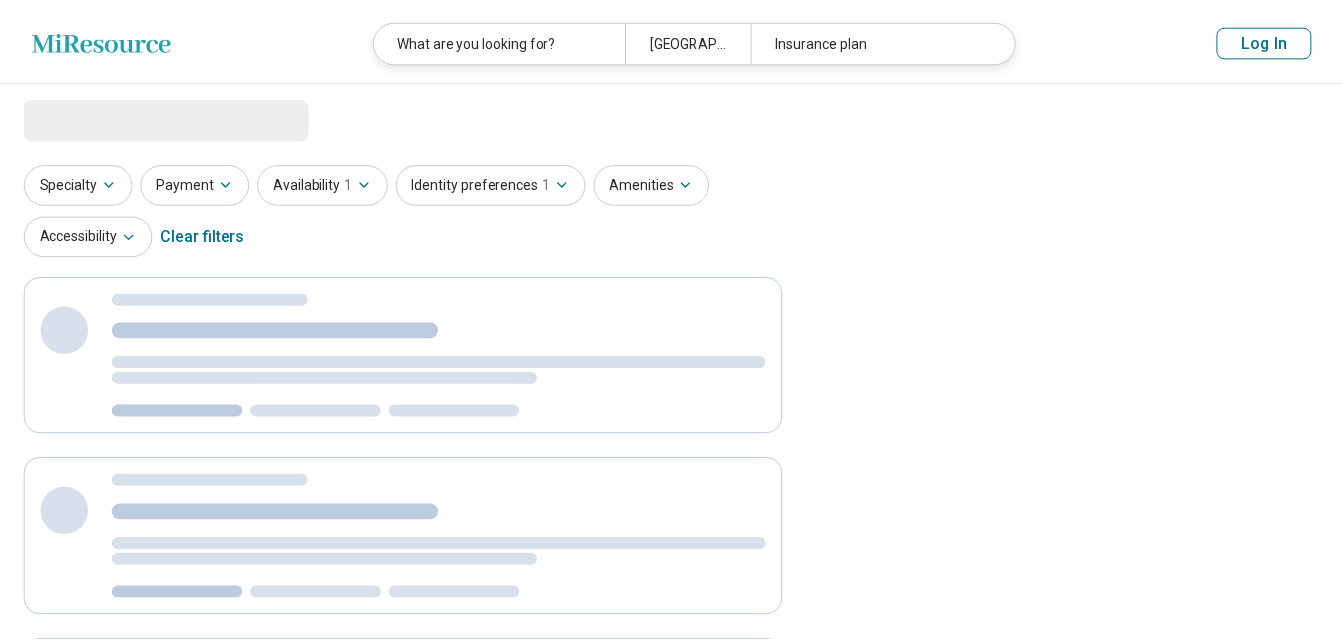 scroll, scrollTop: 0, scrollLeft: 0, axis: both 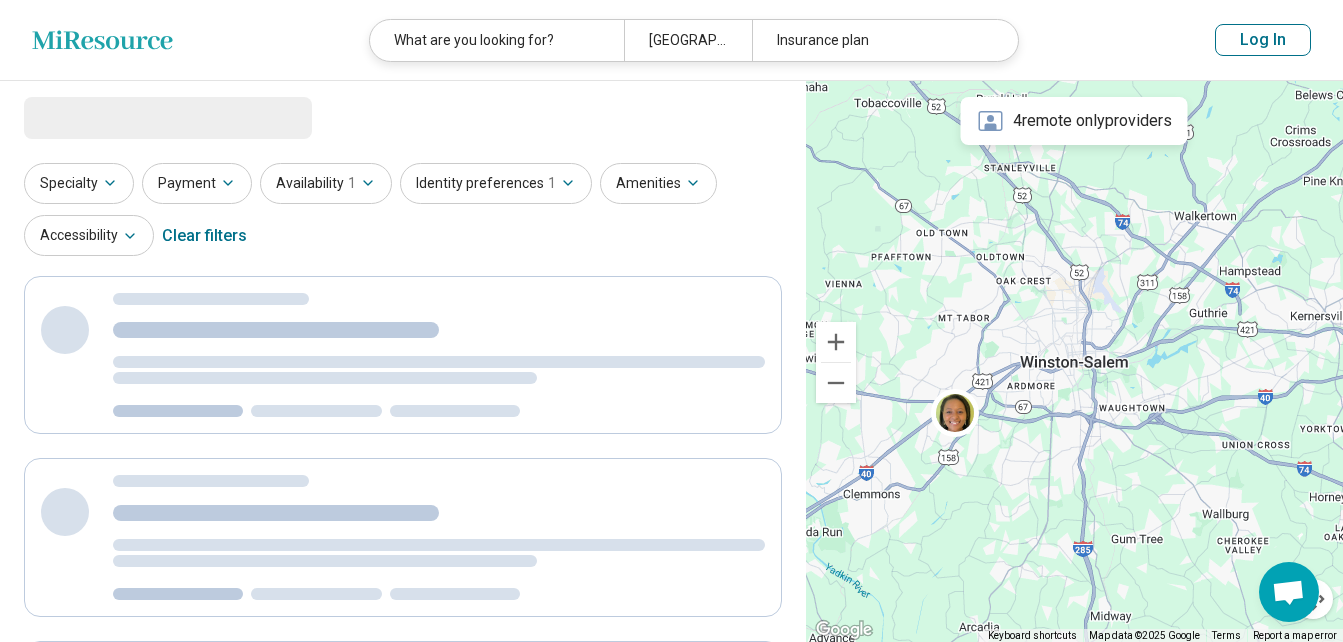 select on "***" 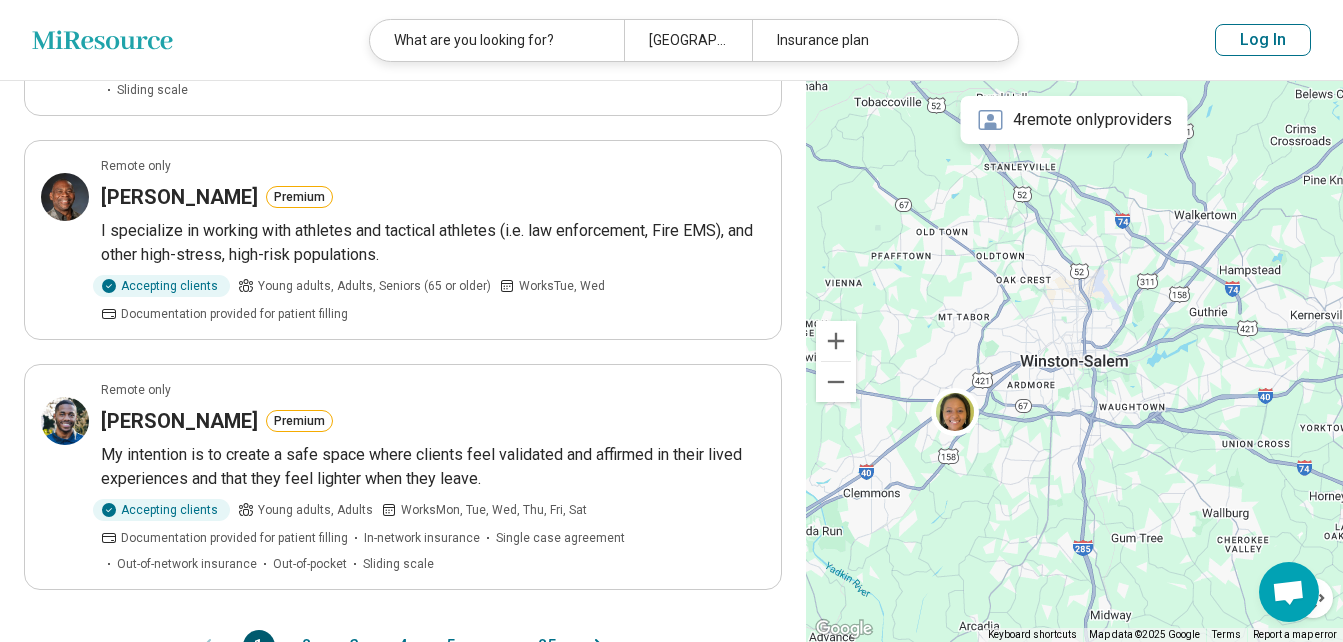 scroll, scrollTop: 2137, scrollLeft: 0, axis: vertical 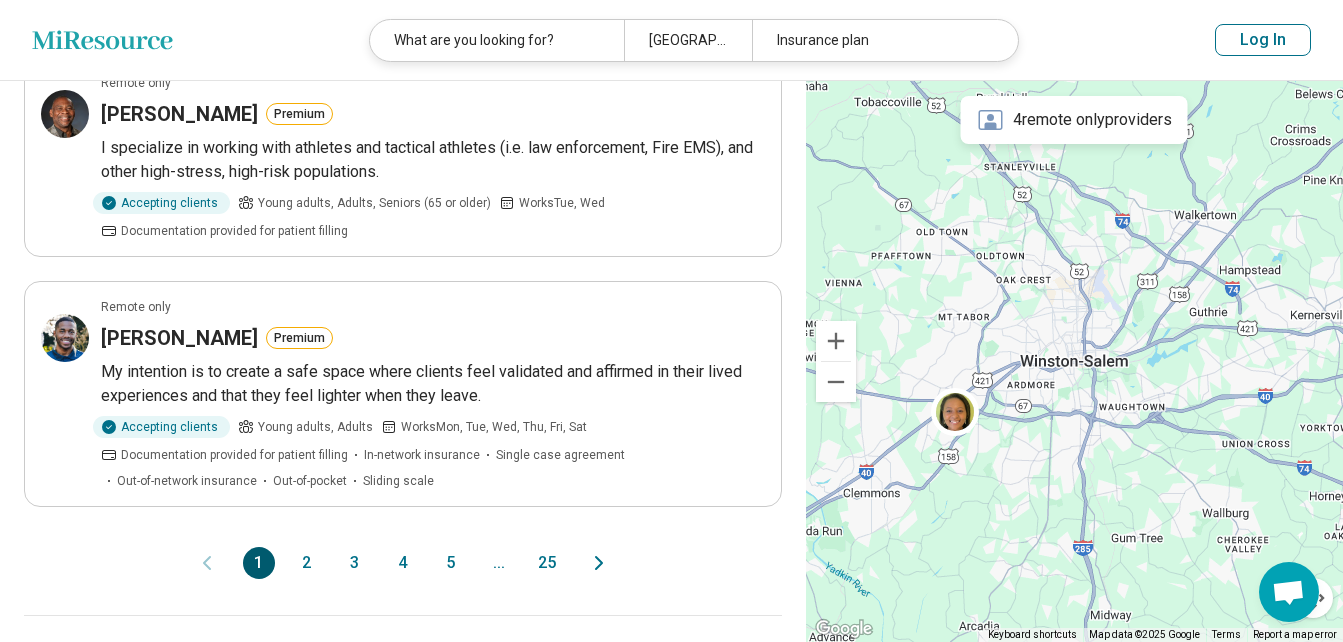 click on "2" at bounding box center [307, 563] 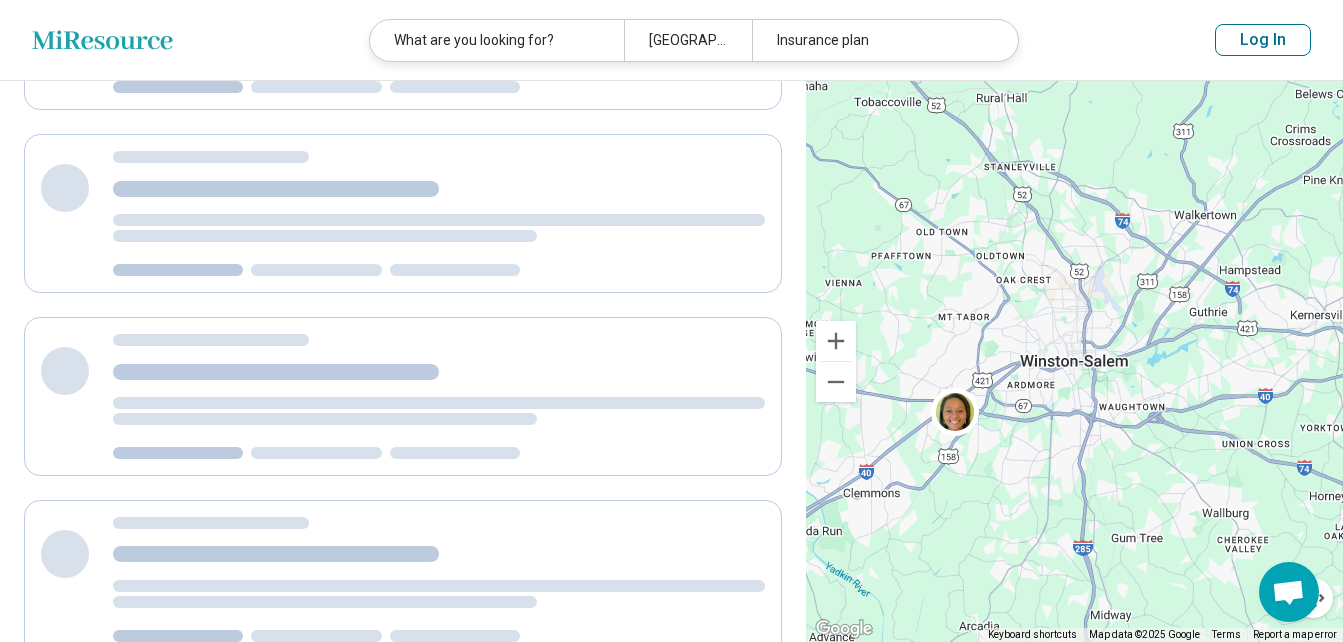 scroll, scrollTop: 0, scrollLeft: 0, axis: both 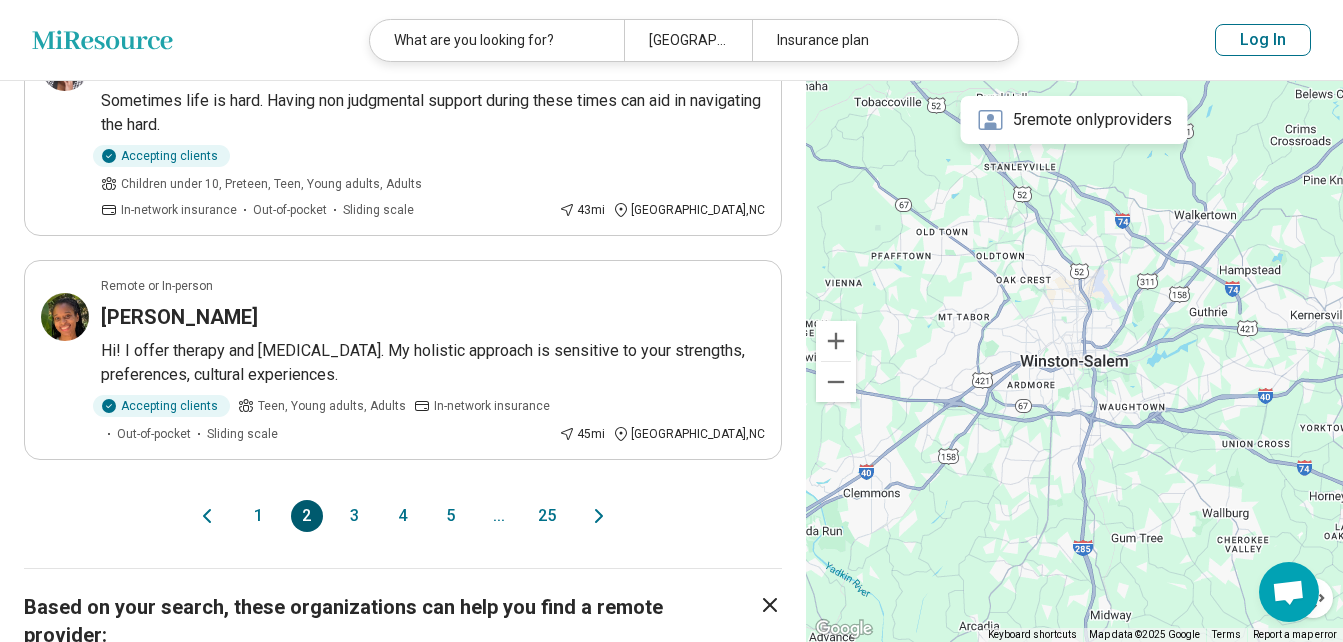 click on "3" at bounding box center [355, 516] 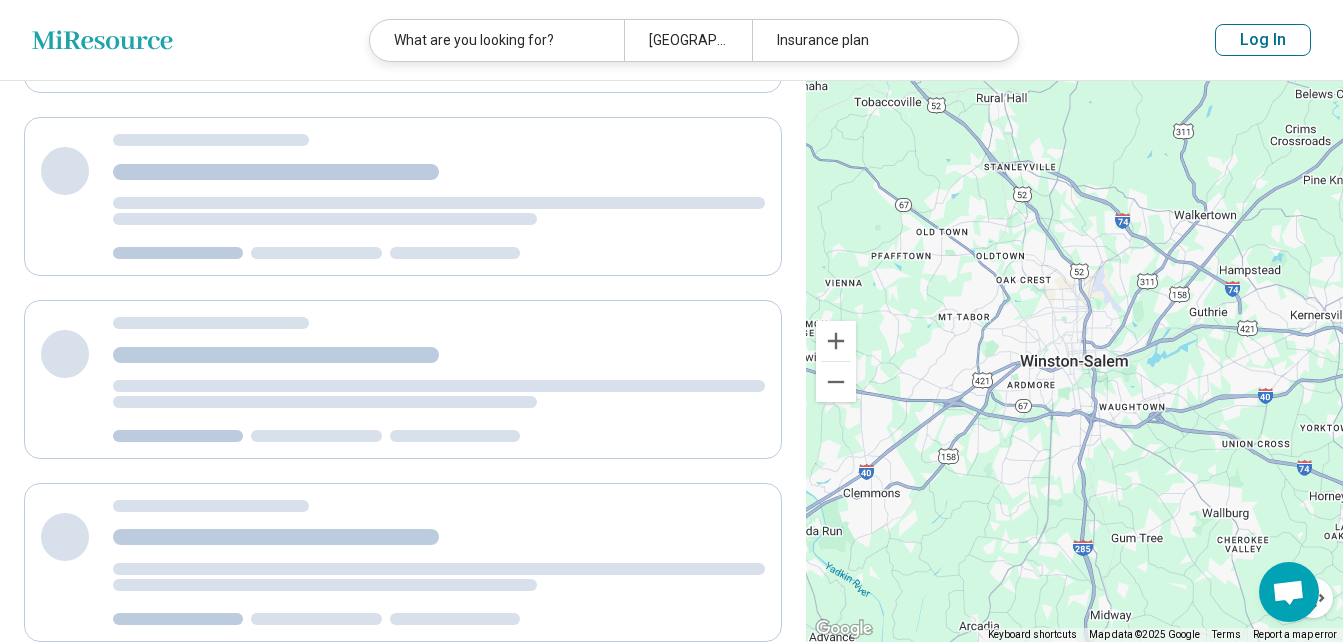 scroll, scrollTop: 0, scrollLeft: 0, axis: both 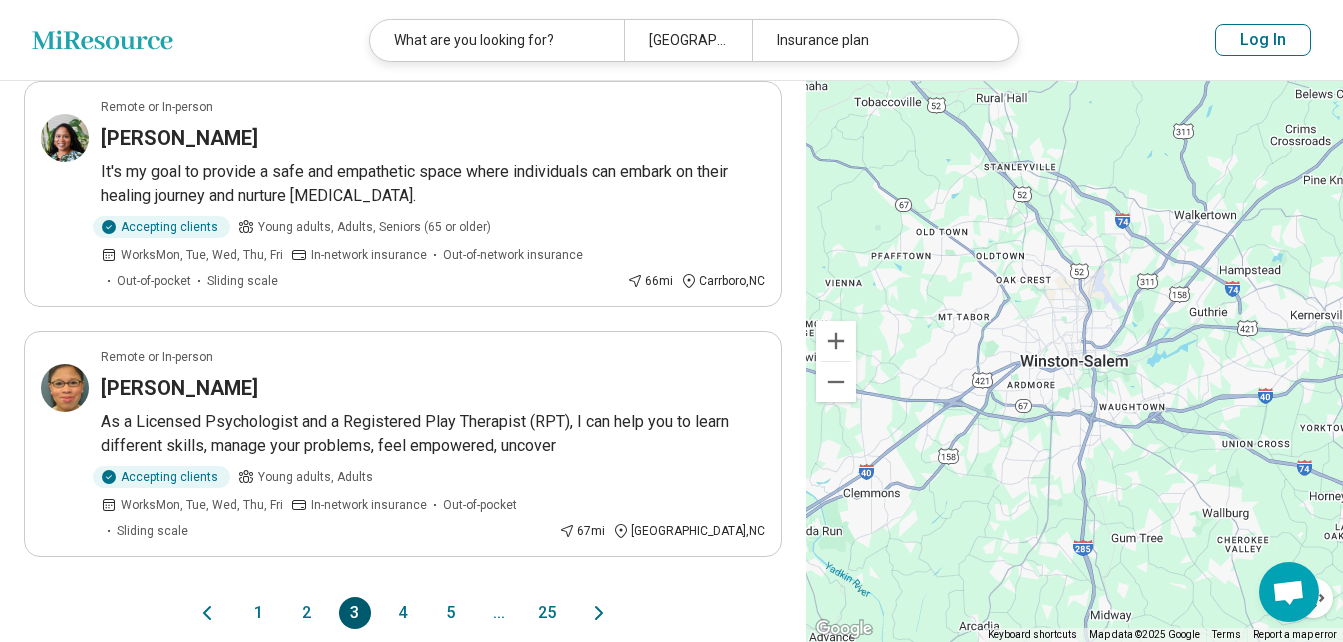 click on "4" at bounding box center (403, 613) 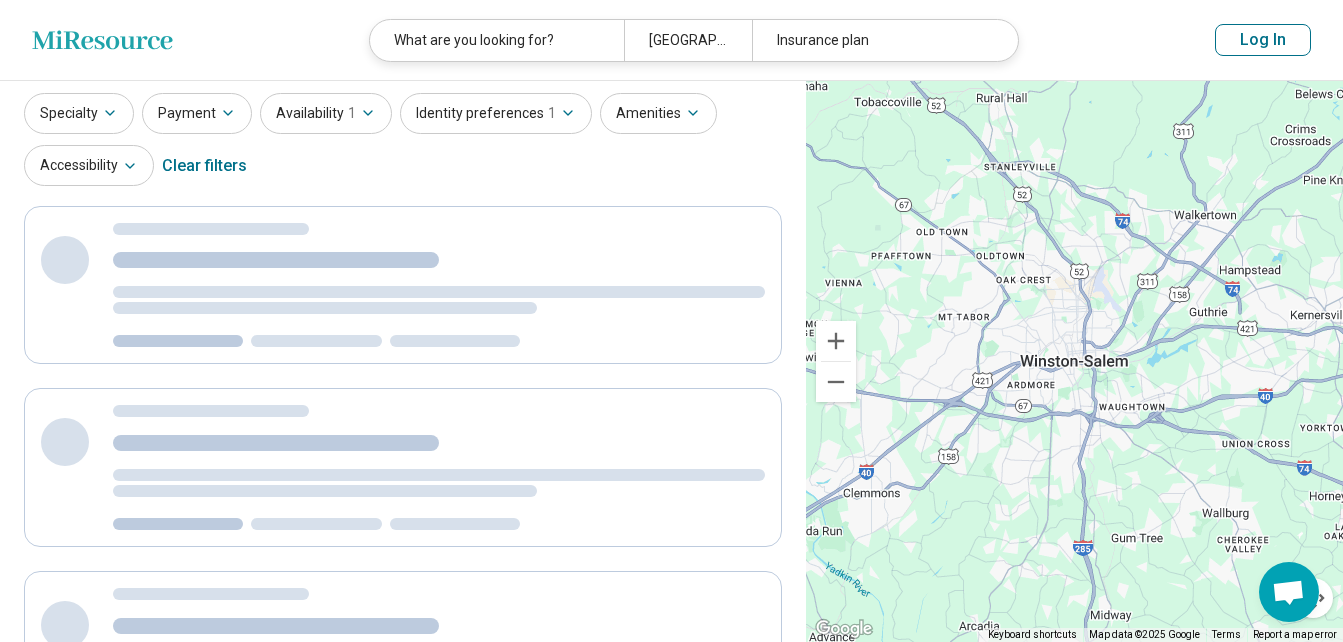 scroll, scrollTop: 0, scrollLeft: 0, axis: both 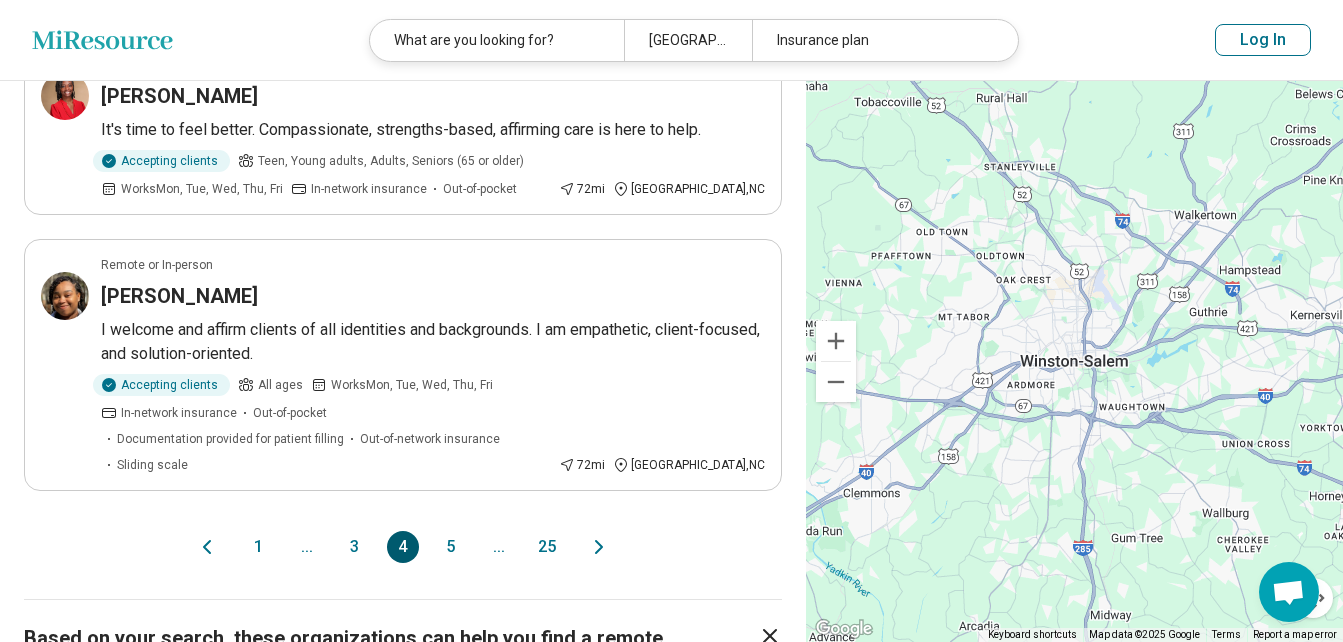 click on "5" at bounding box center [451, 547] 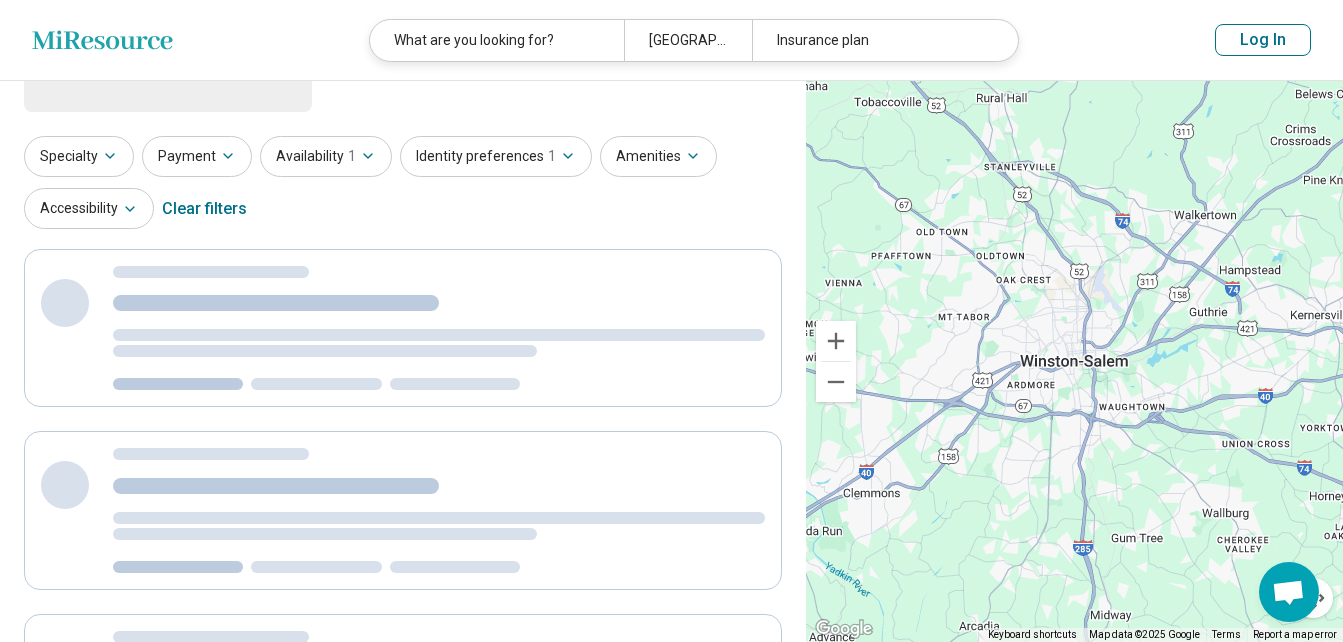 scroll, scrollTop: 0, scrollLeft: 0, axis: both 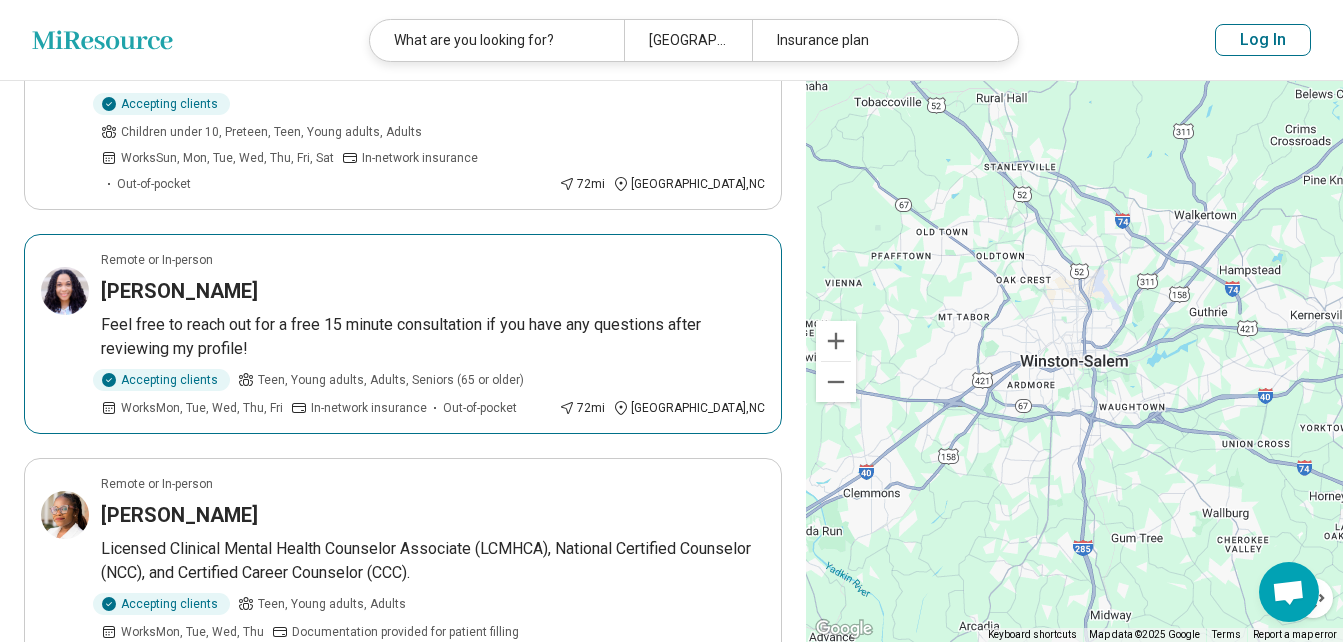 click on "[PERSON_NAME]" at bounding box center (179, 291) 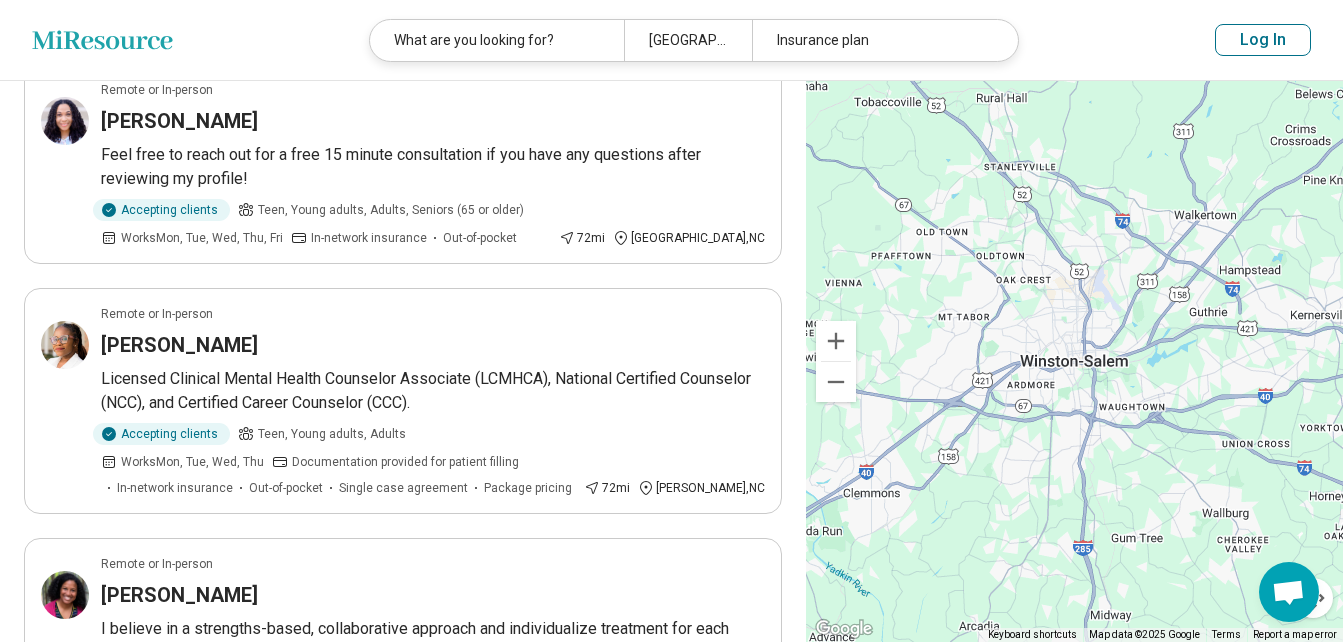 scroll, scrollTop: 0, scrollLeft: 0, axis: both 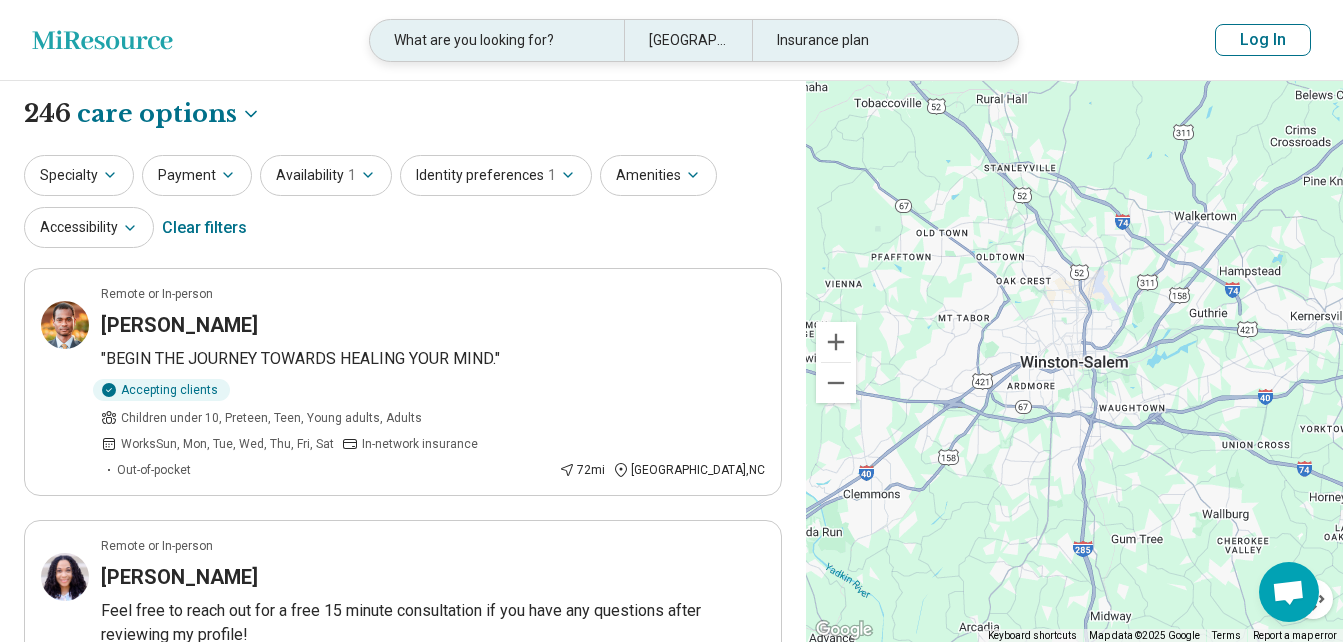 click on "What are you looking for?" at bounding box center (497, 40) 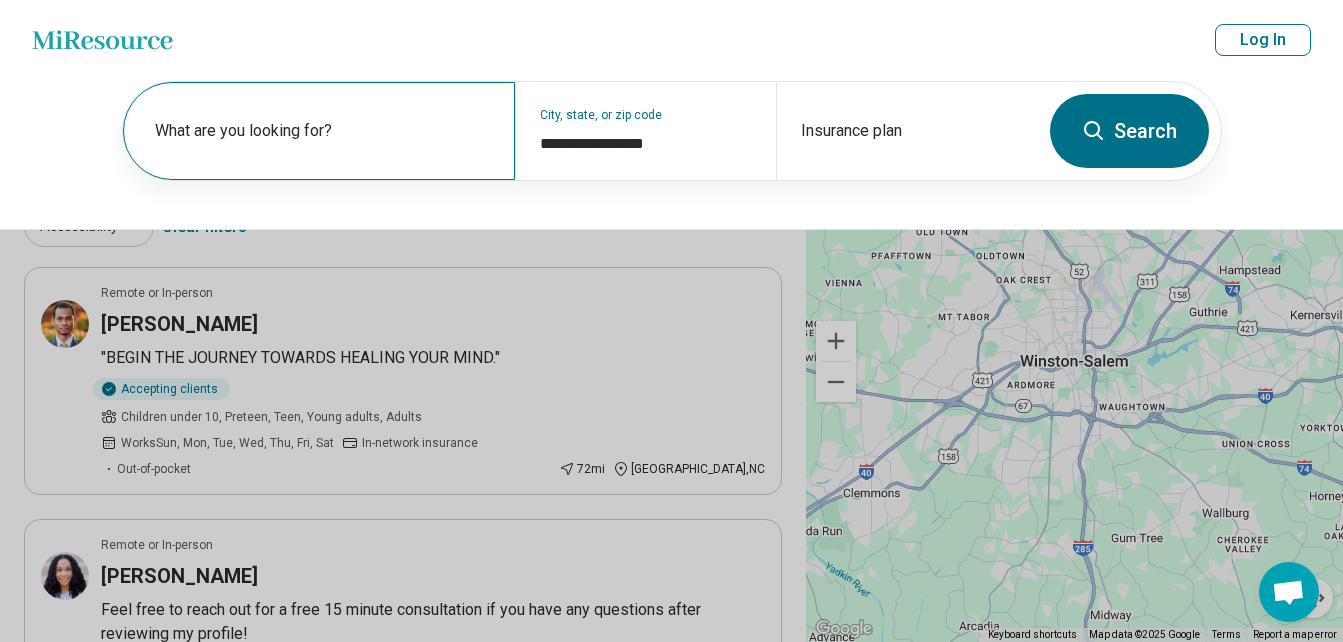 click on "What are you looking for?" at bounding box center [323, 131] 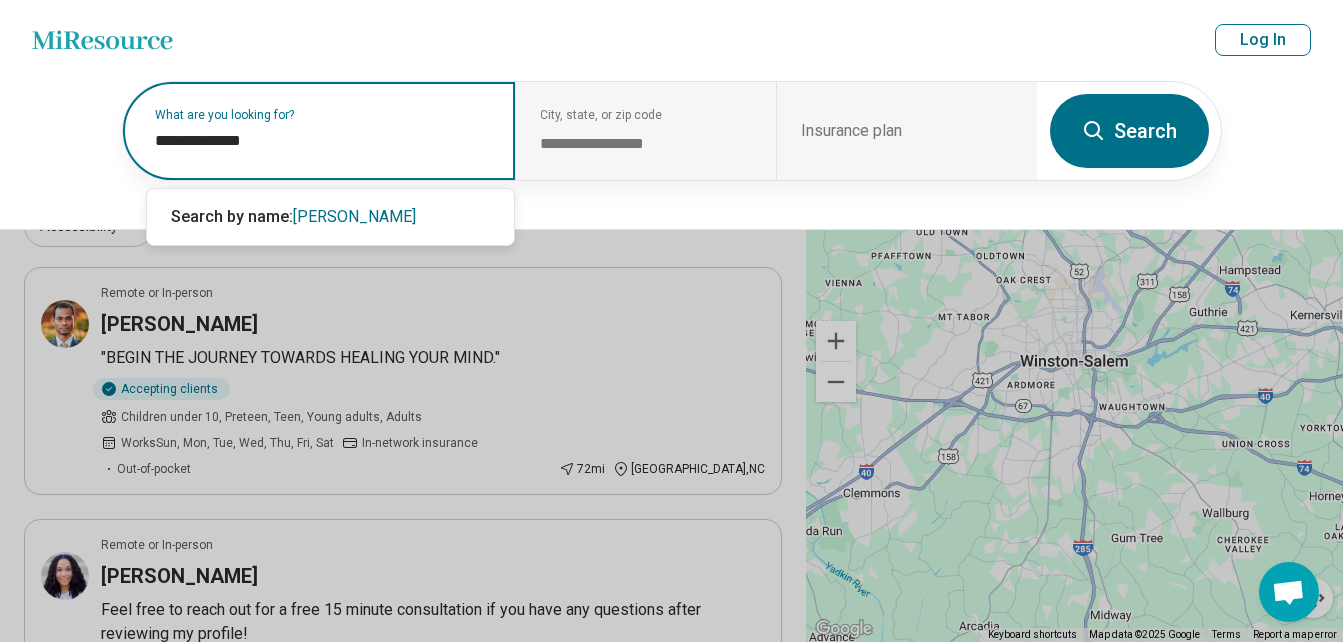 type on "**********" 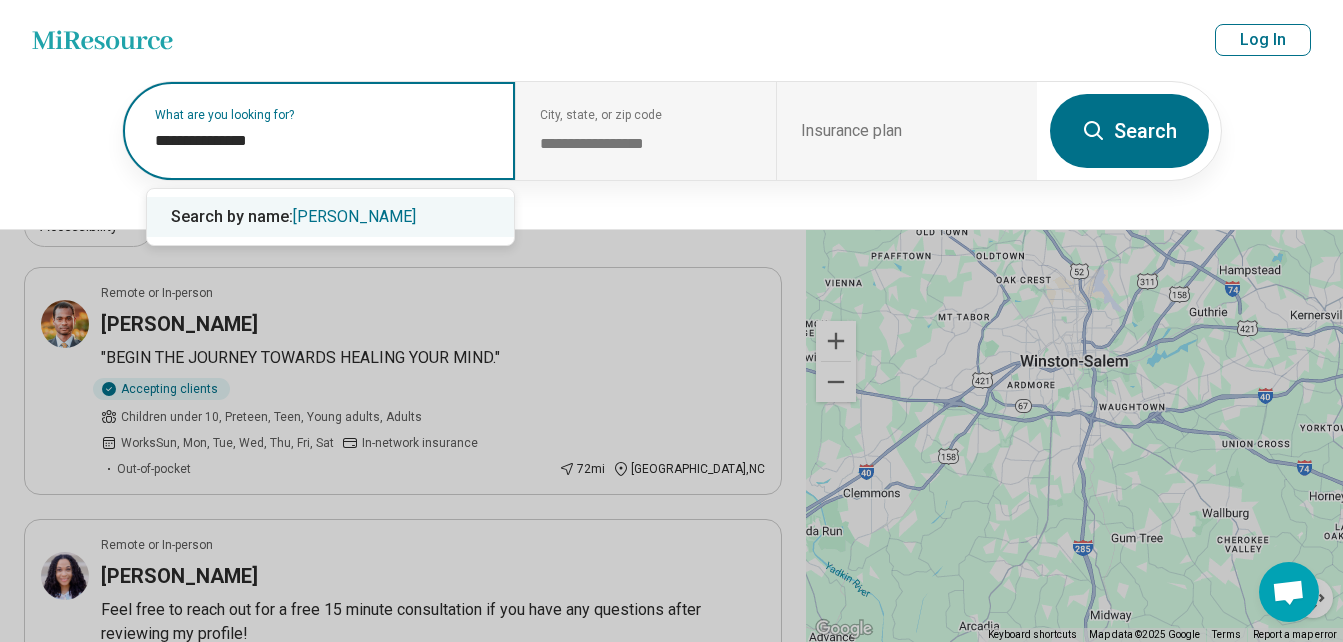click on "Latasha Riddick" at bounding box center (354, 216) 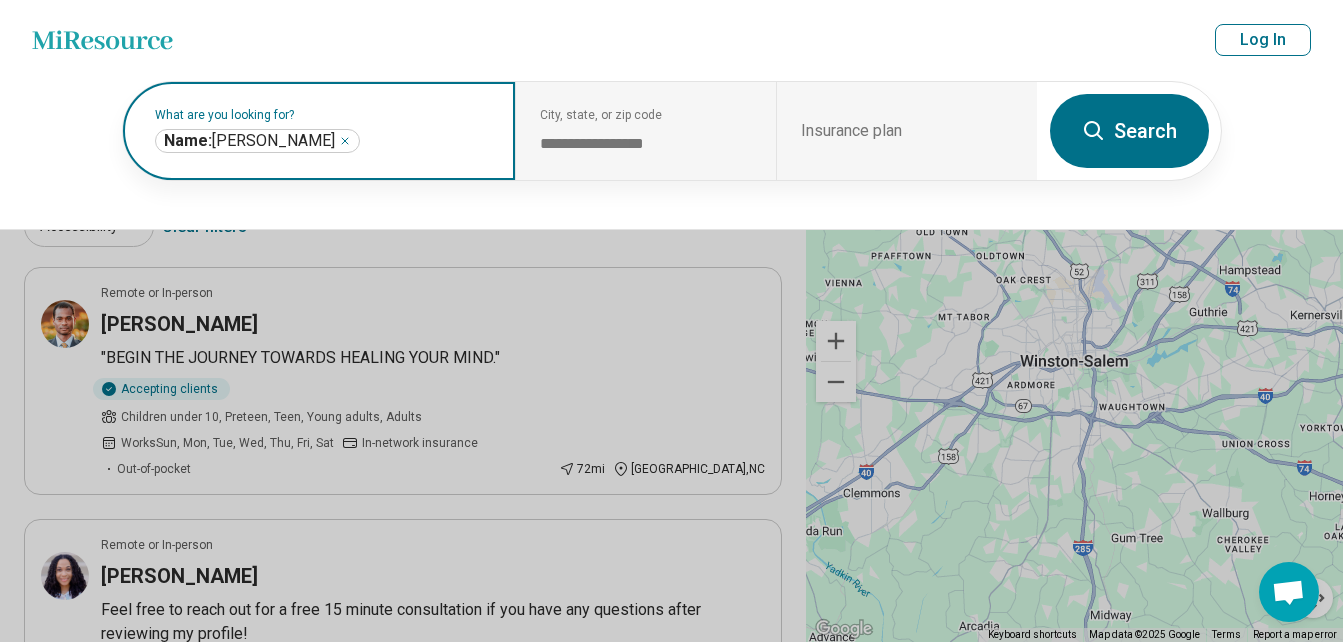 drag, startPoint x: 547, startPoint y: 138, endPoint x: 428, endPoint y: 141, distance: 119.03781 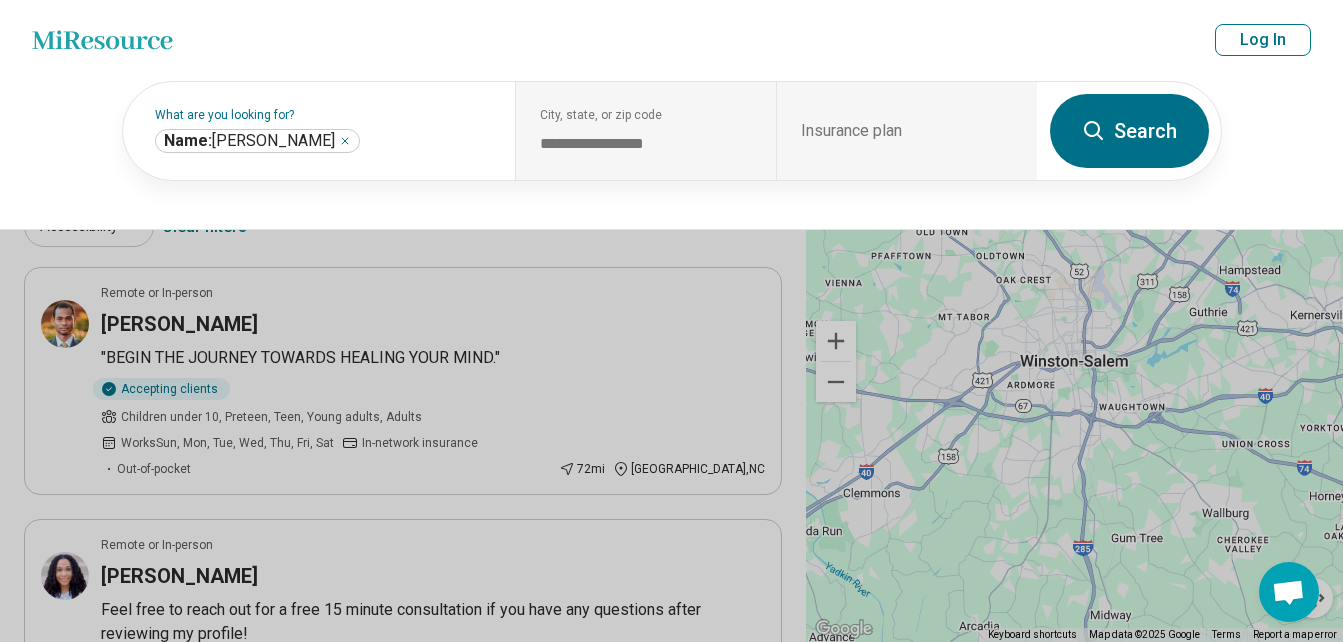 click on "Search" at bounding box center (1129, 131) 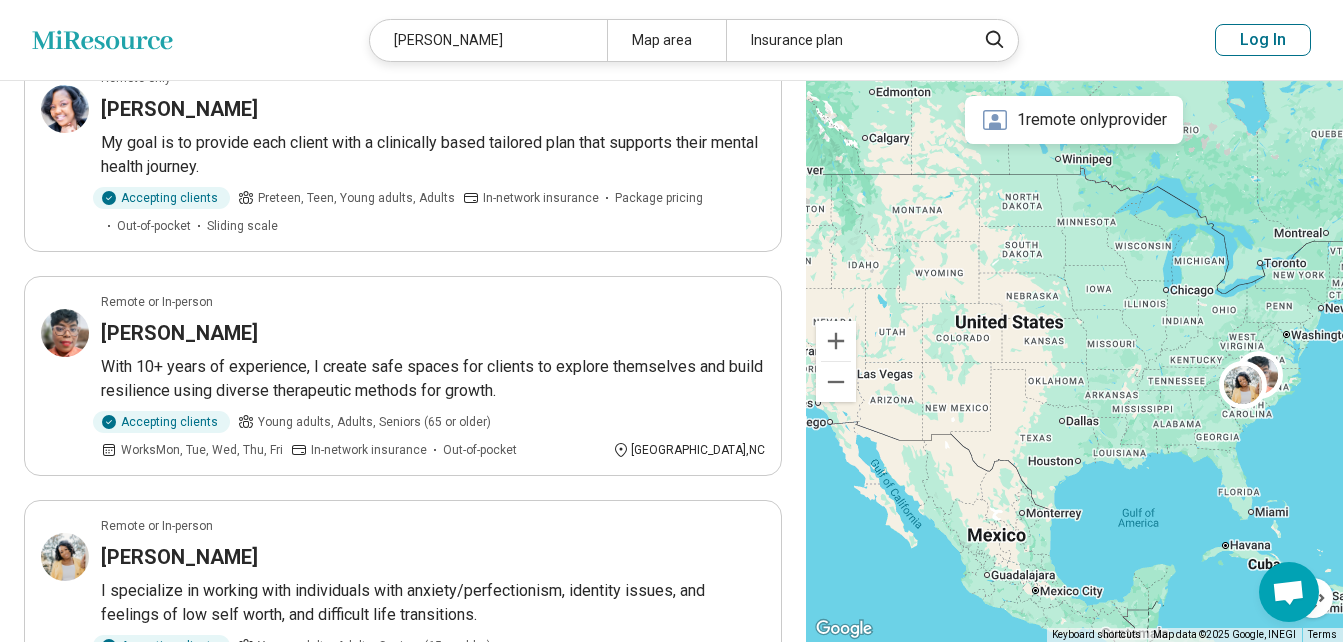 scroll, scrollTop: 225, scrollLeft: 0, axis: vertical 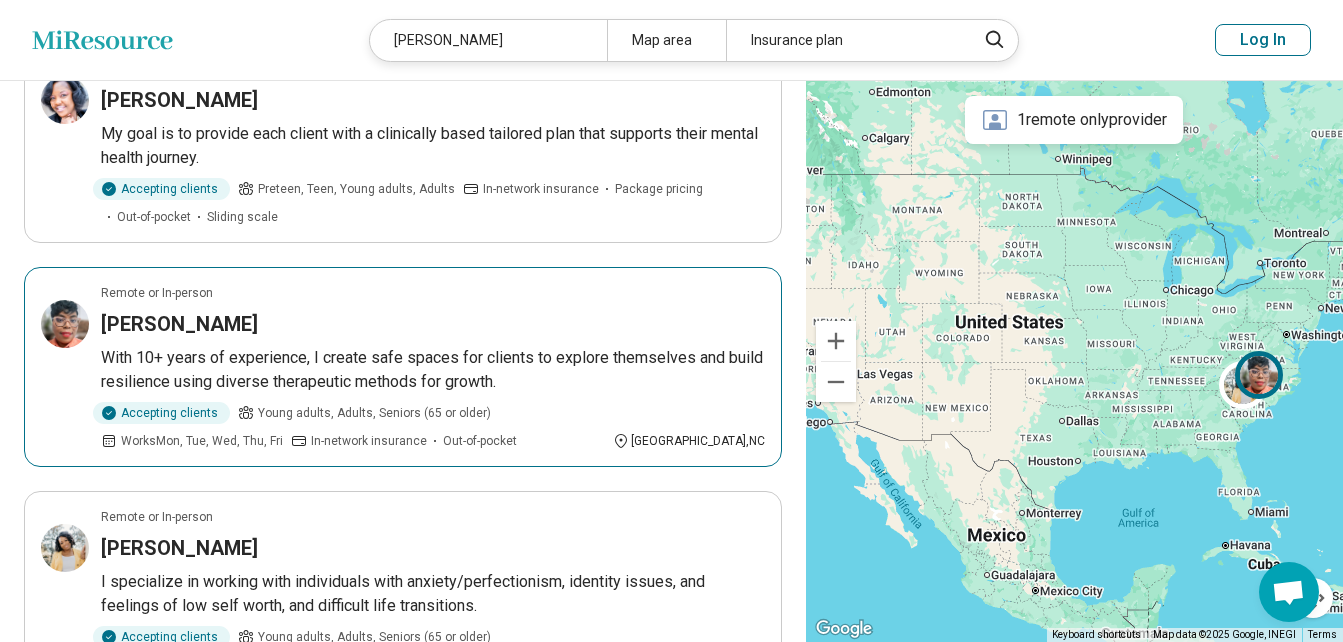 click on "Latasha Riddick" at bounding box center [179, 324] 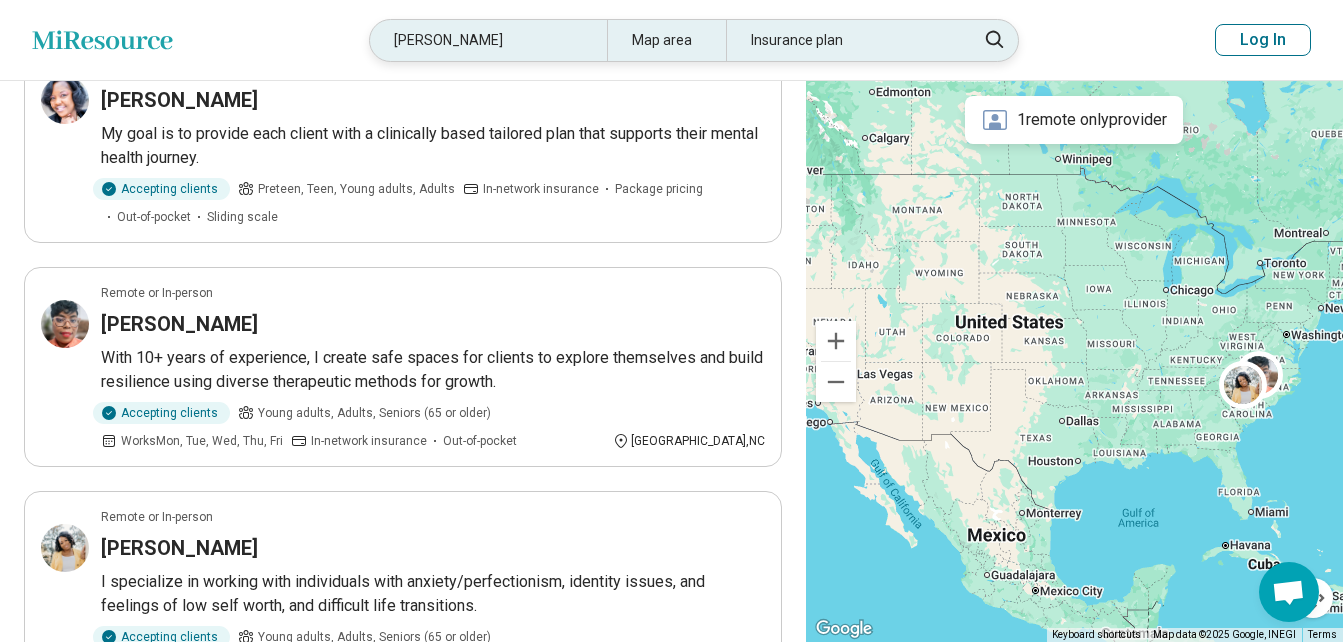 click on "Latasha Riddick" at bounding box center (488, 40) 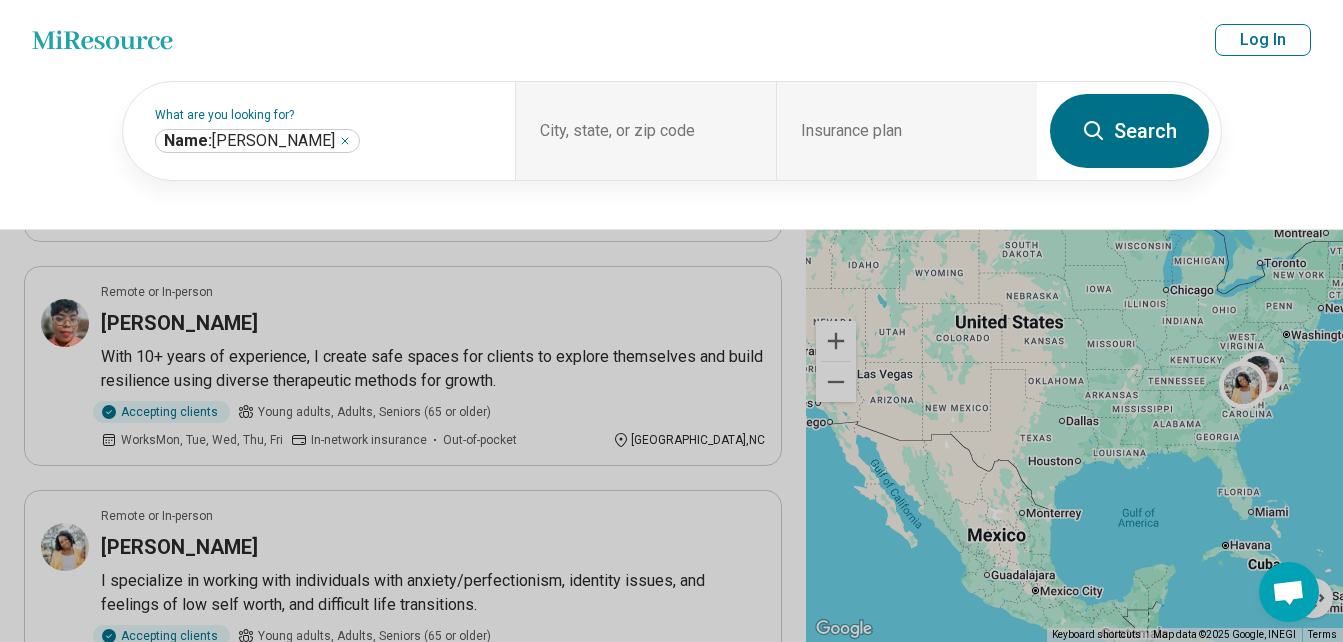 scroll, scrollTop: 224, scrollLeft: 0, axis: vertical 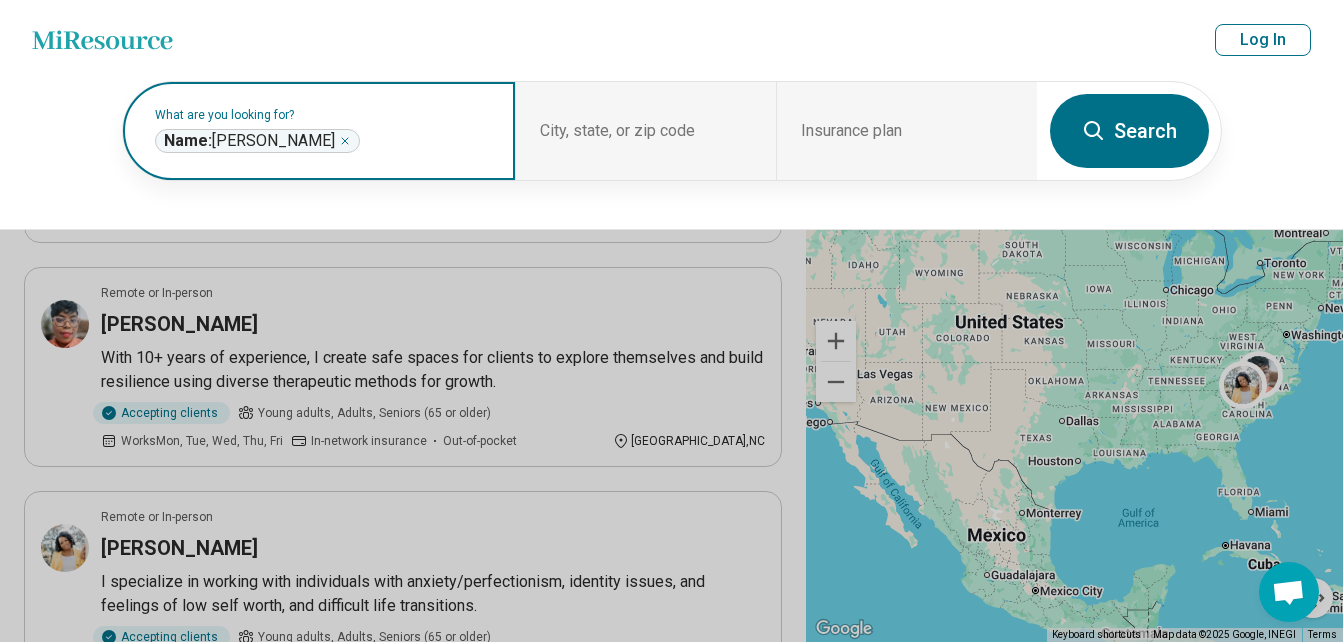 click 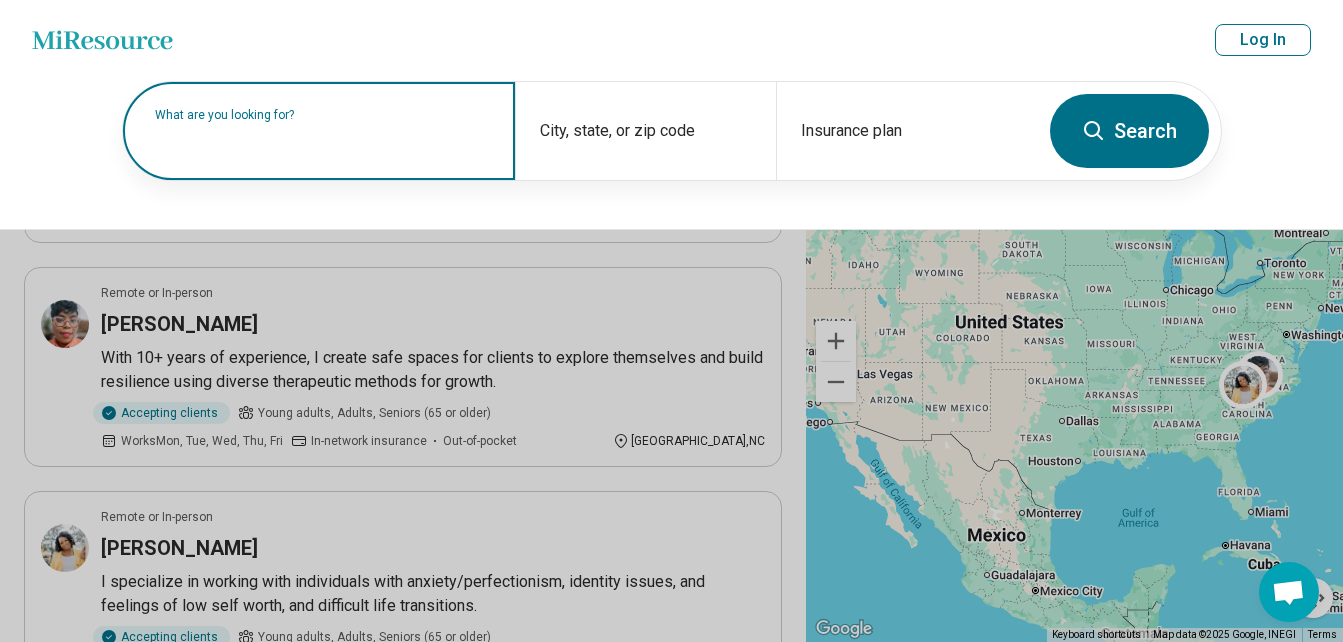 click on "What are you looking for?" at bounding box center [319, 131] 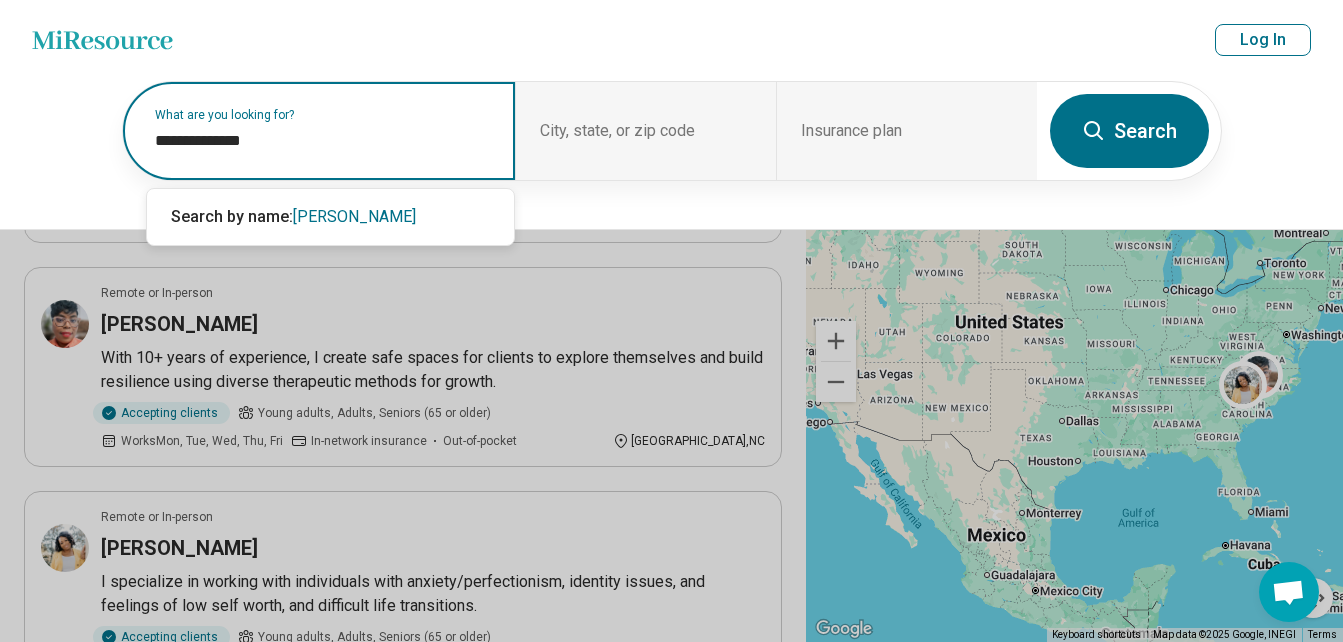 type on "**********" 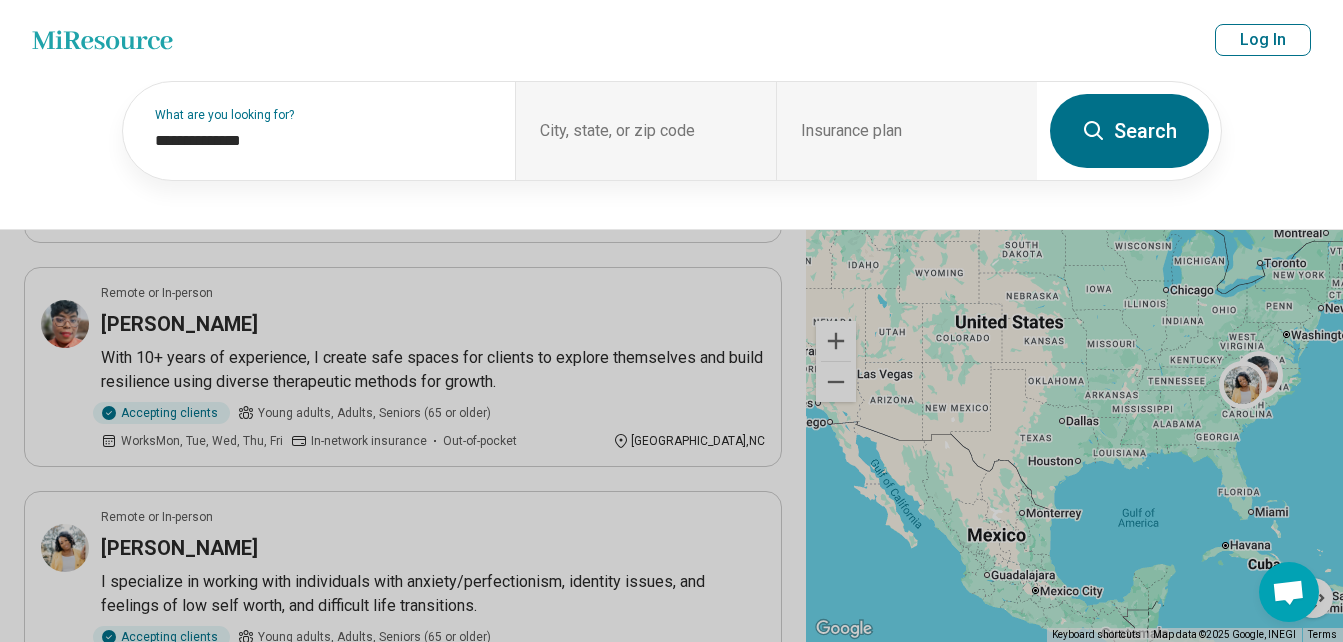 click on "Search" at bounding box center (1129, 131) 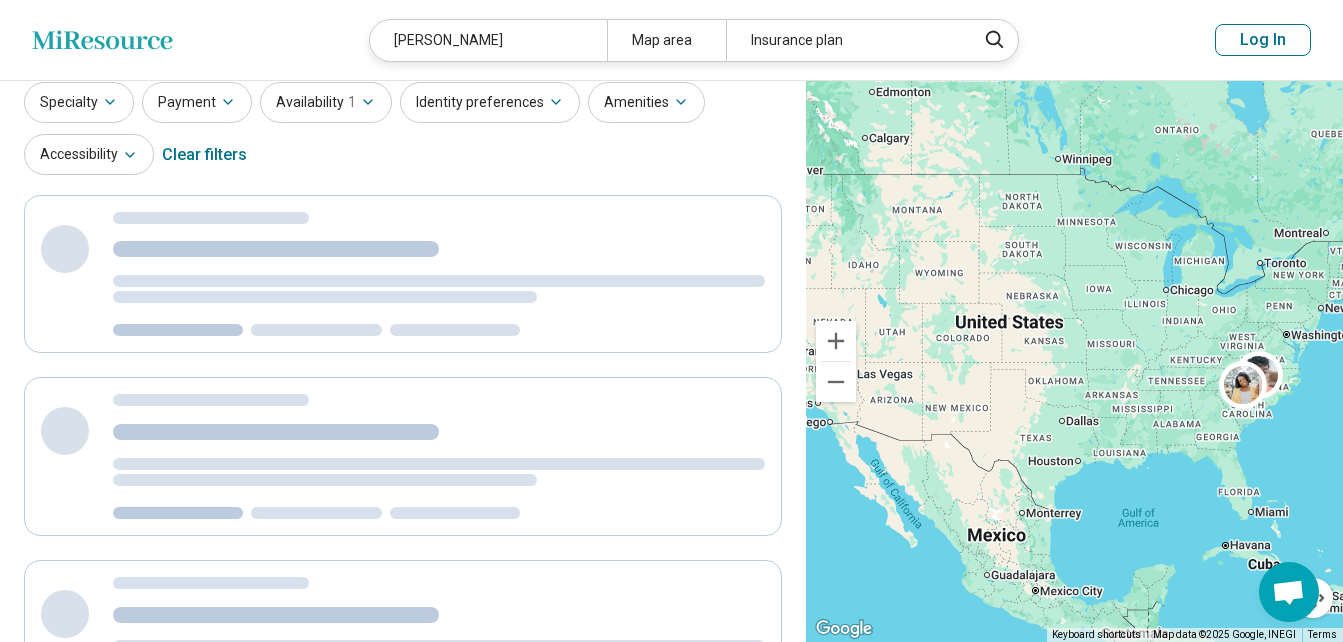 scroll, scrollTop: 0, scrollLeft: 0, axis: both 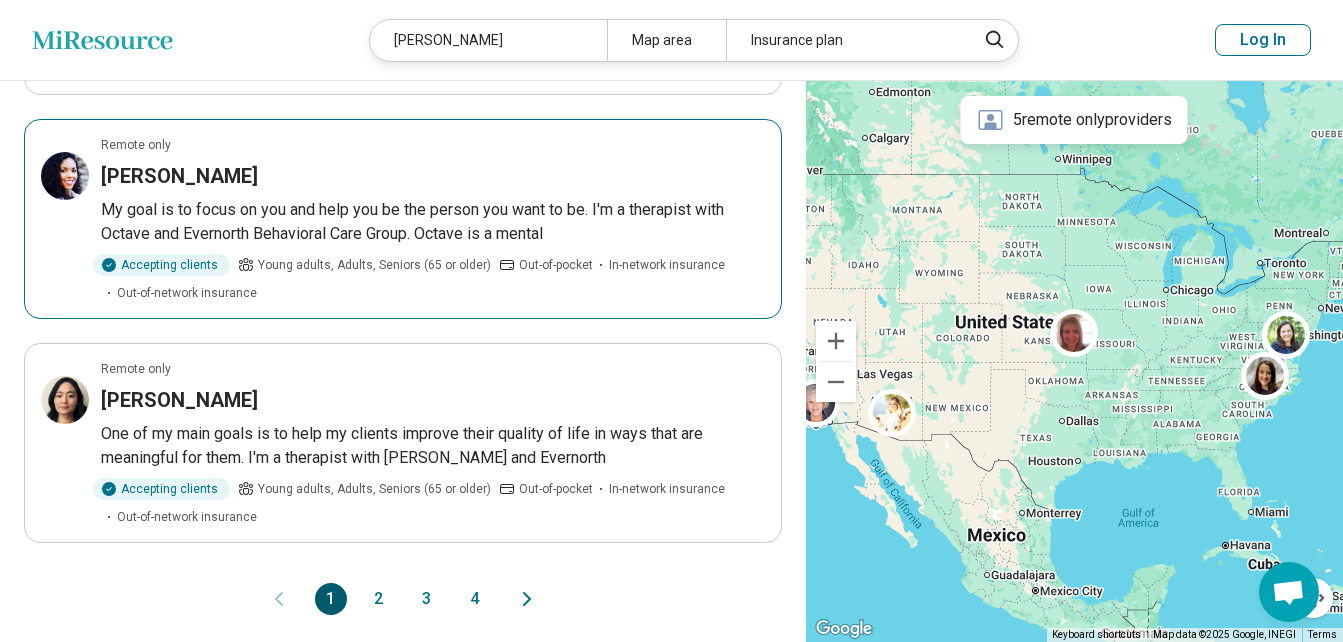 click on "Shawntae Stevenson" at bounding box center [179, 176] 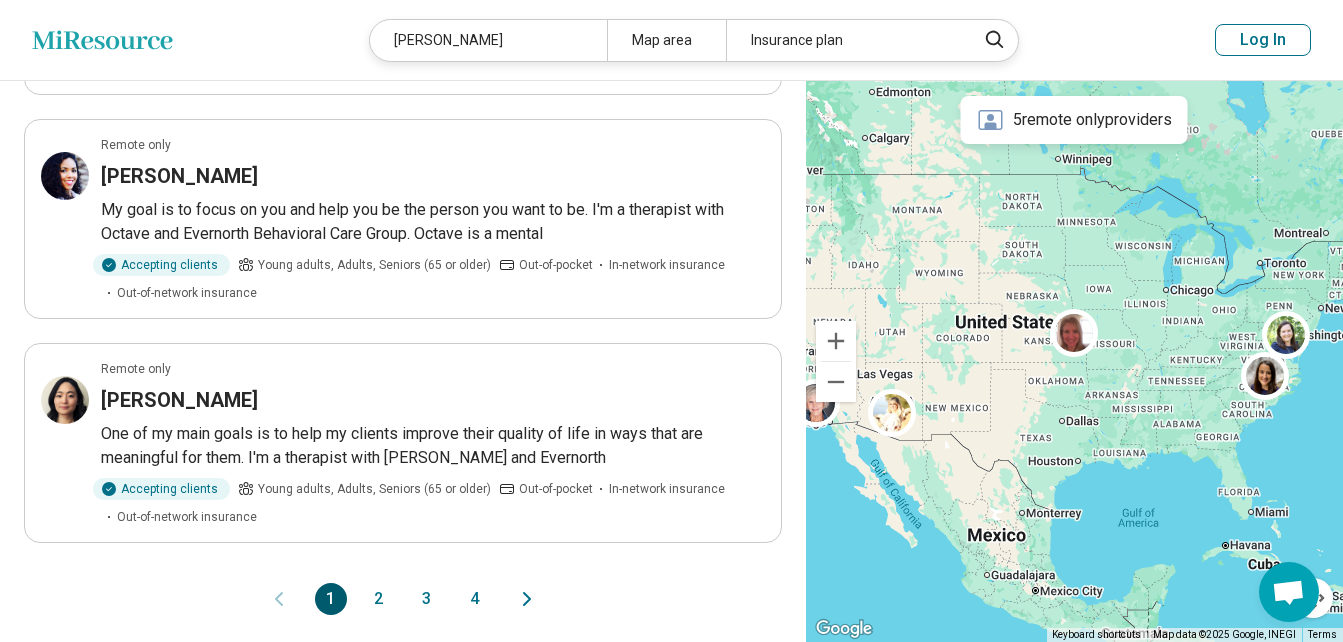 click on "2" at bounding box center (379, 599) 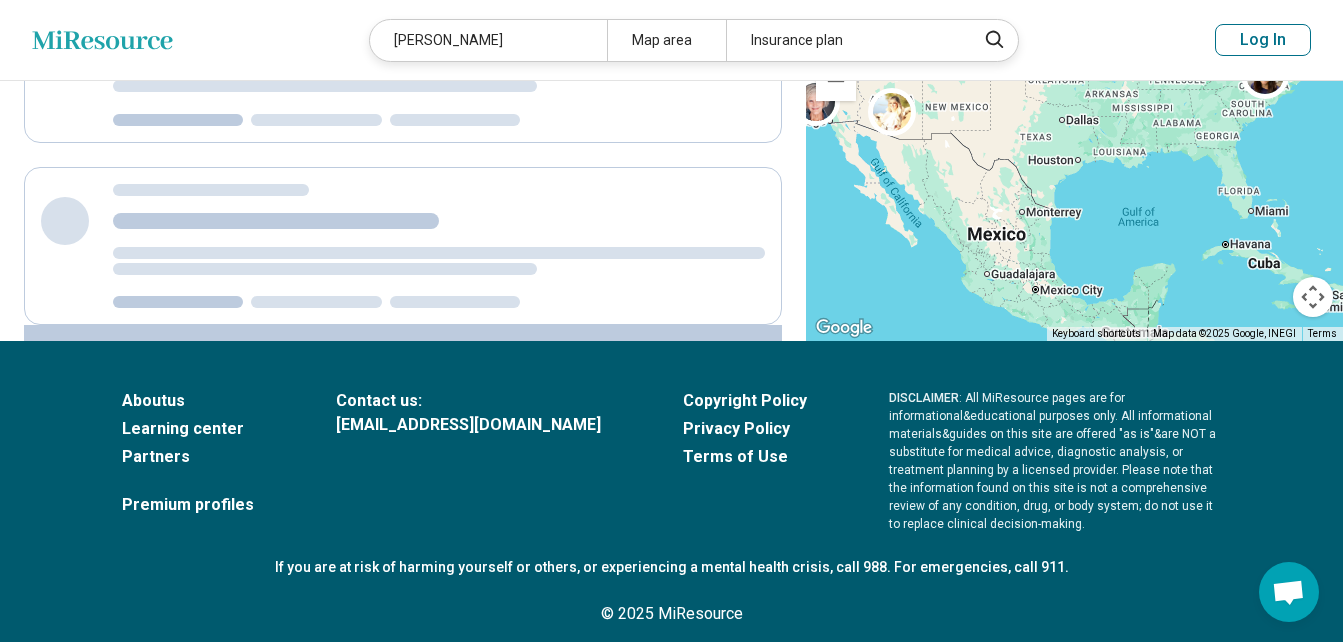 scroll, scrollTop: 0, scrollLeft: 0, axis: both 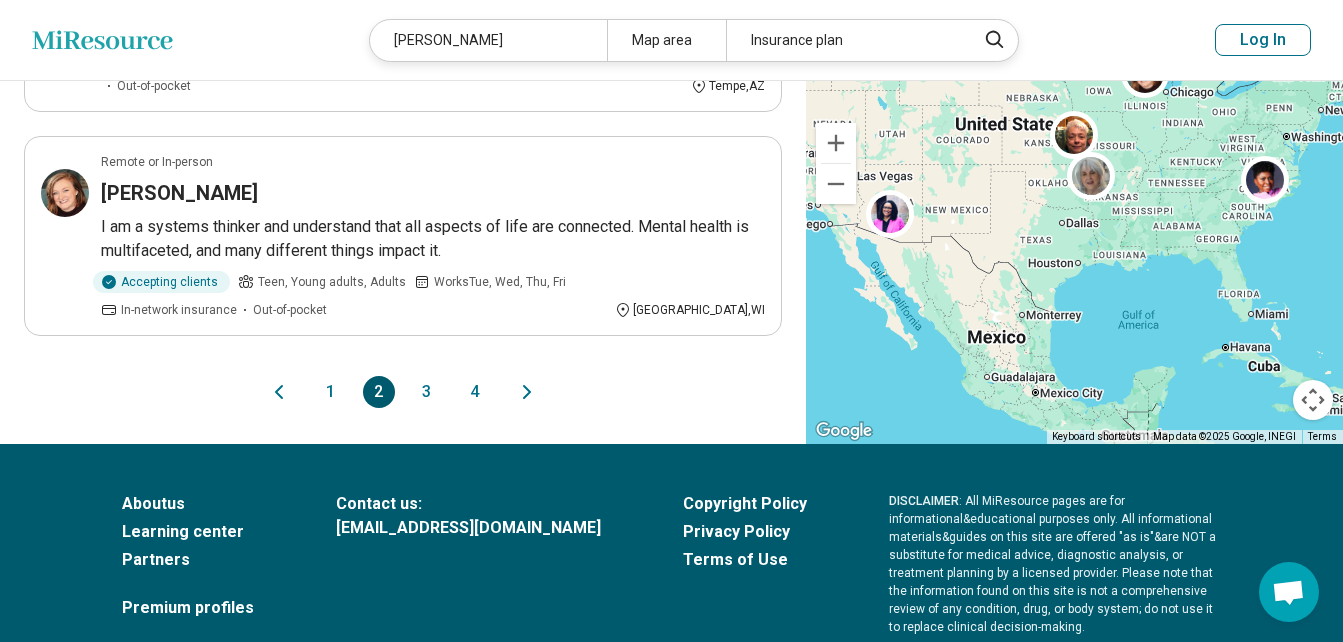 click on "3" at bounding box center (427, 392) 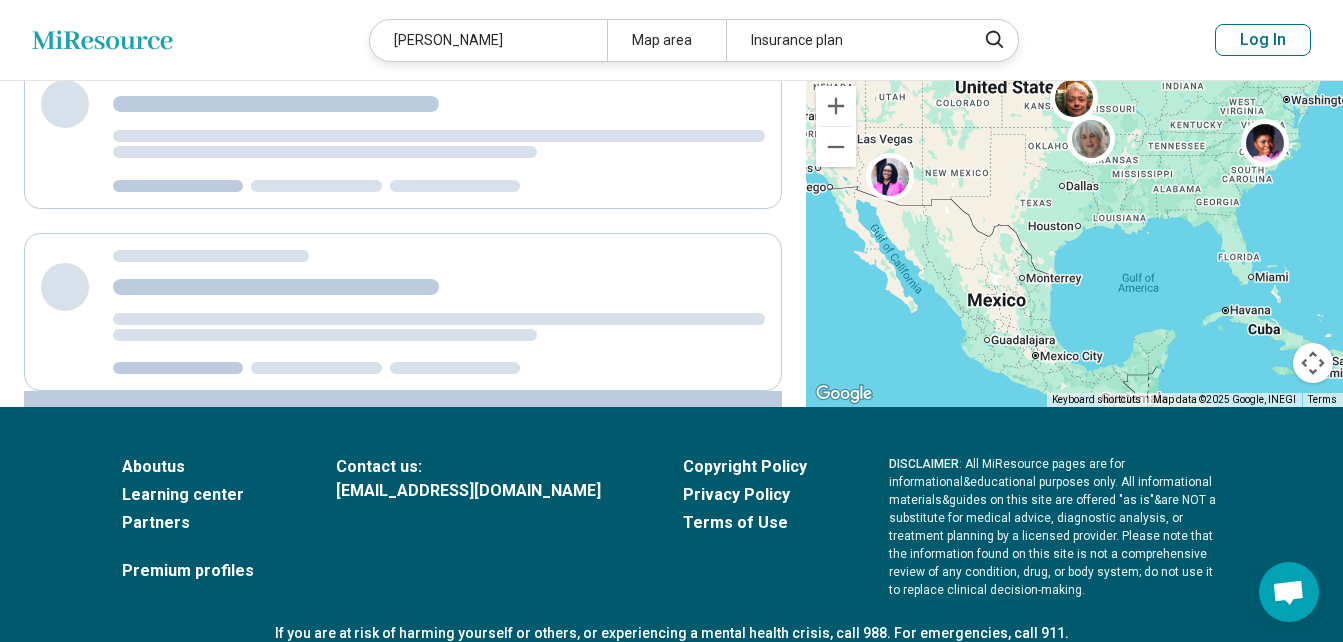 scroll, scrollTop: 0, scrollLeft: 0, axis: both 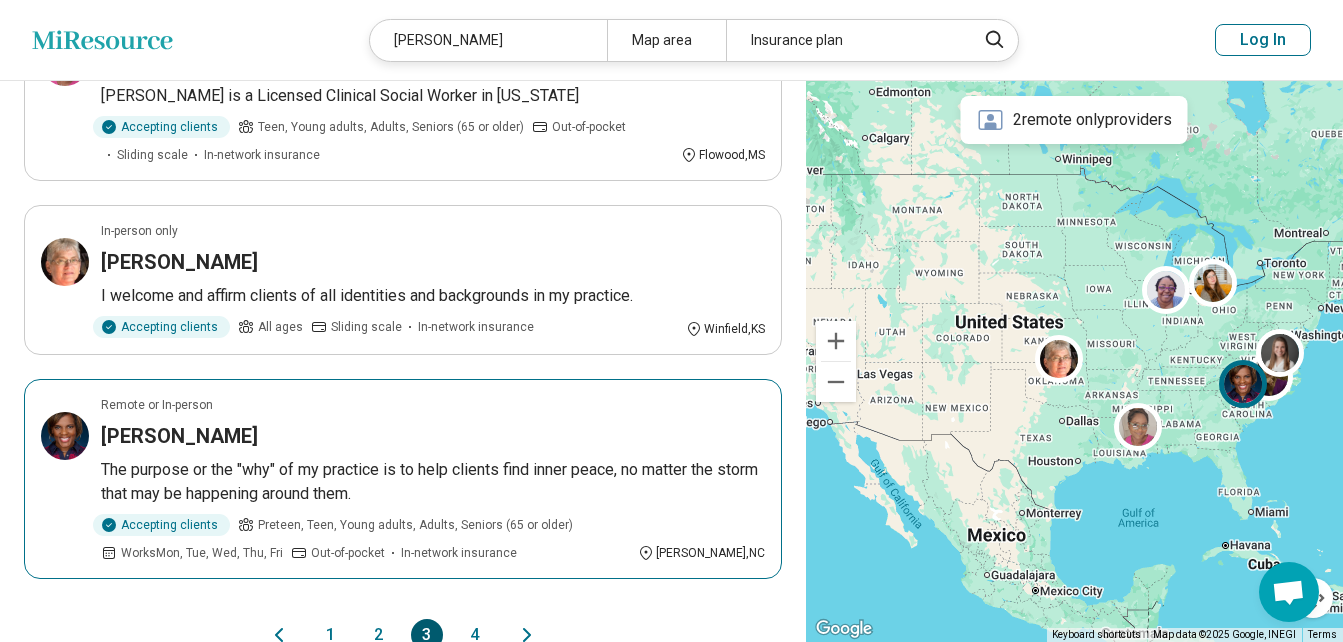 click on "Sharon Stevens" at bounding box center [179, 436] 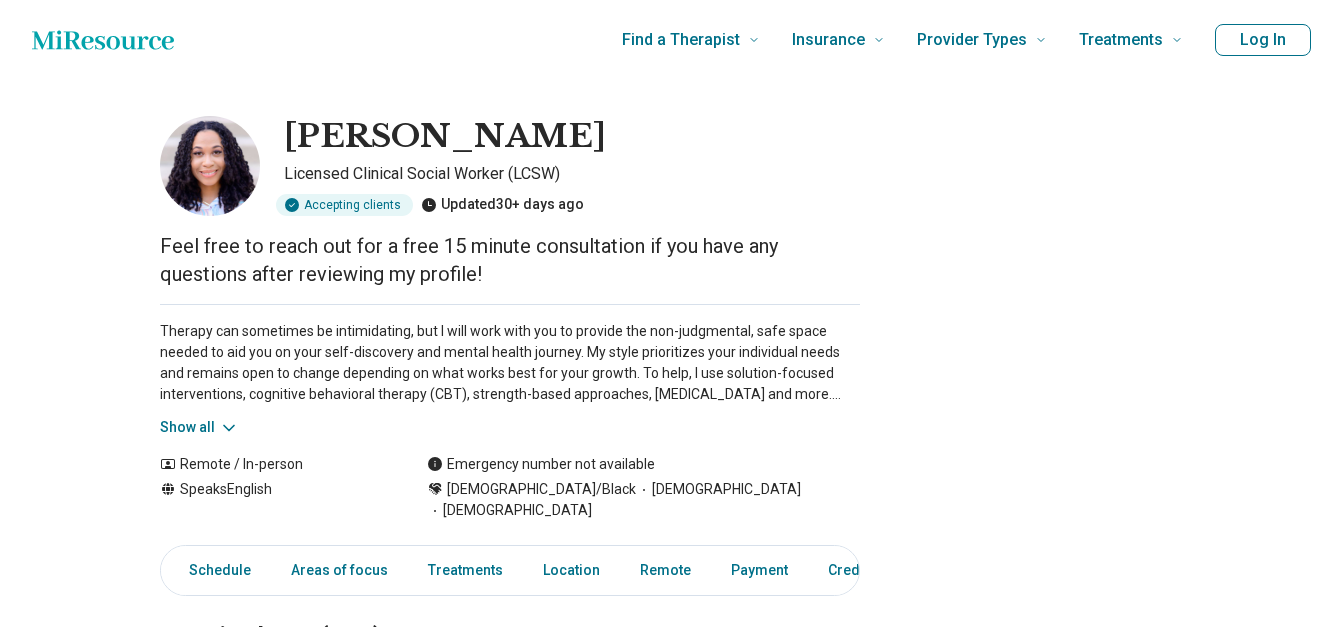 scroll, scrollTop: 0, scrollLeft: 0, axis: both 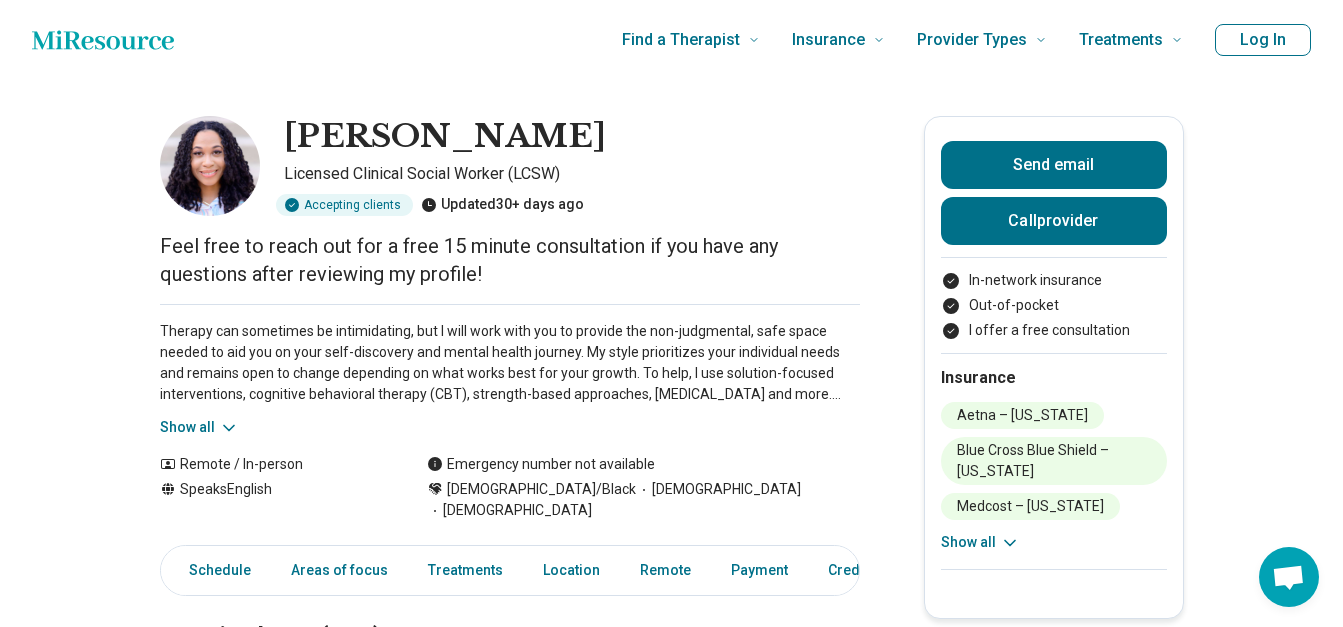 click 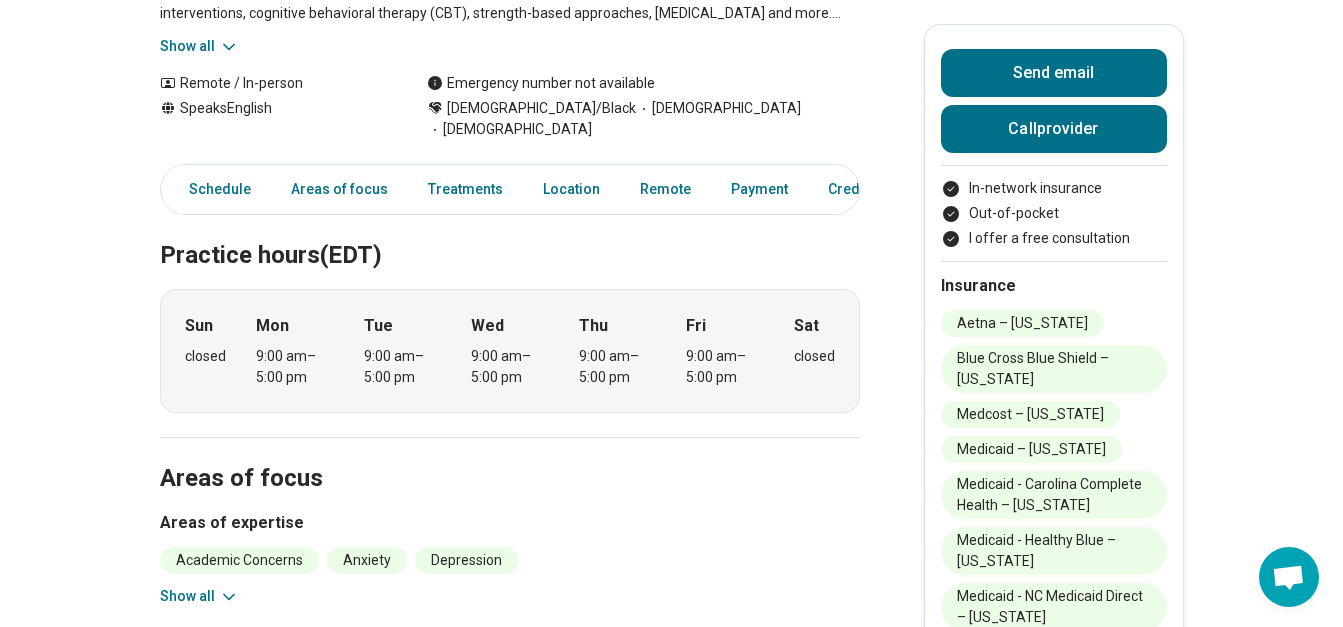 scroll, scrollTop: 400, scrollLeft: 0, axis: vertical 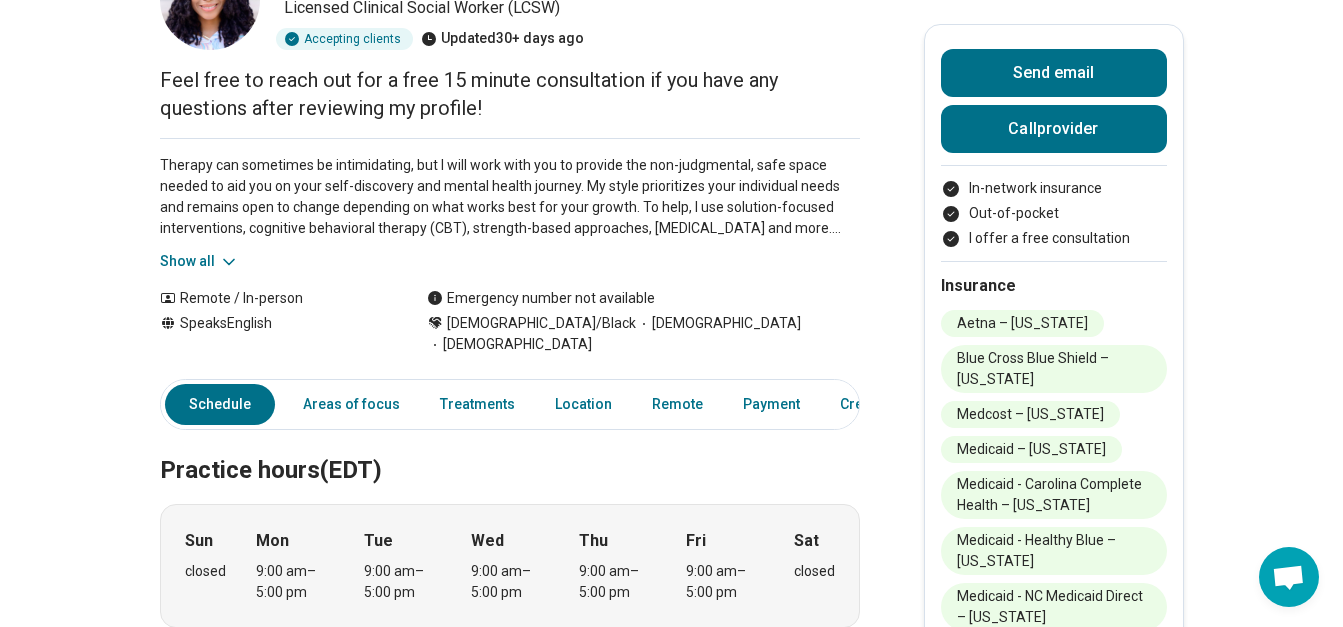 click 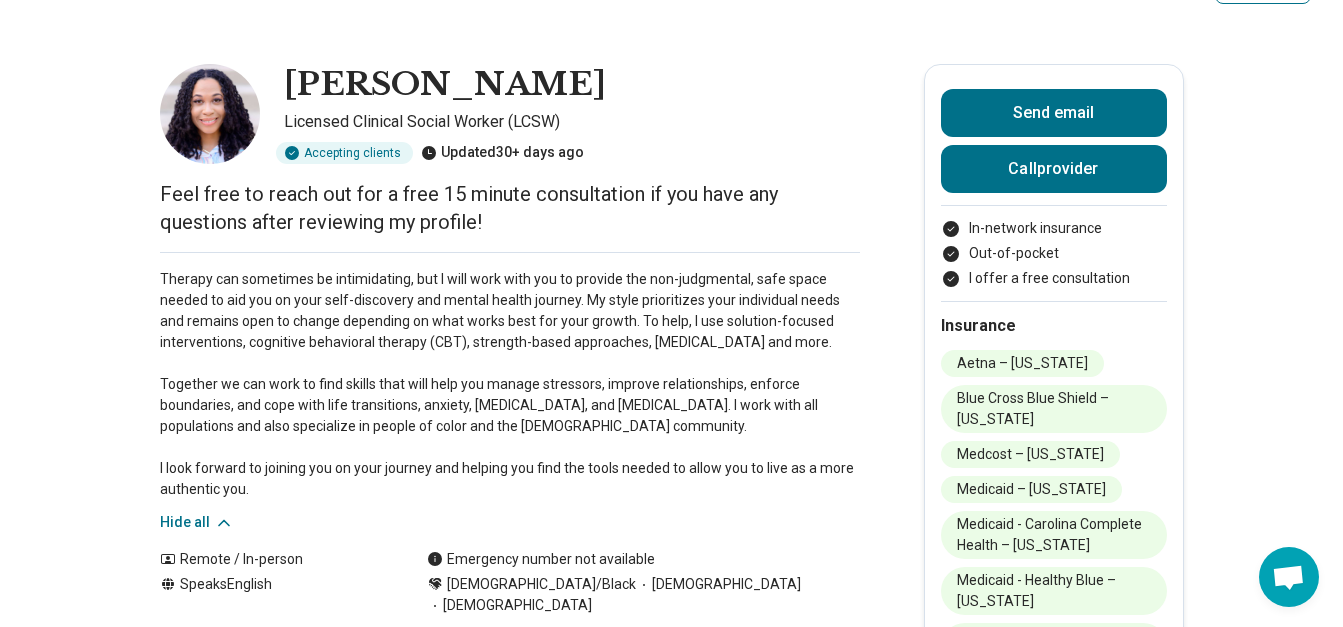 scroll, scrollTop: 33, scrollLeft: 0, axis: vertical 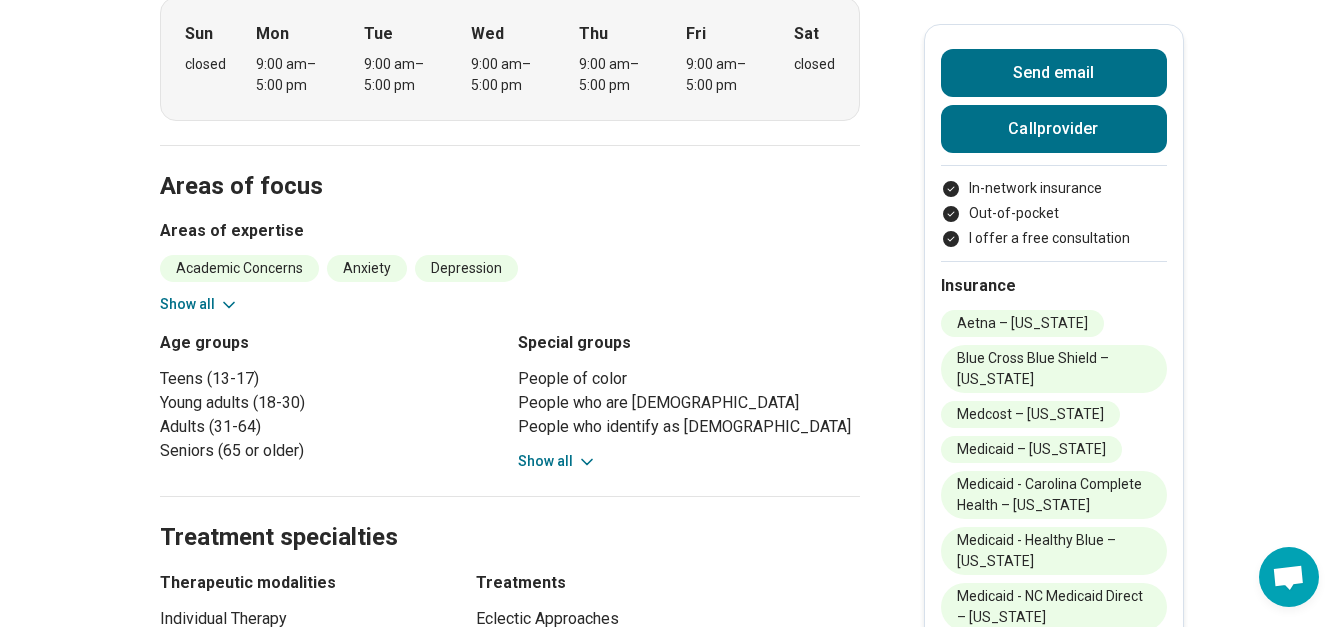 click 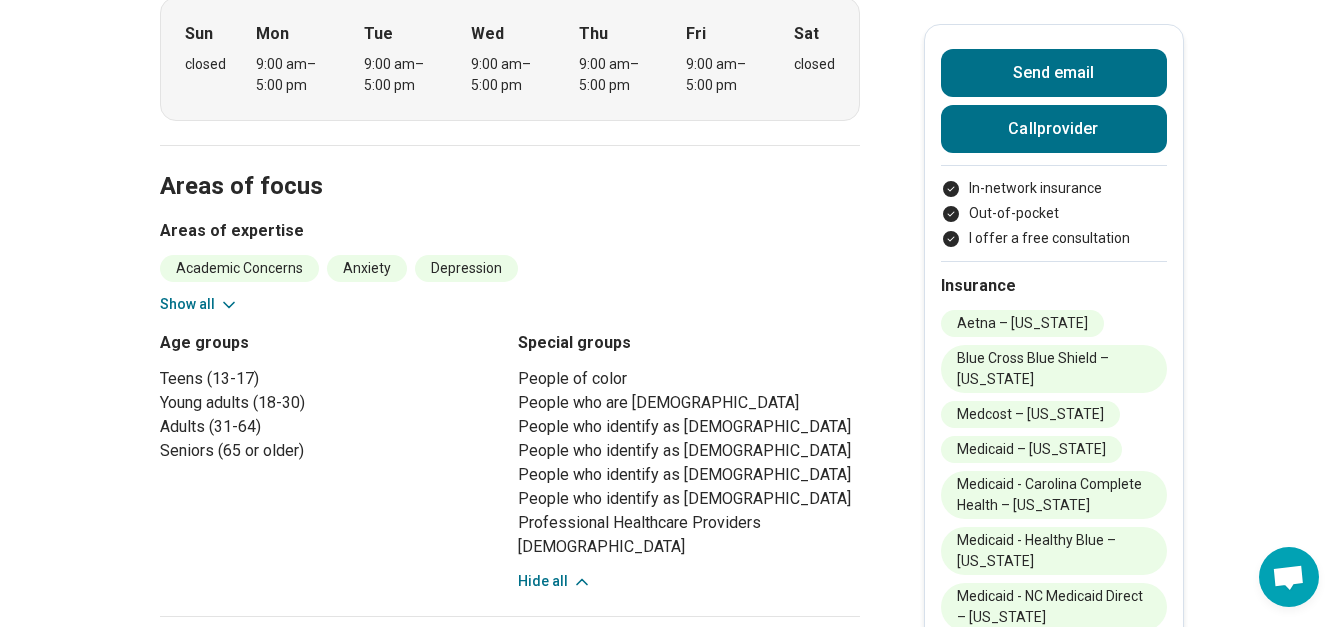 click 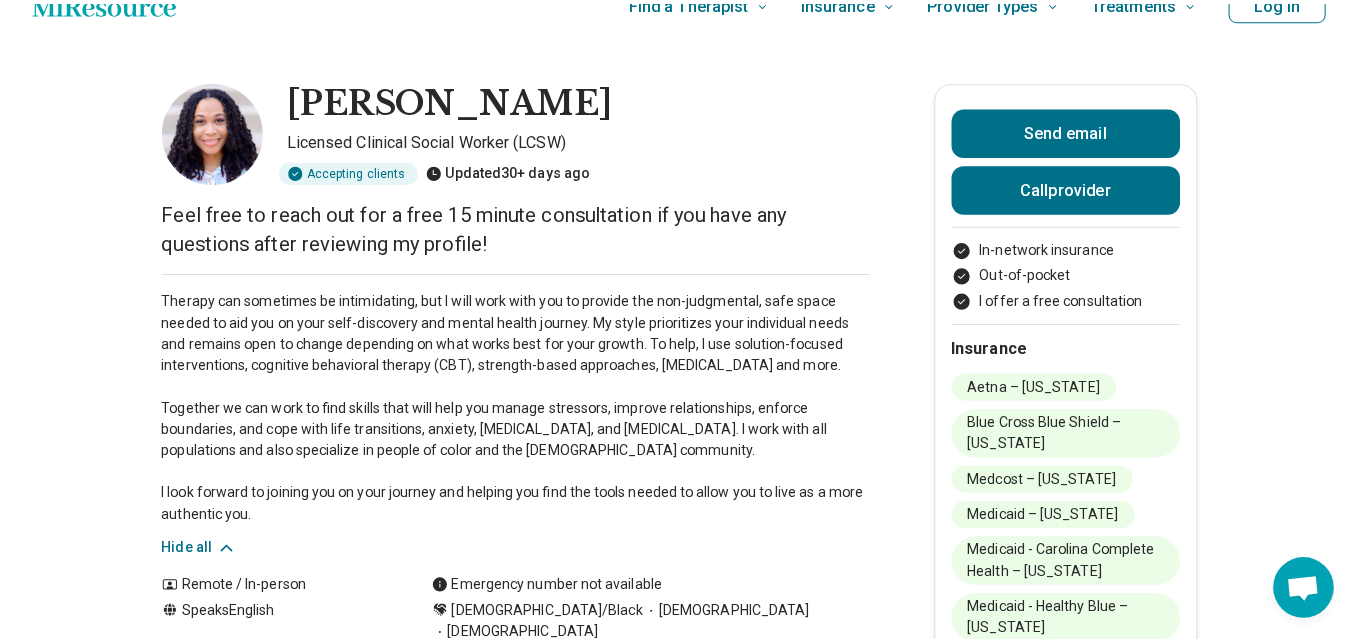 scroll, scrollTop: 7, scrollLeft: 0, axis: vertical 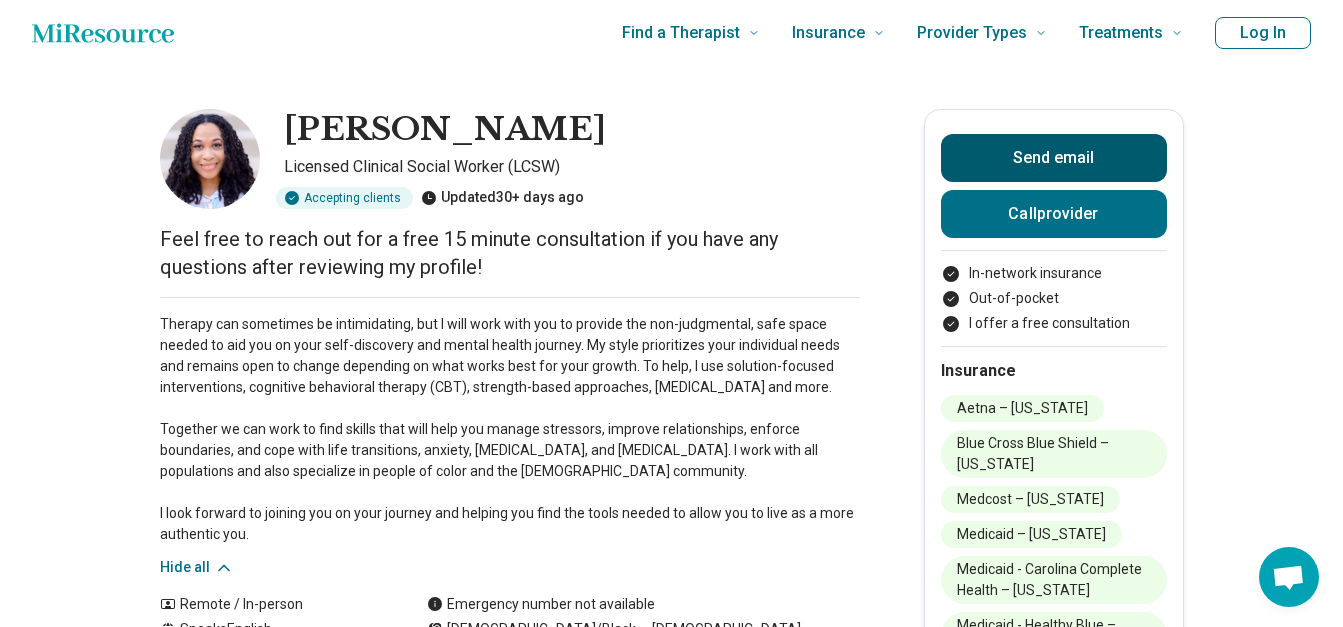 click on "Send email" at bounding box center [1054, 158] 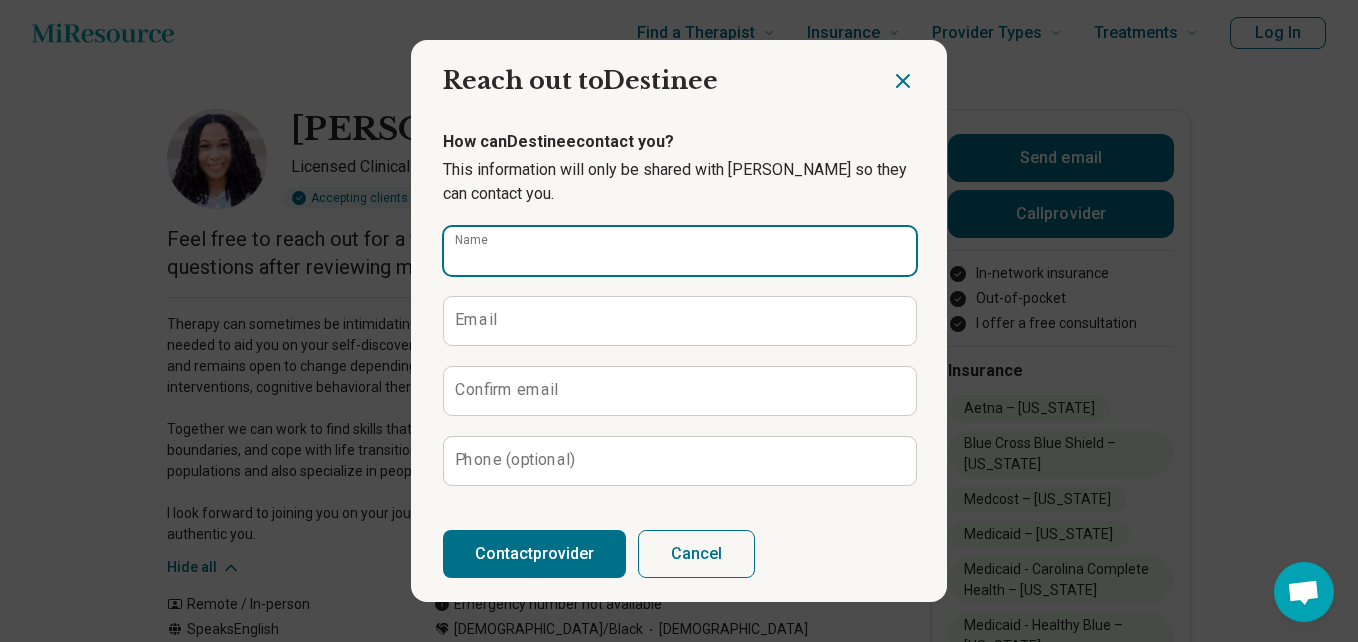 click on "Name" at bounding box center [680, 251] 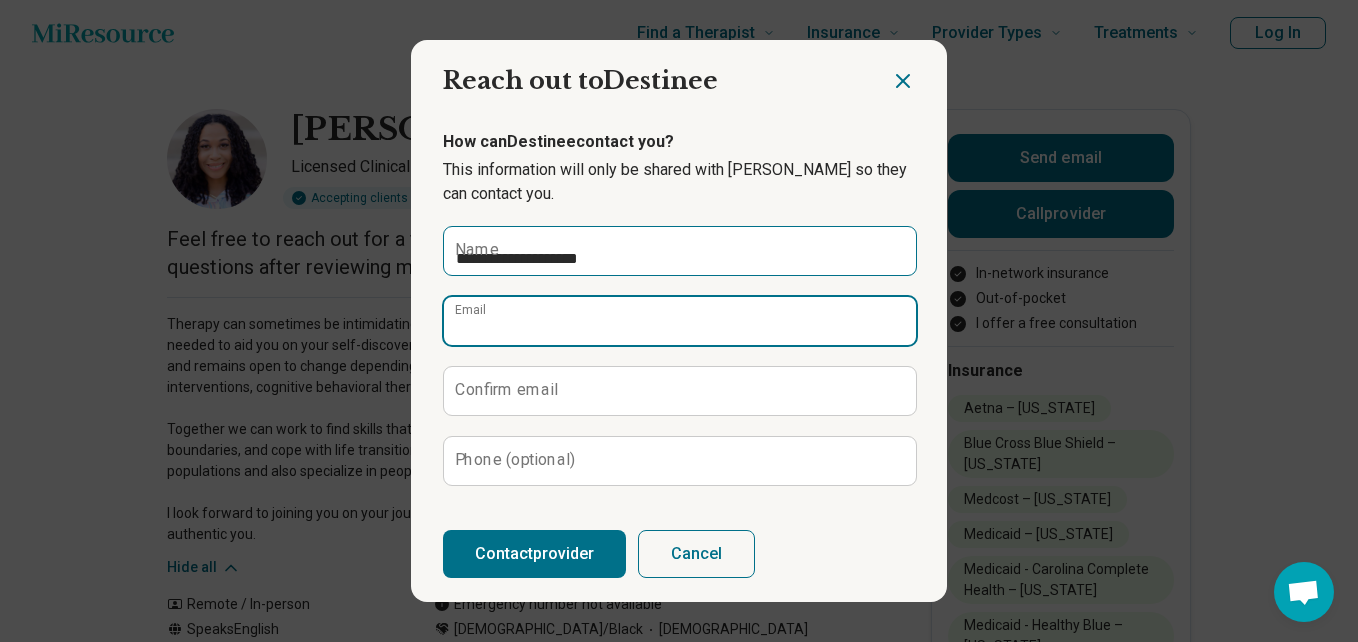 type on "**********" 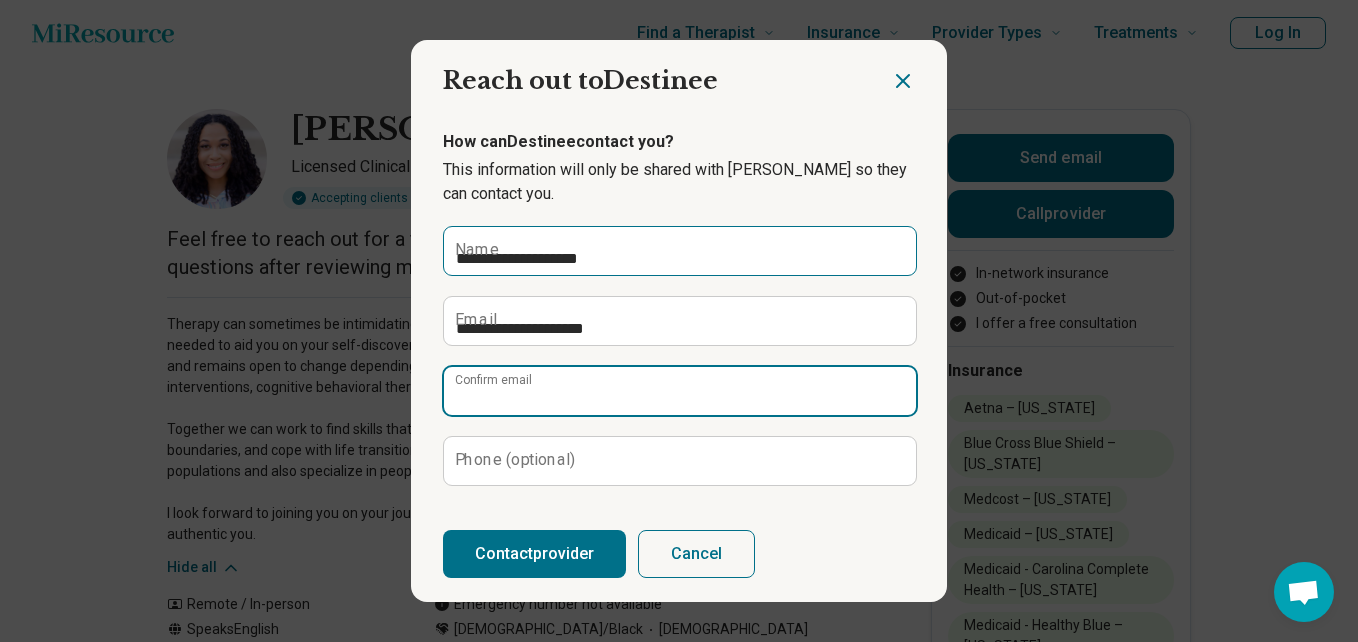 type on "**********" 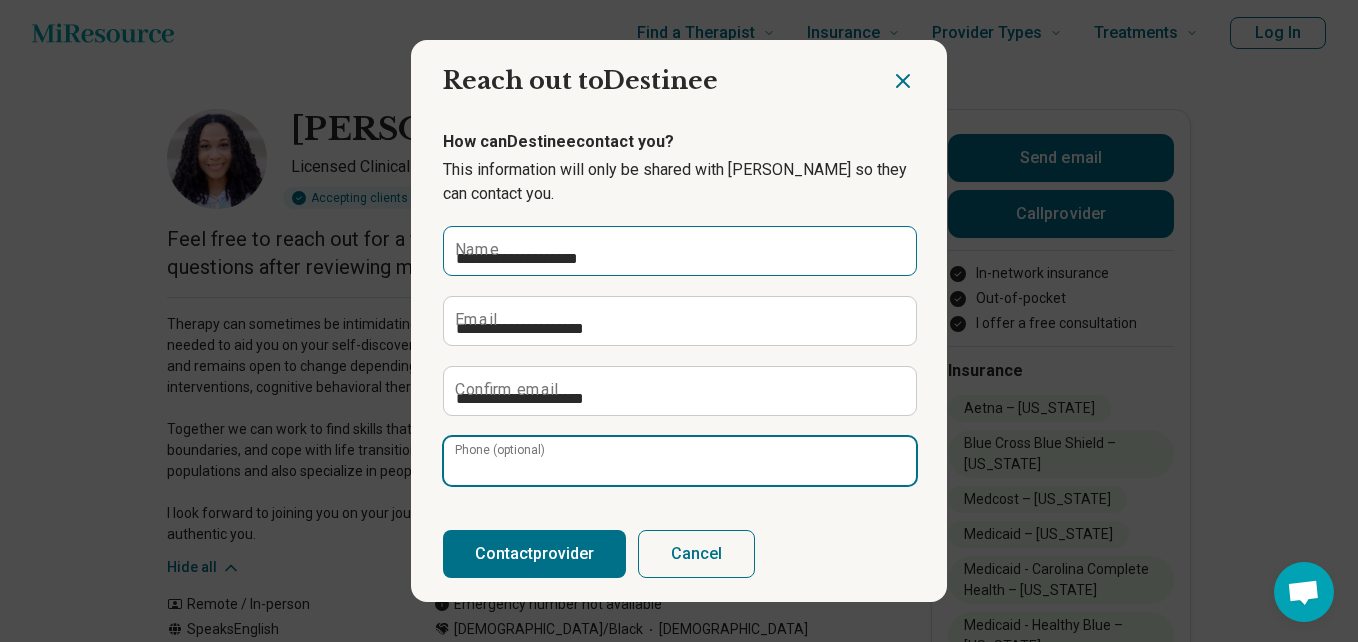 type on "**********" 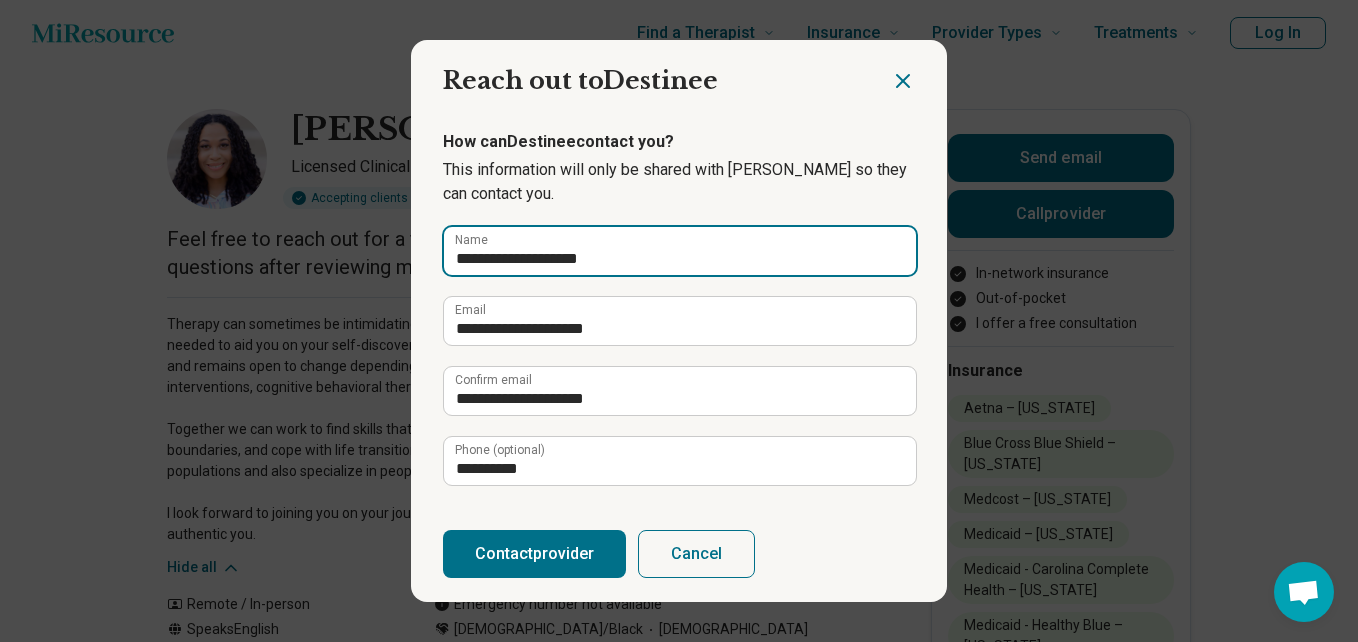 click on "**********" at bounding box center [680, 251] 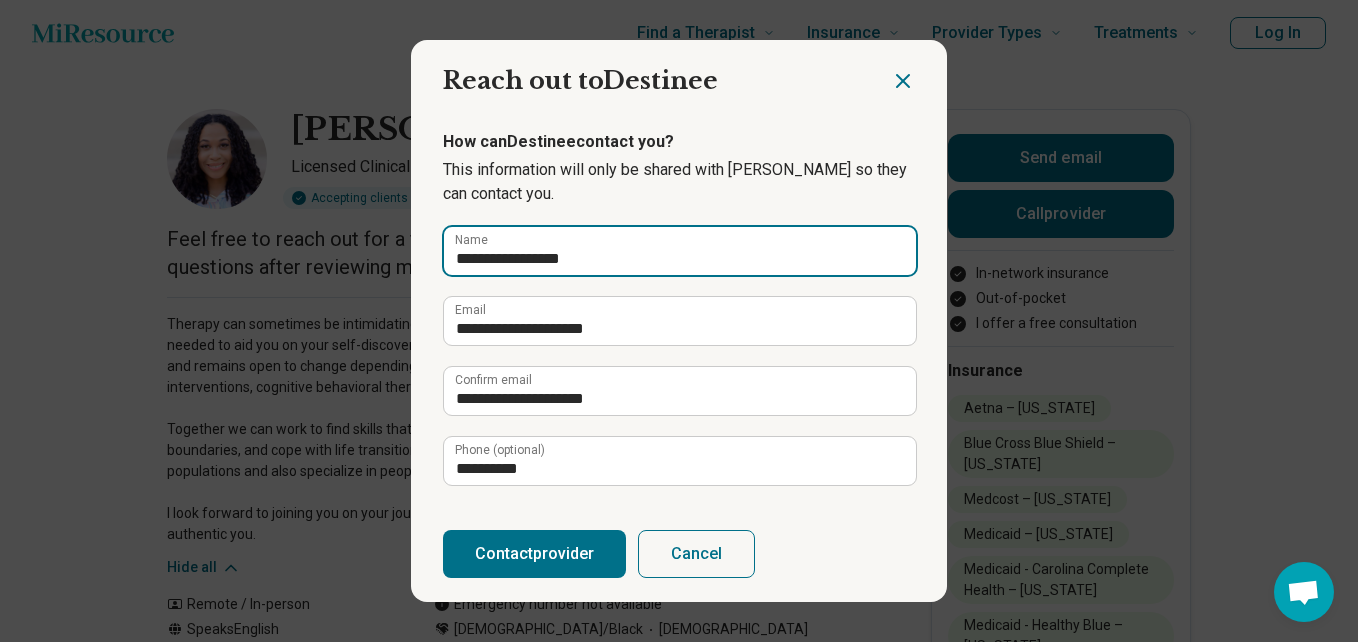 type on "**********" 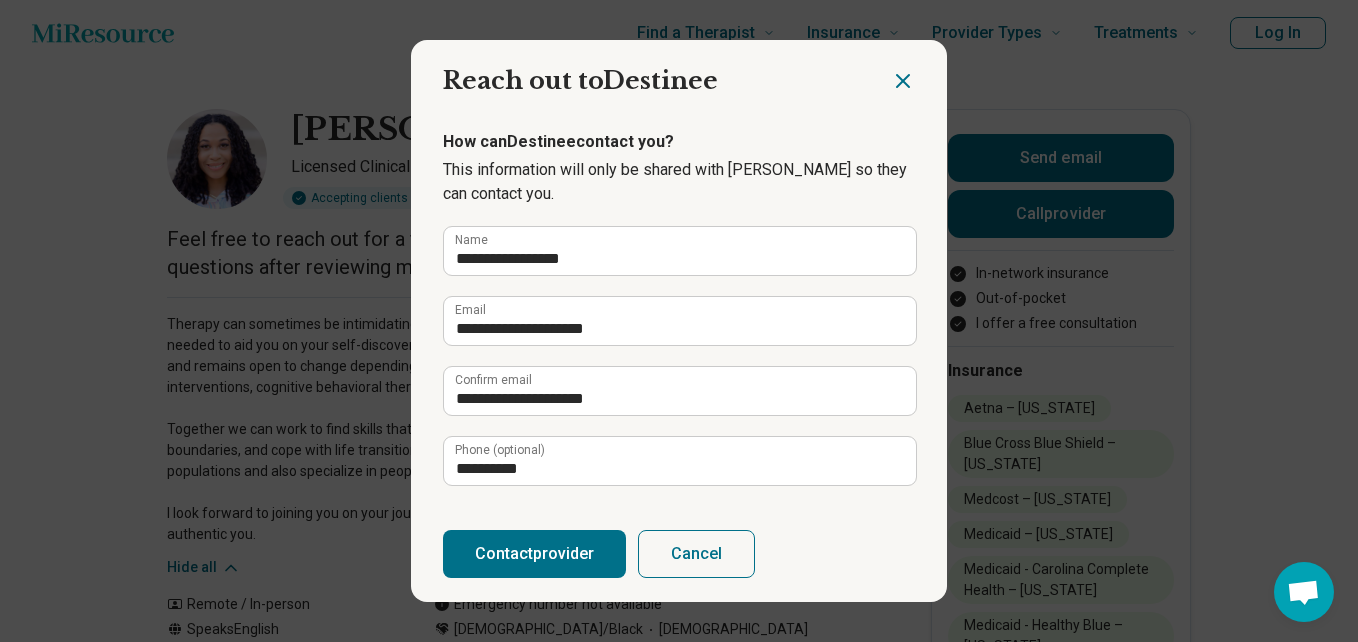 click on "Contact  provider" at bounding box center [534, 554] 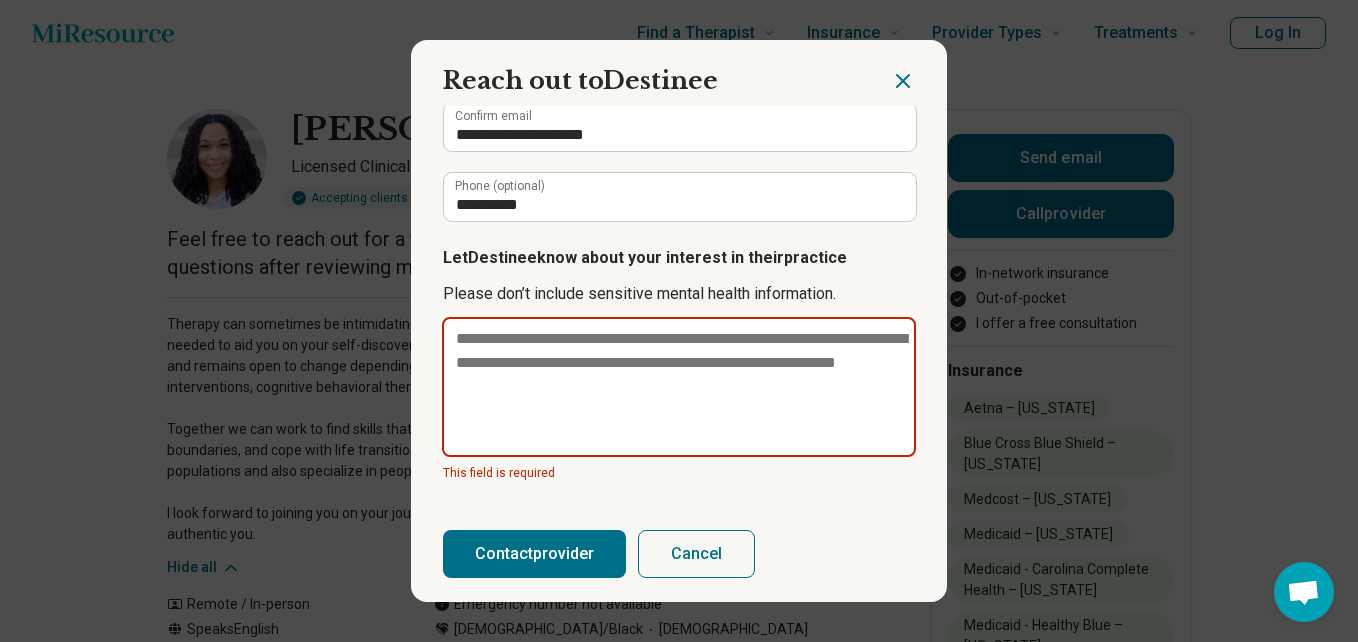 type on "*" 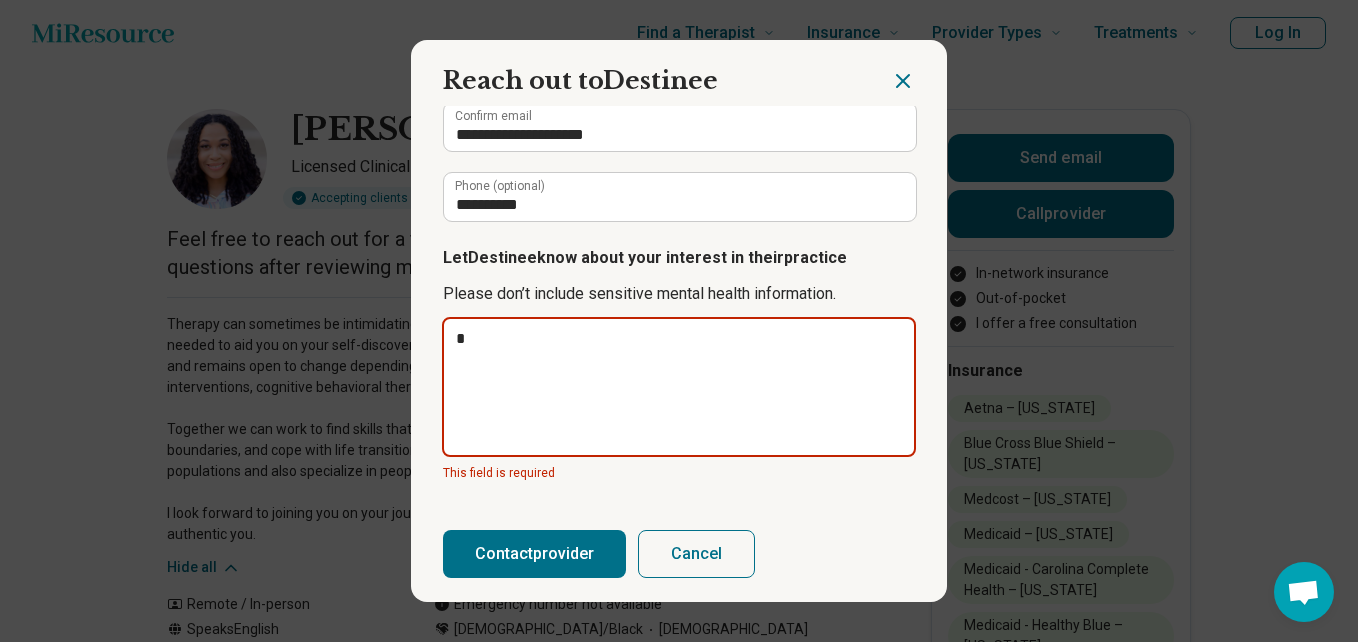 type on "**" 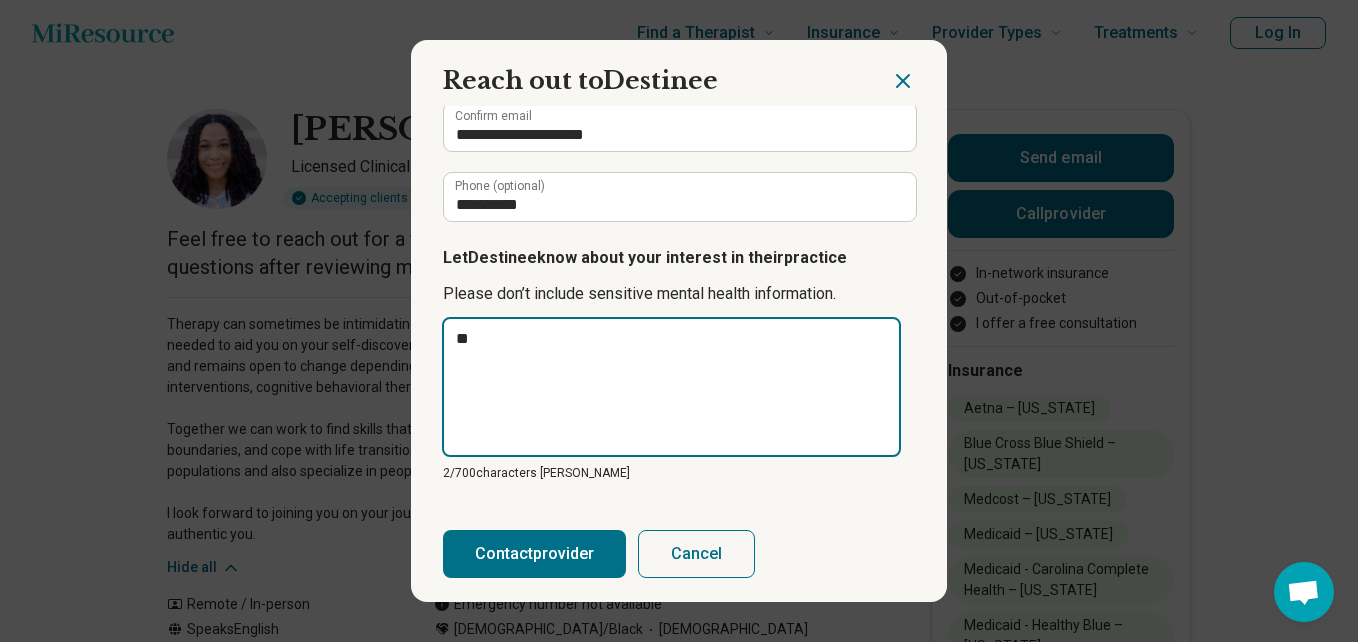 type on "**" 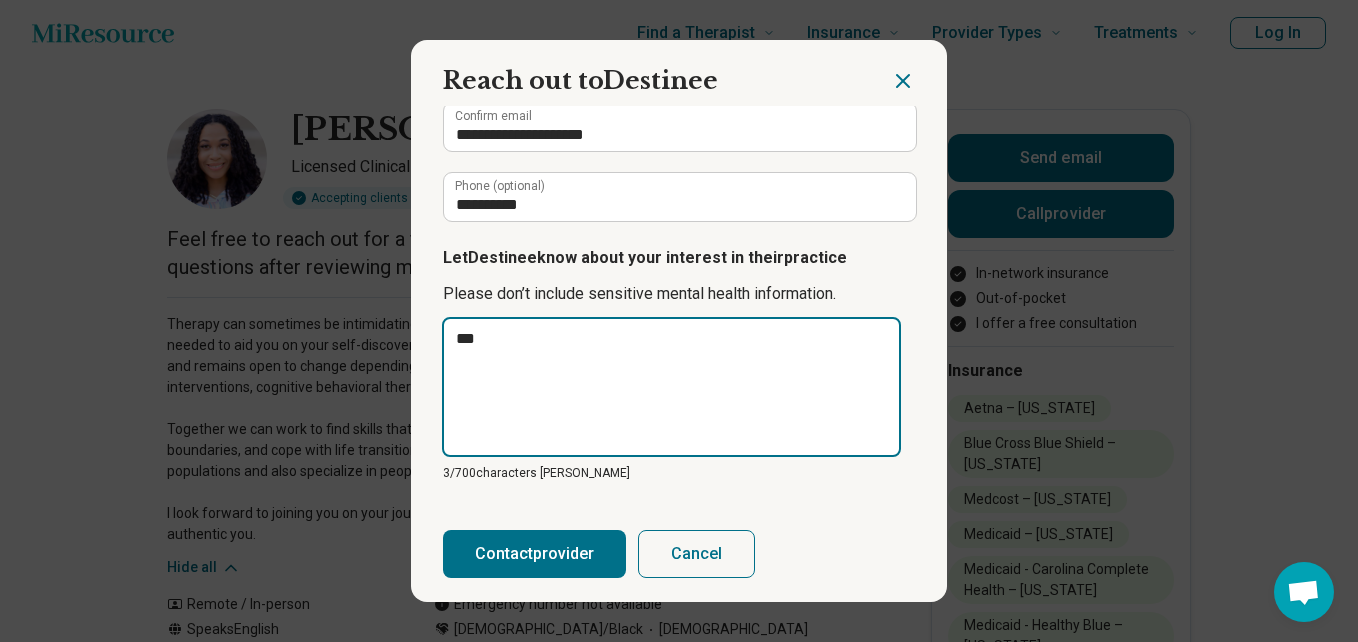 type on "****" 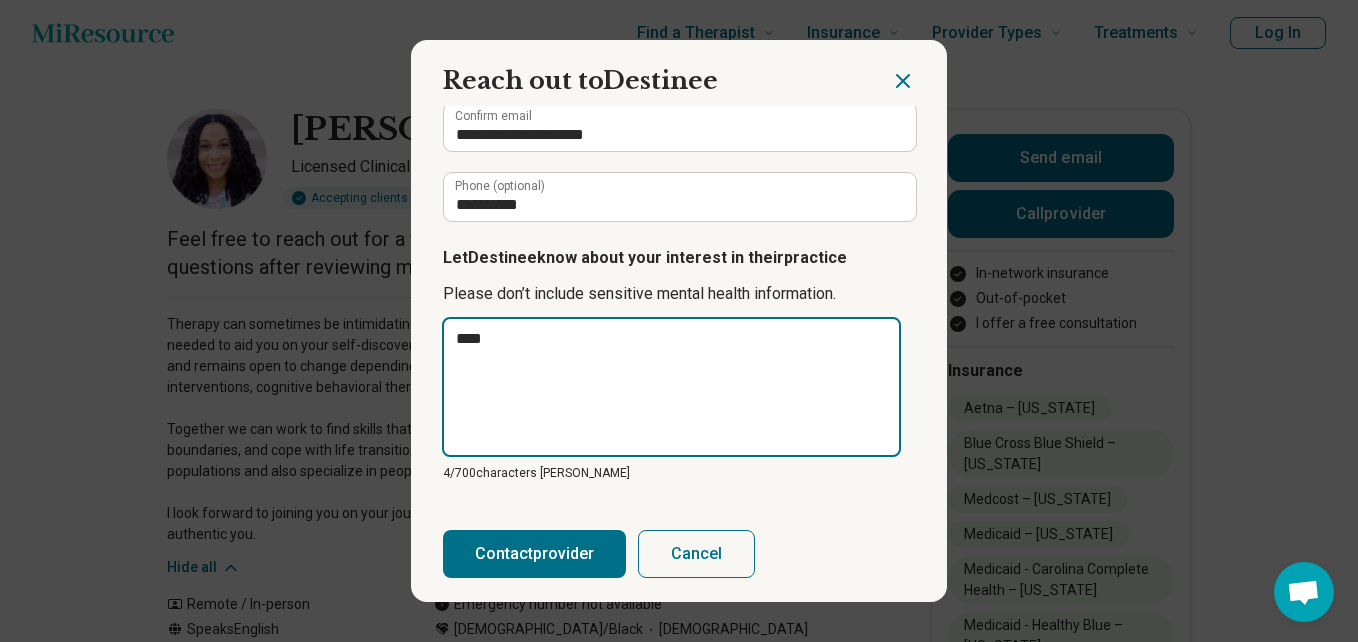 type on "*****" 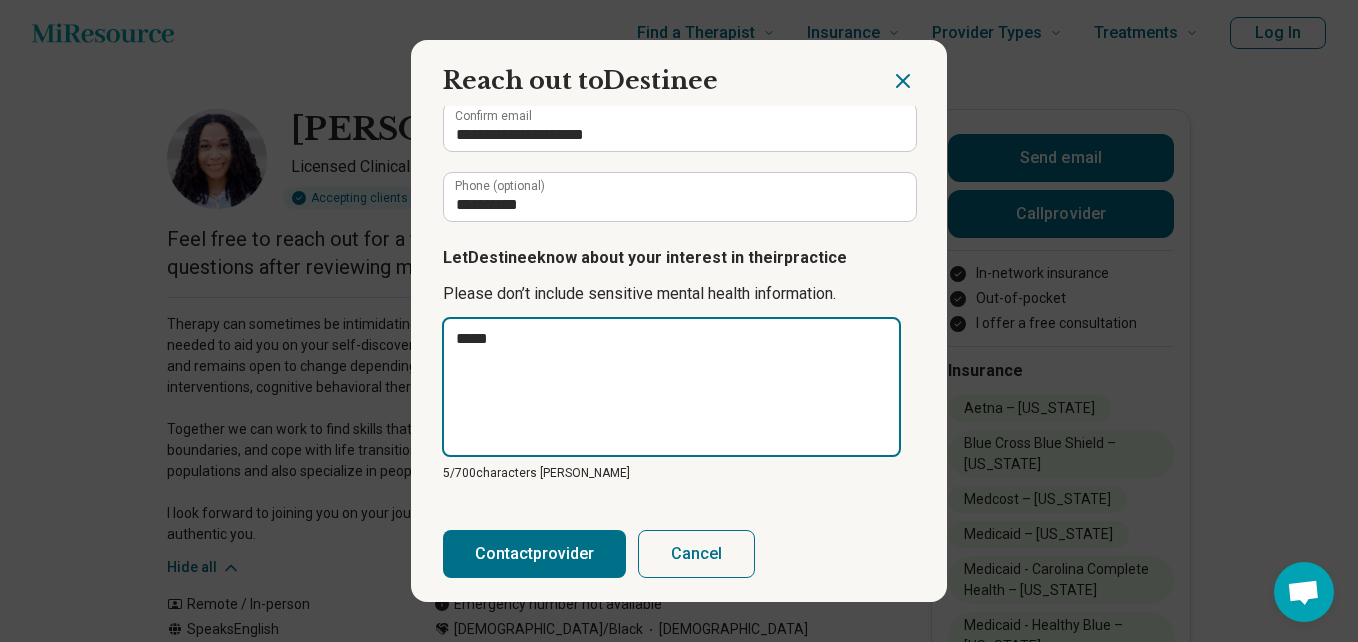 type on "******" 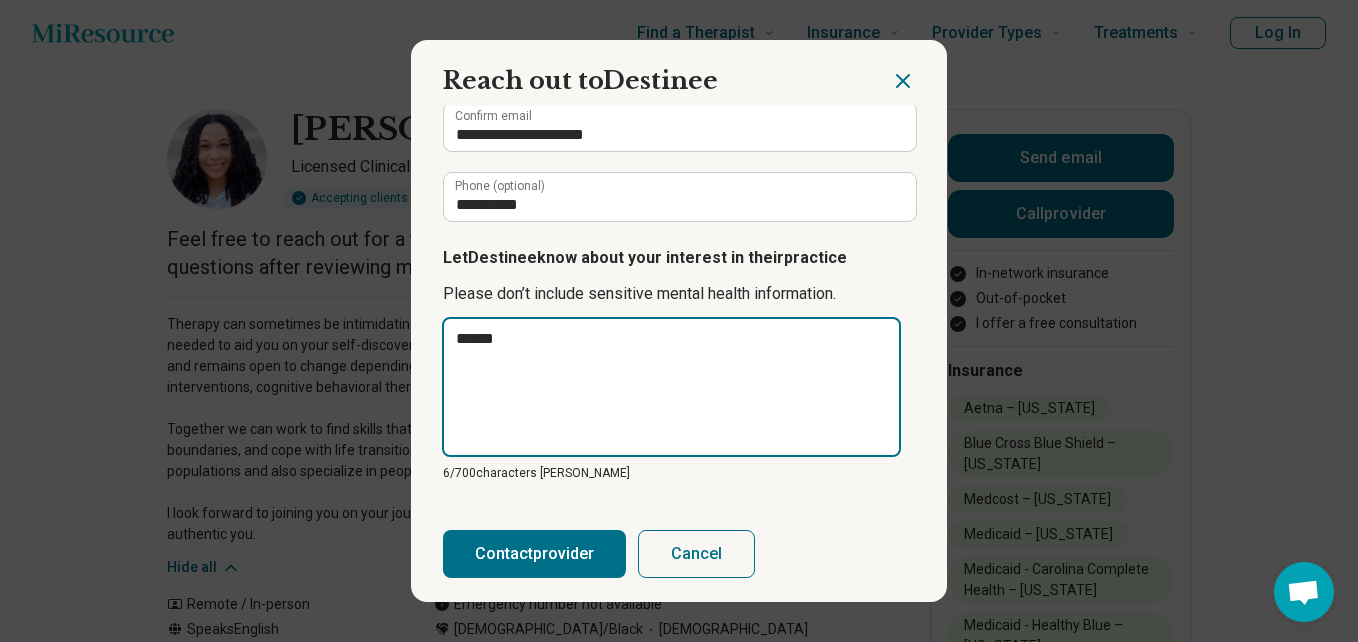 type on "*******" 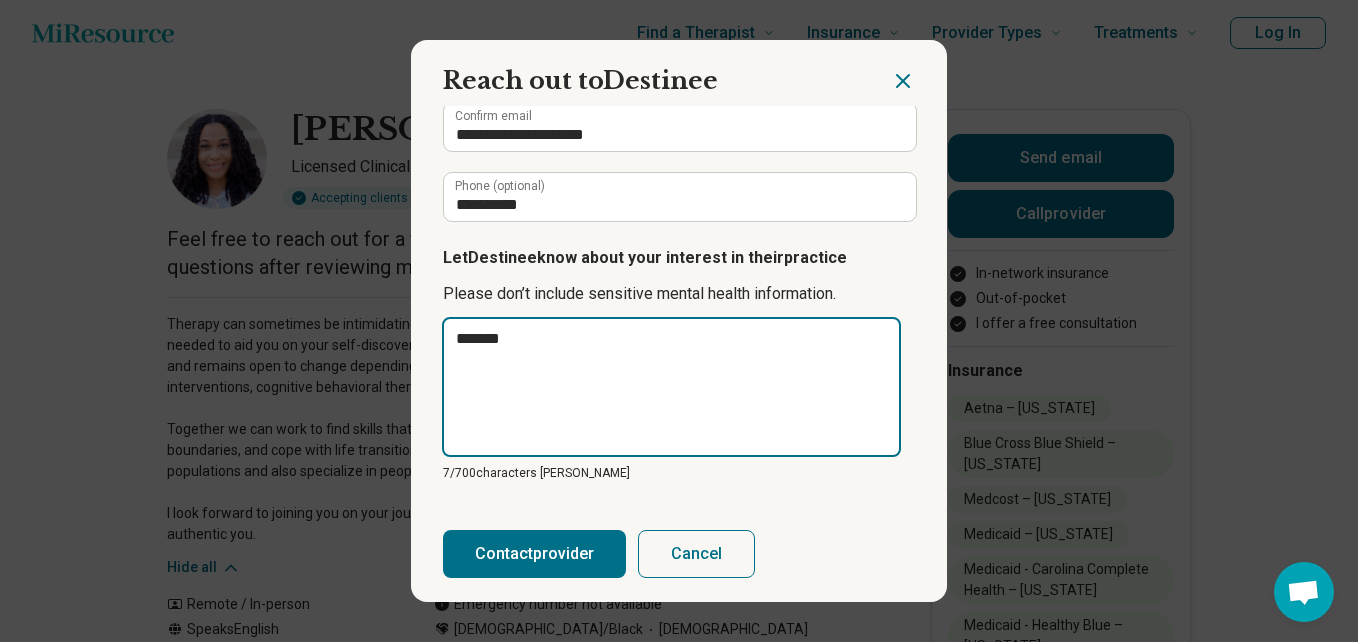 type on "********" 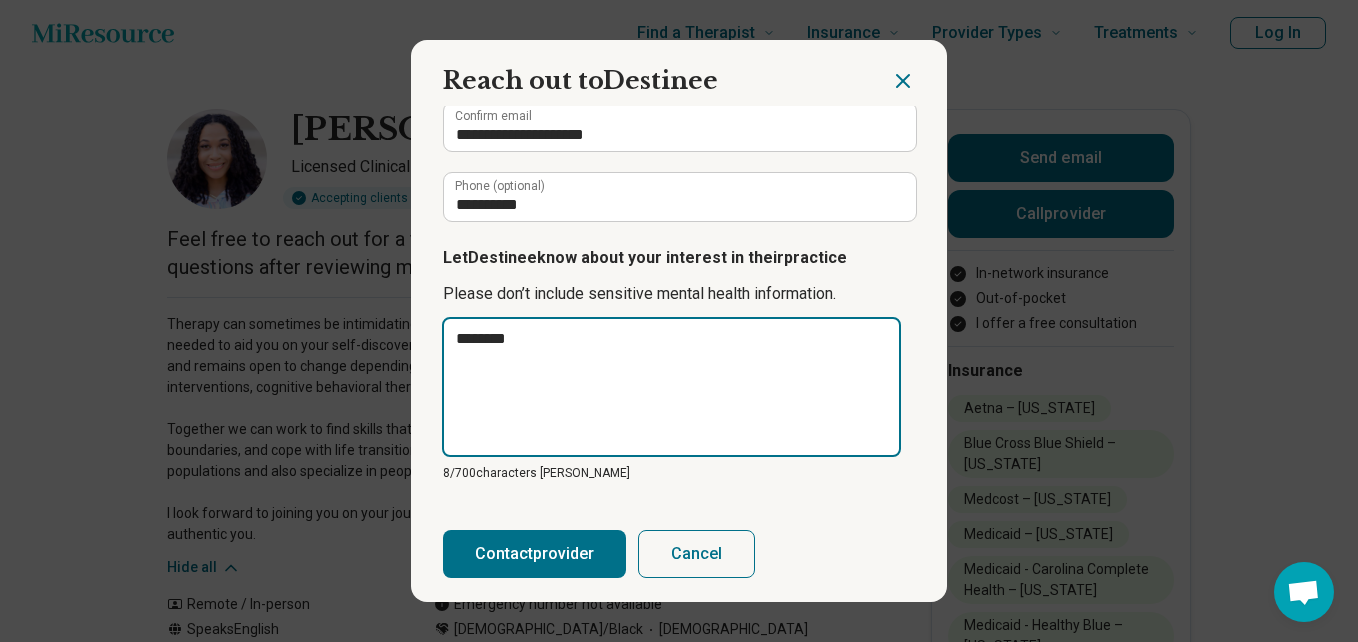 type on "*********" 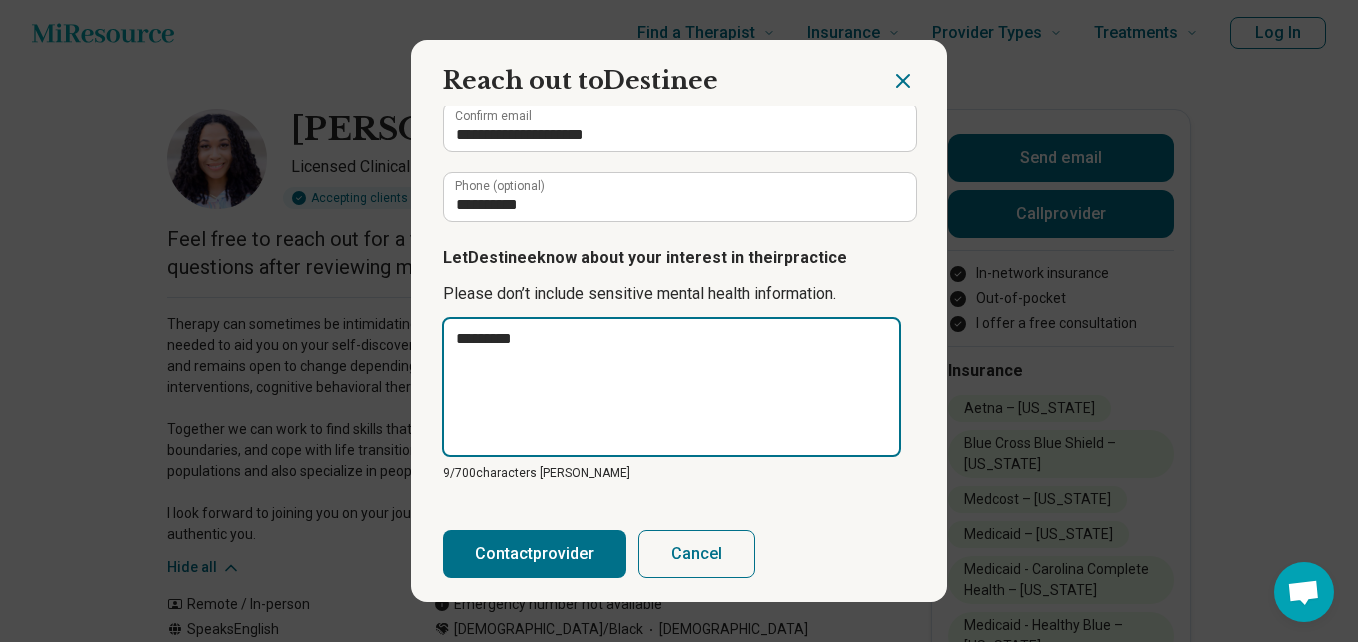 type on "**********" 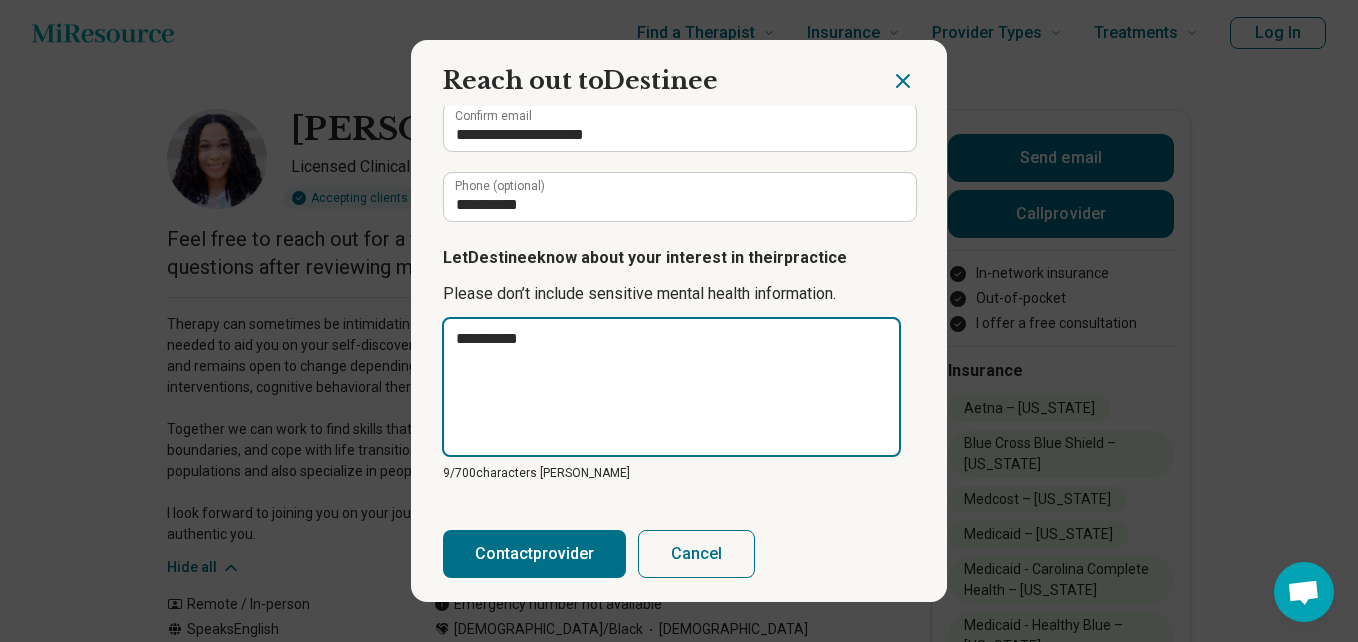 type on "*" 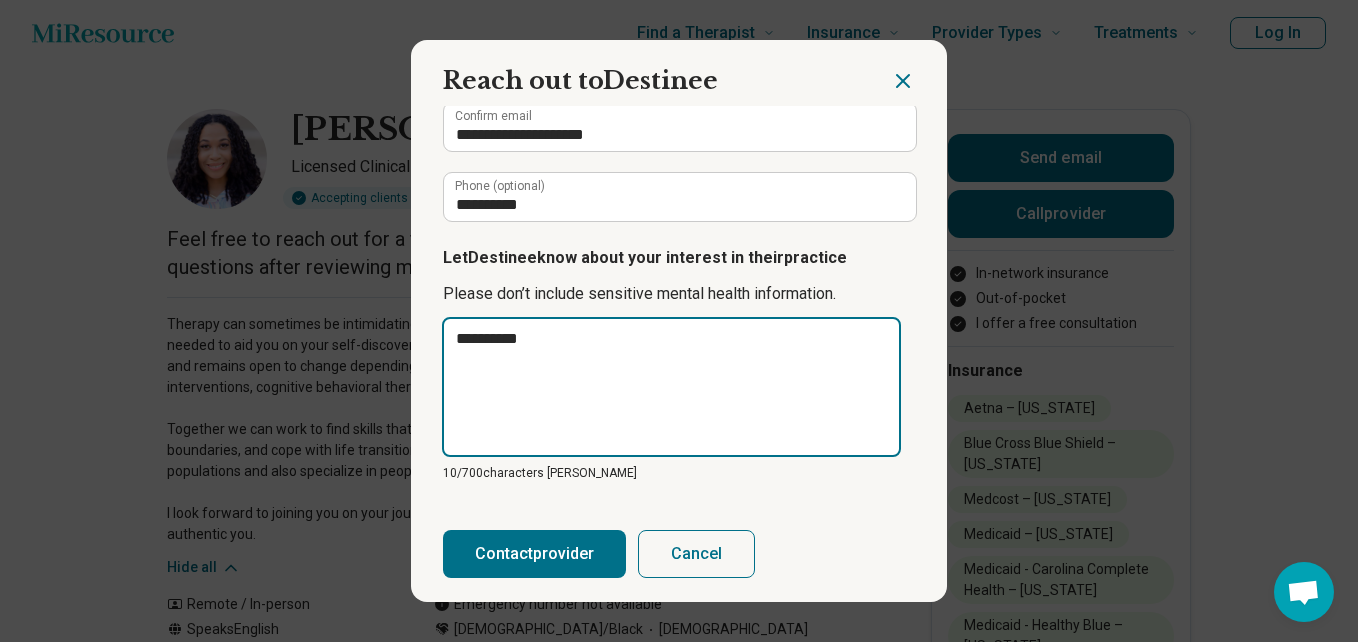 type on "**********" 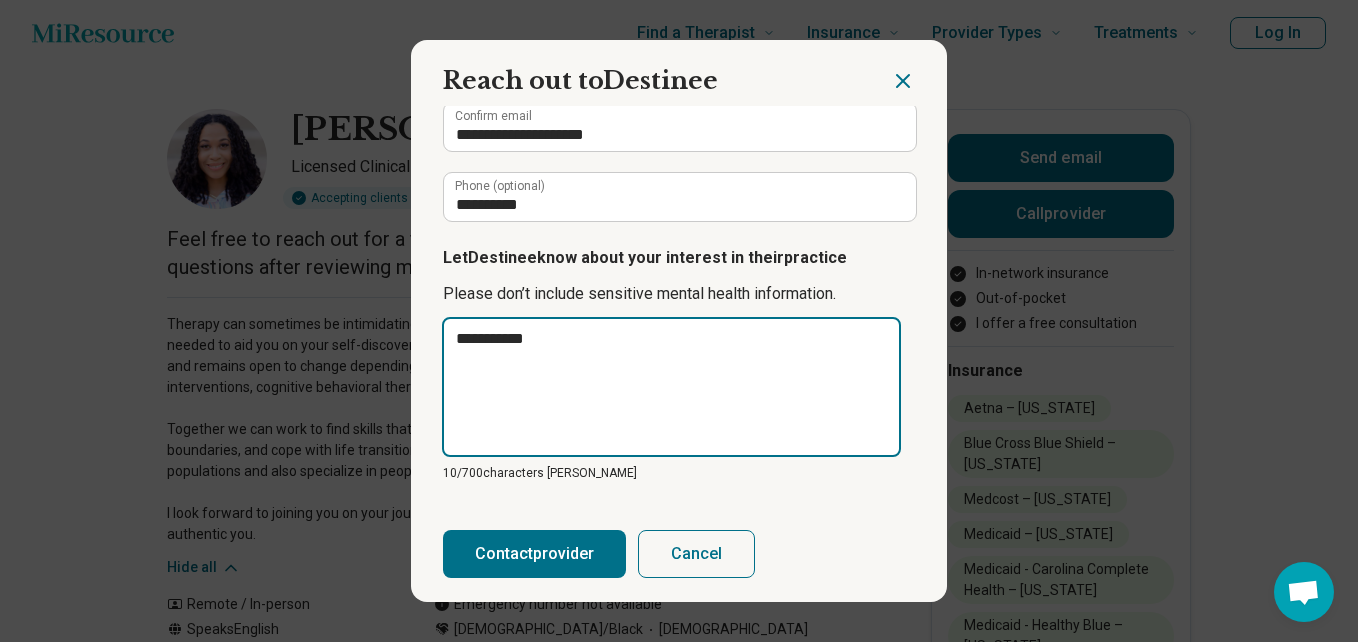type on "*" 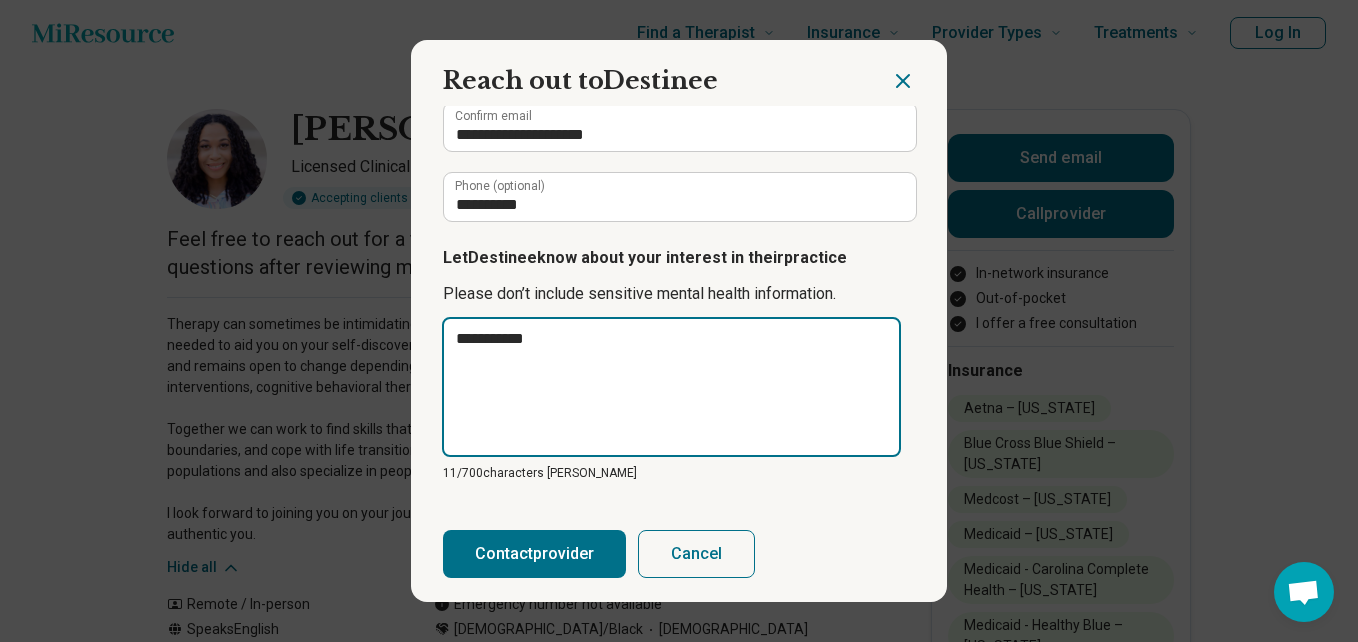 type on "**********" 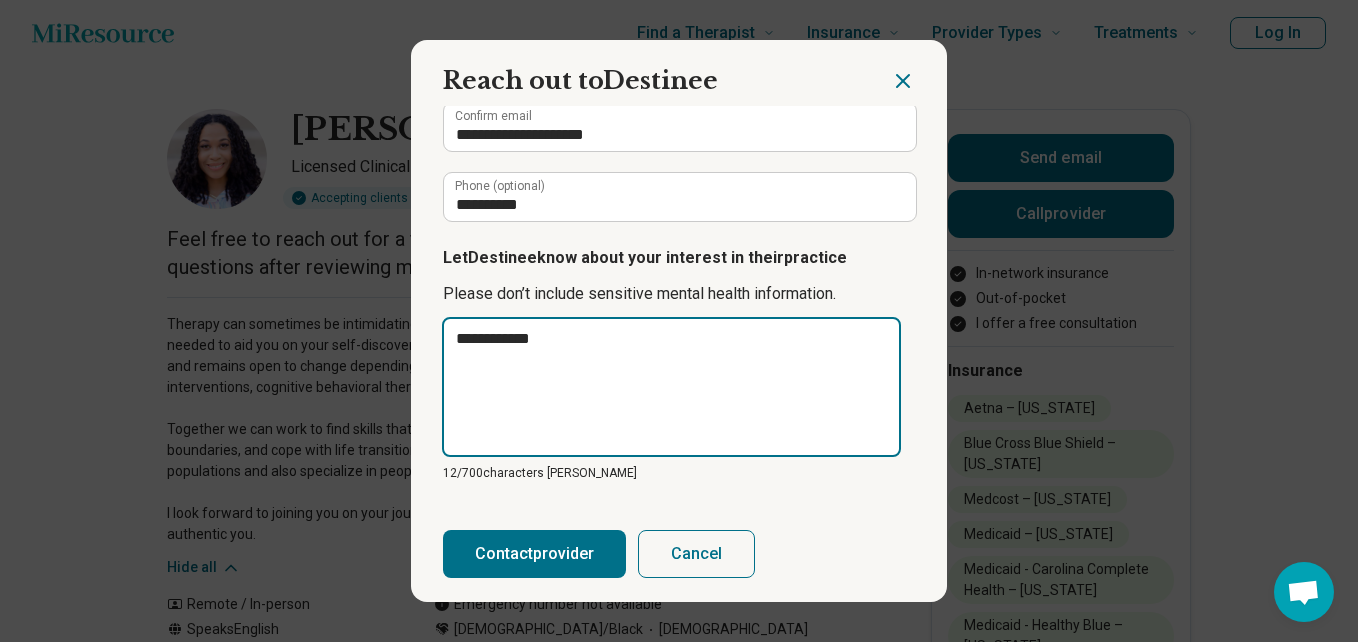 type on "**********" 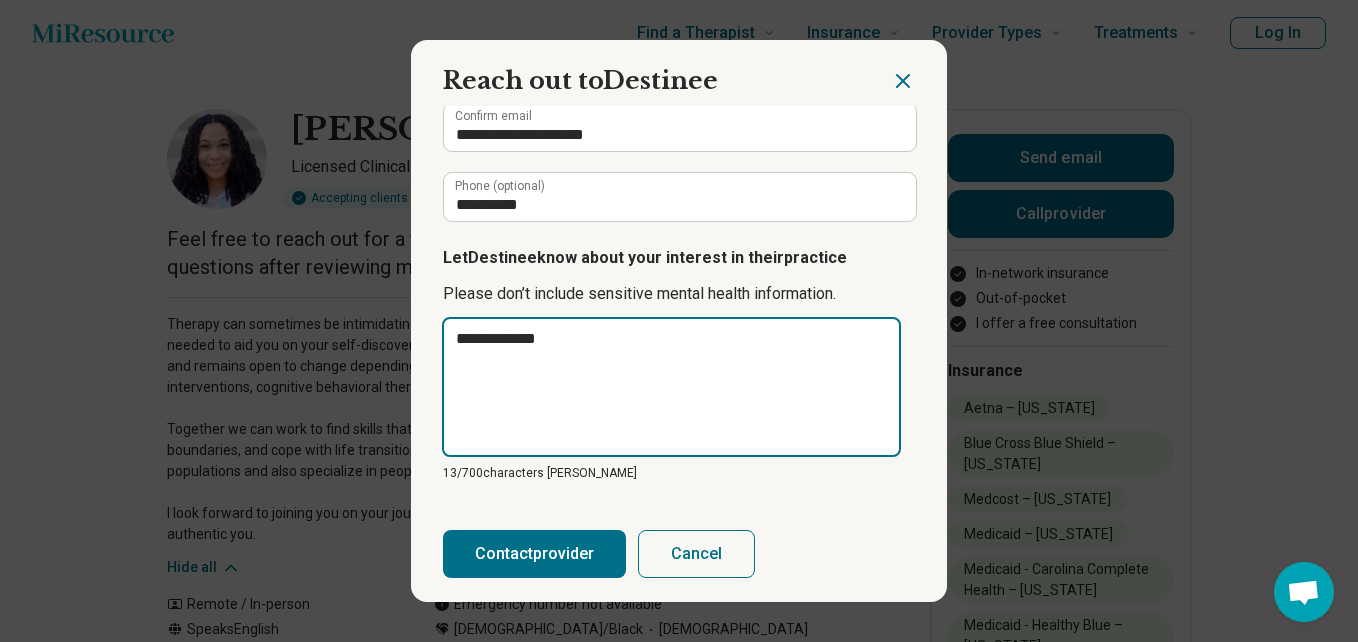 type on "**********" 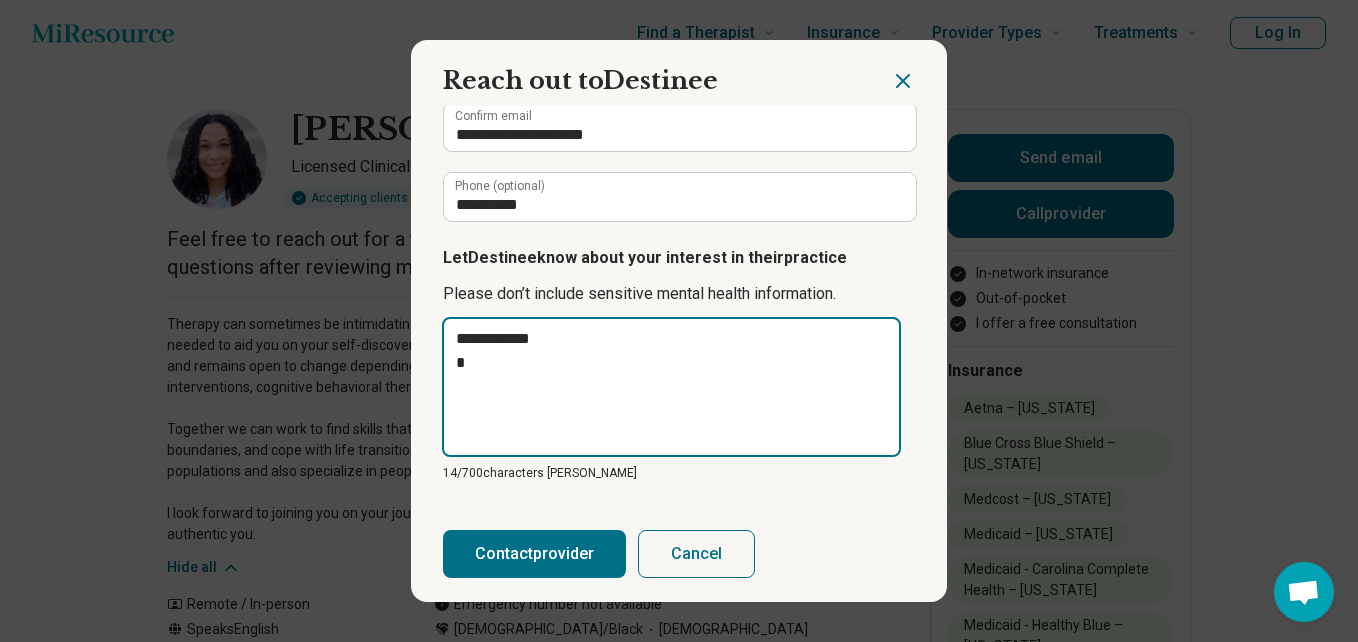type on "**********" 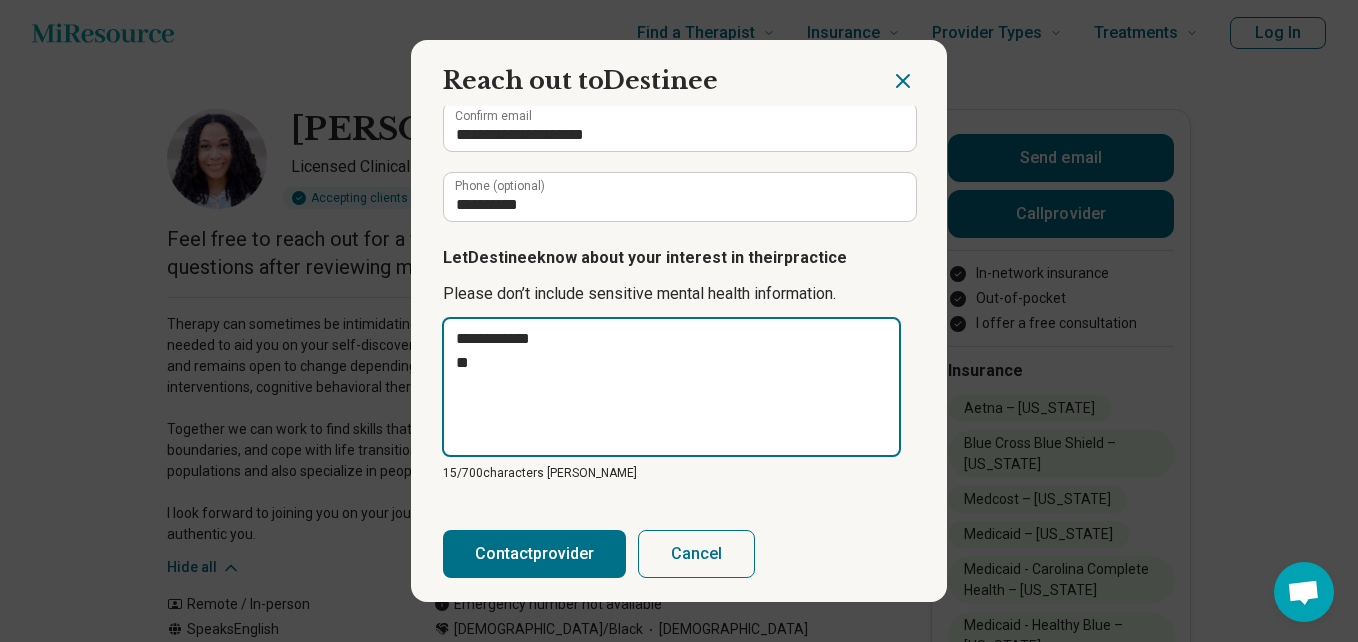 type on "**********" 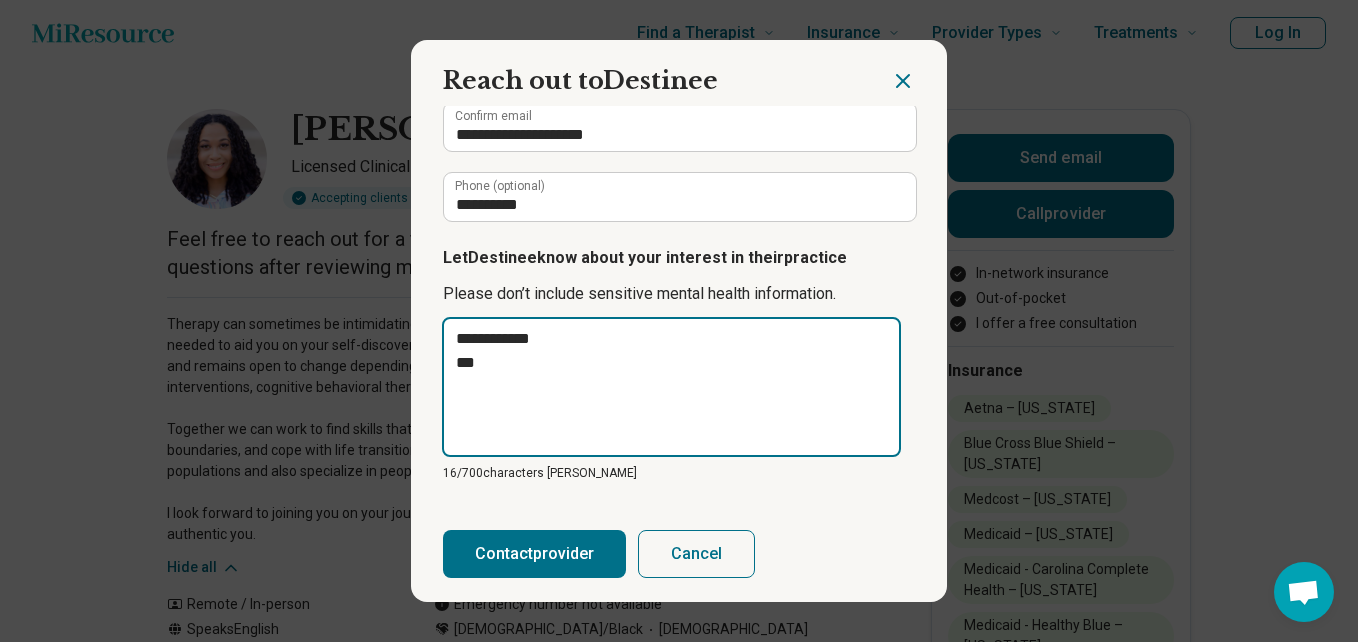 type on "**********" 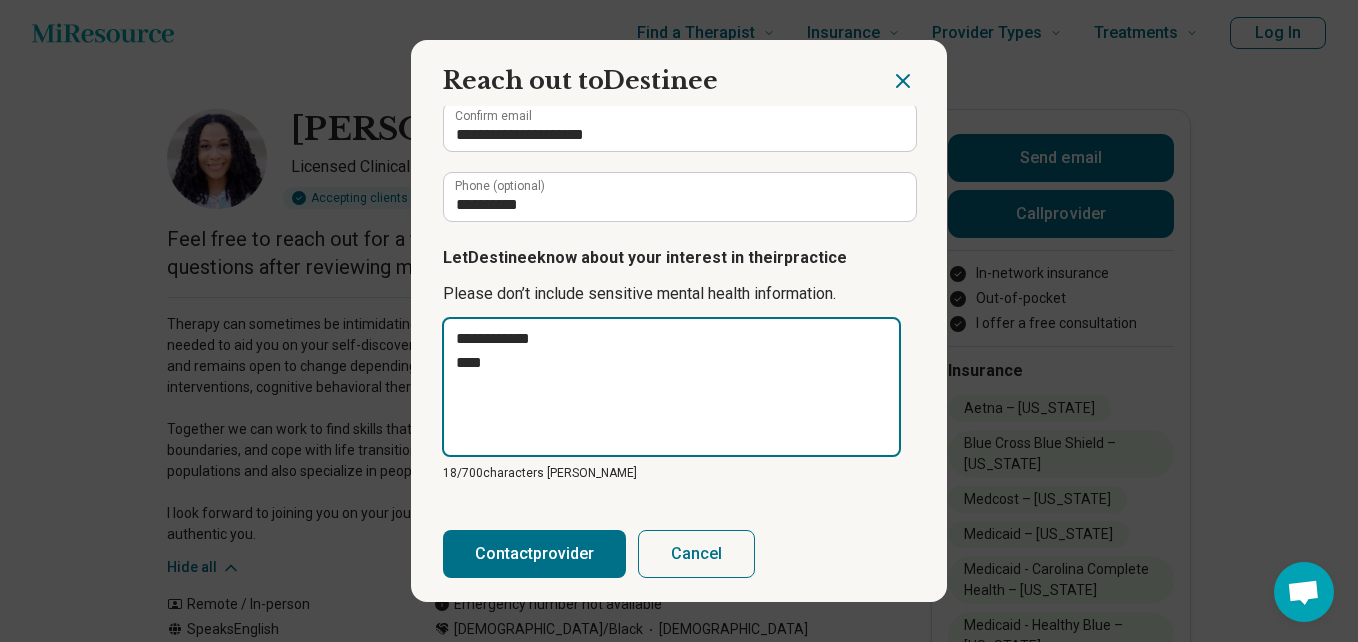 type on "**********" 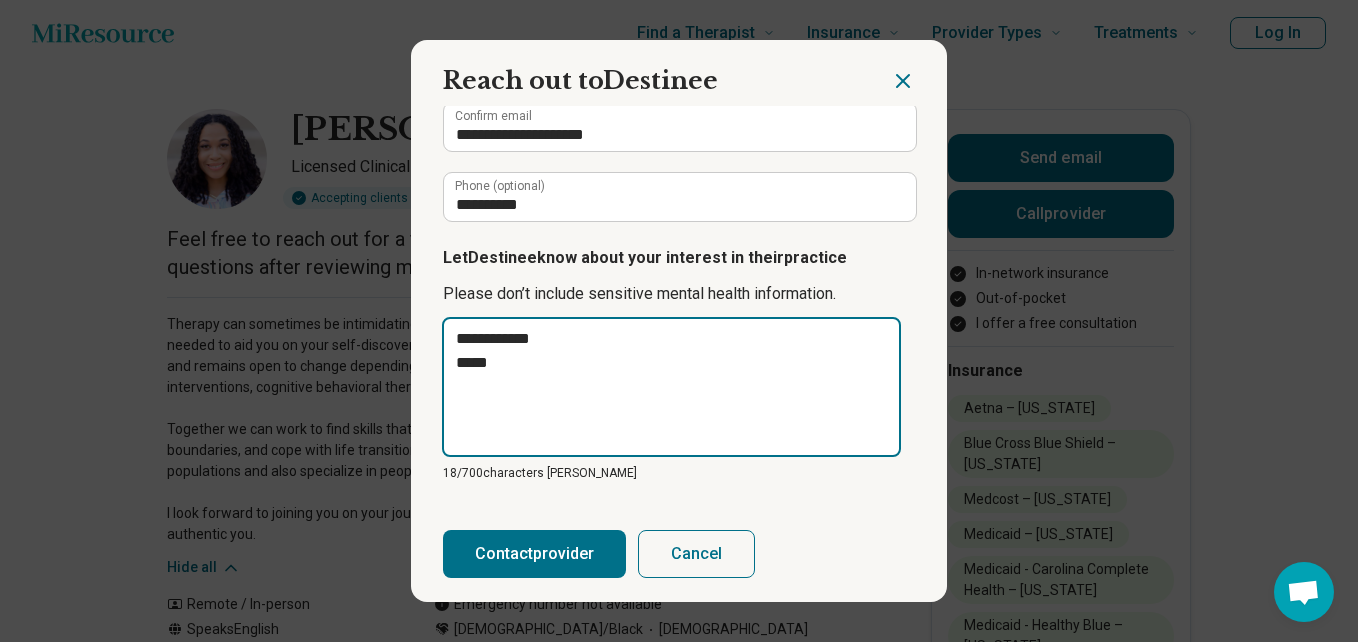type on "**********" 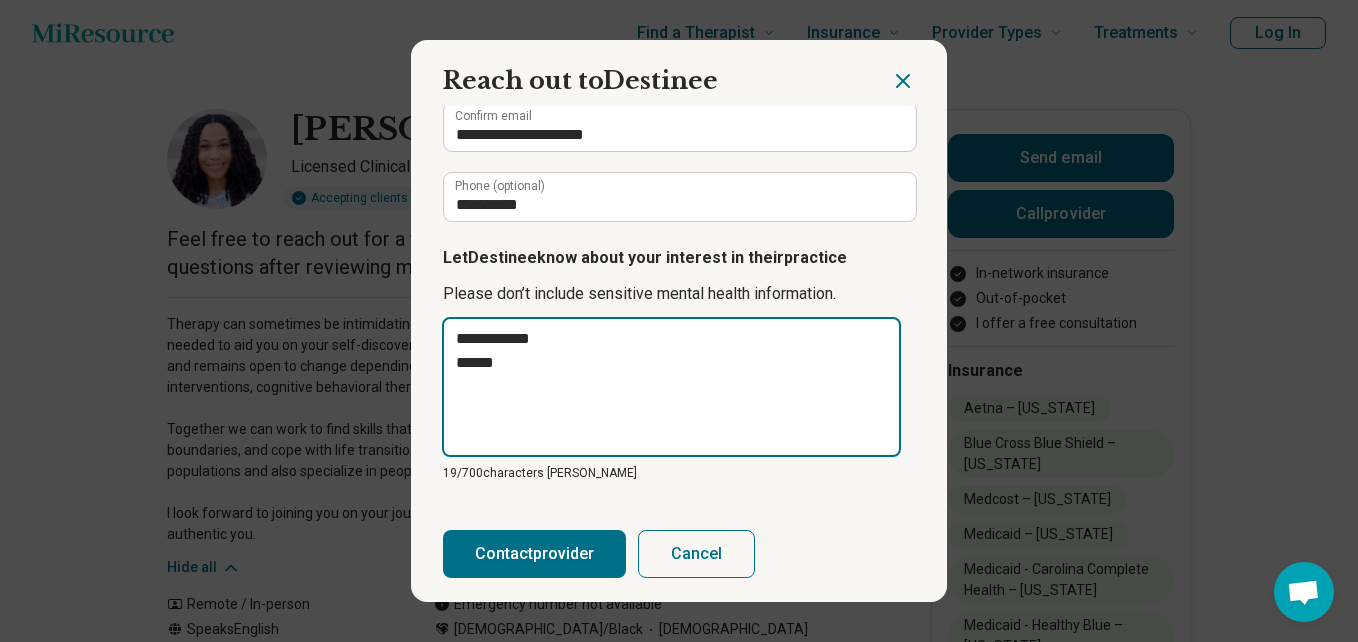 type on "**********" 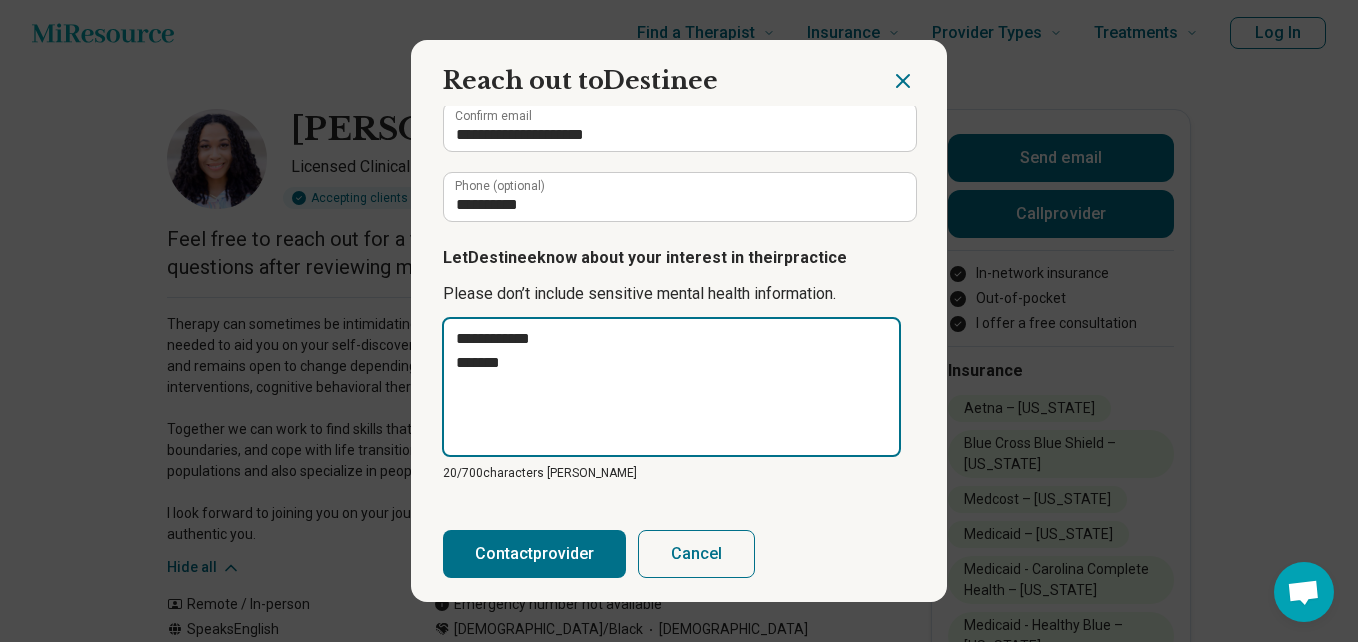 type on "**********" 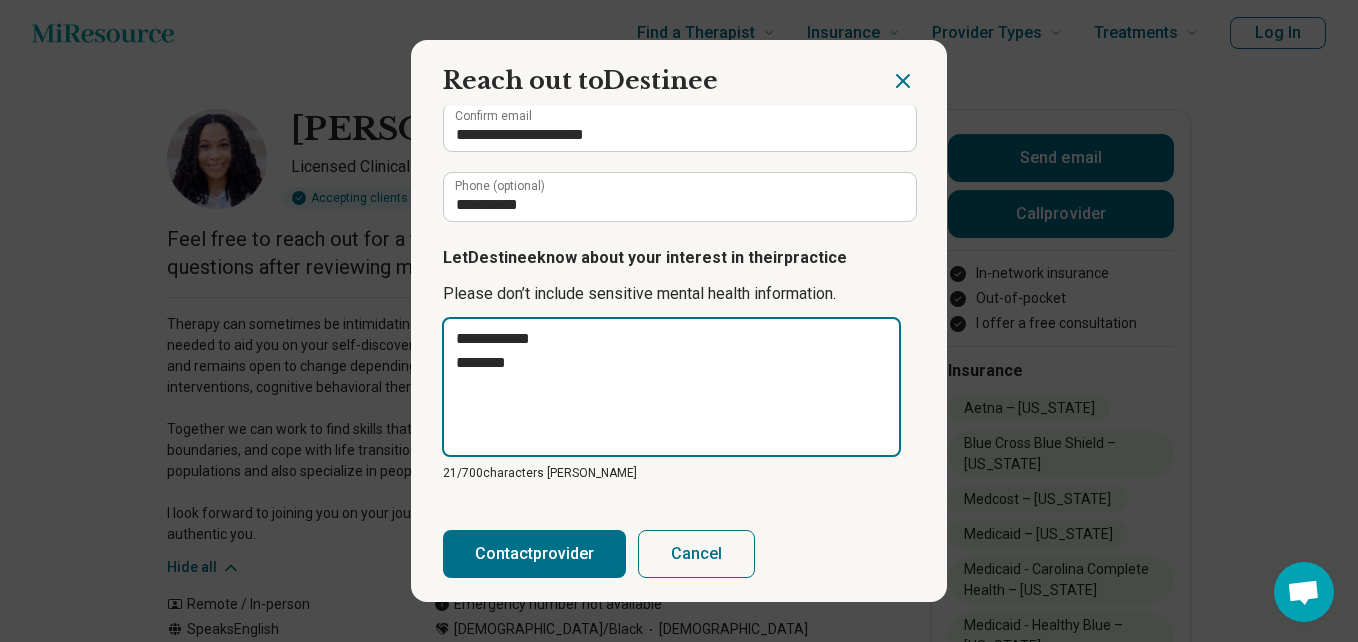 type on "**********" 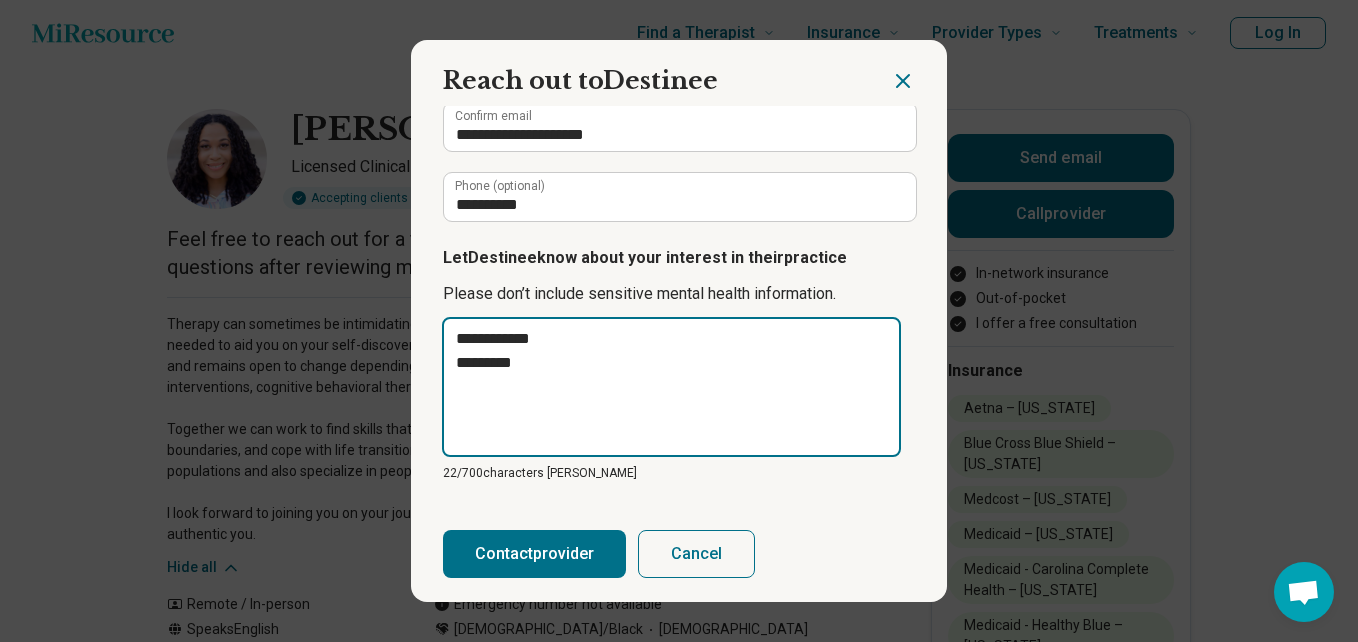 type on "**********" 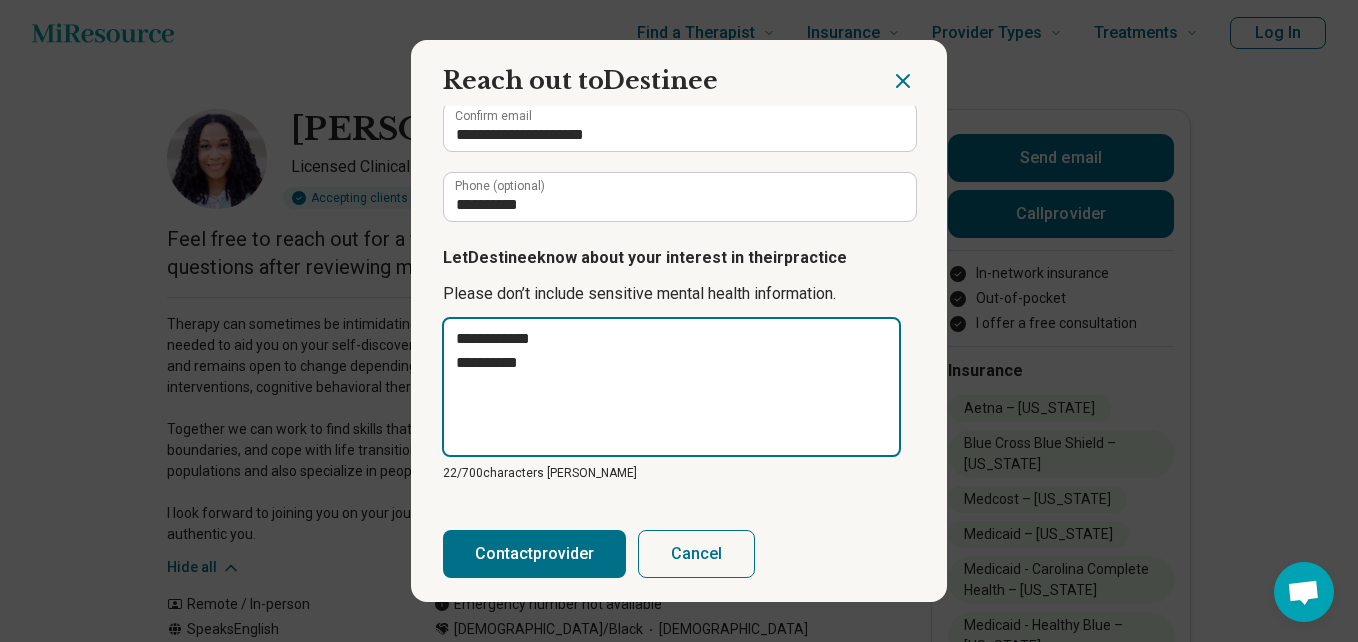 type on "**********" 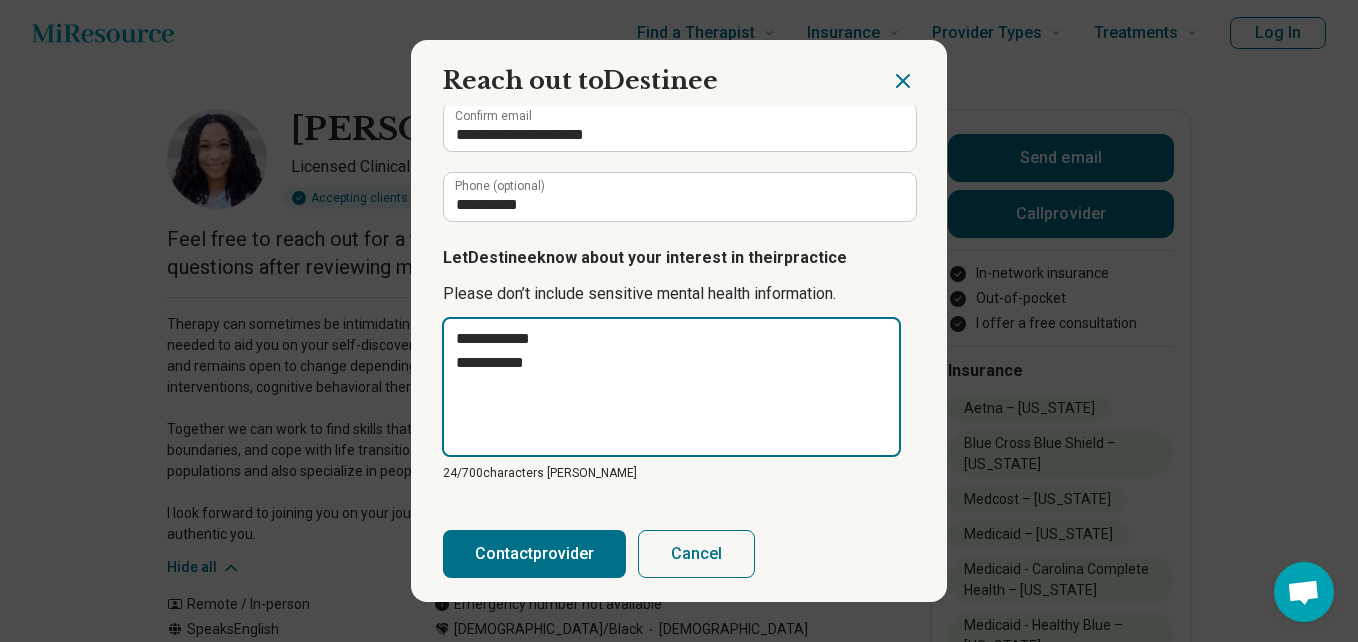 type on "**********" 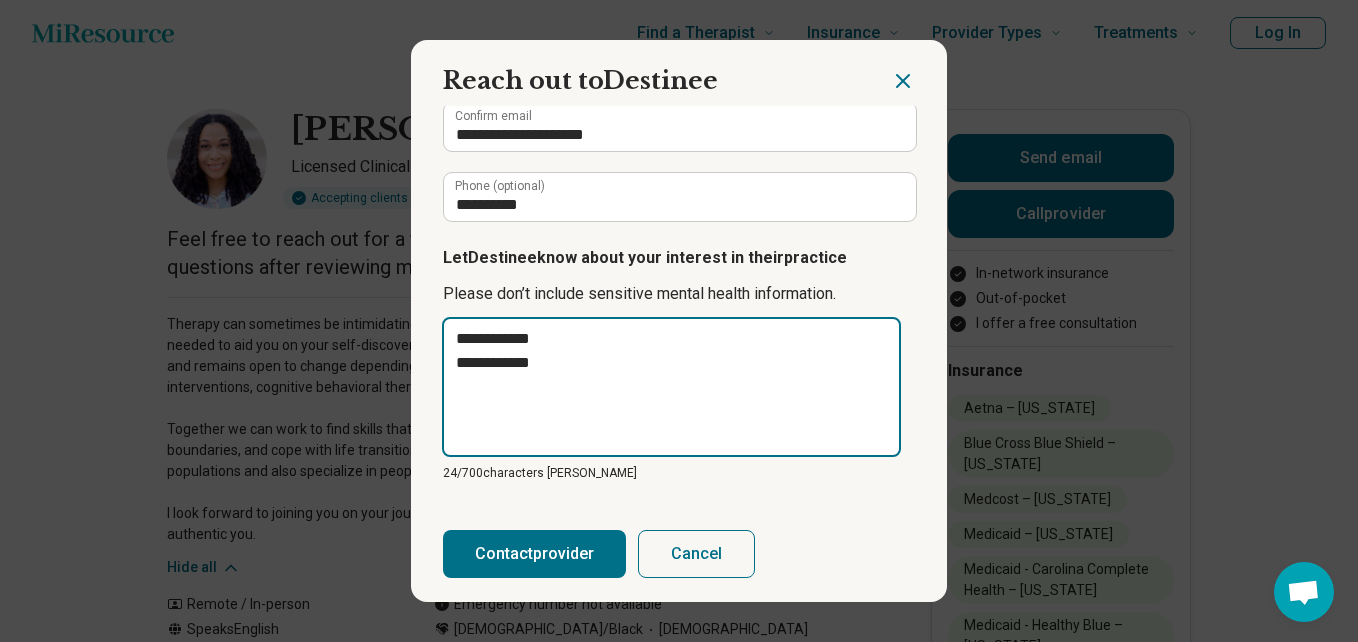 type on "**********" 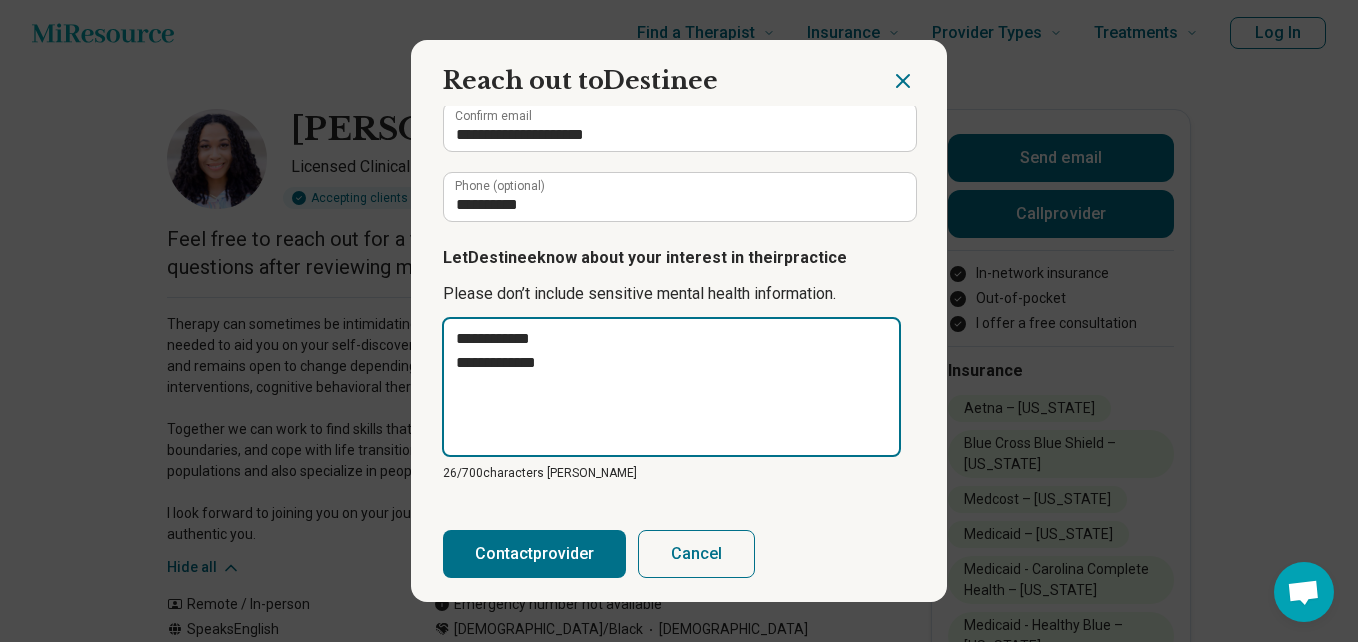 type on "**********" 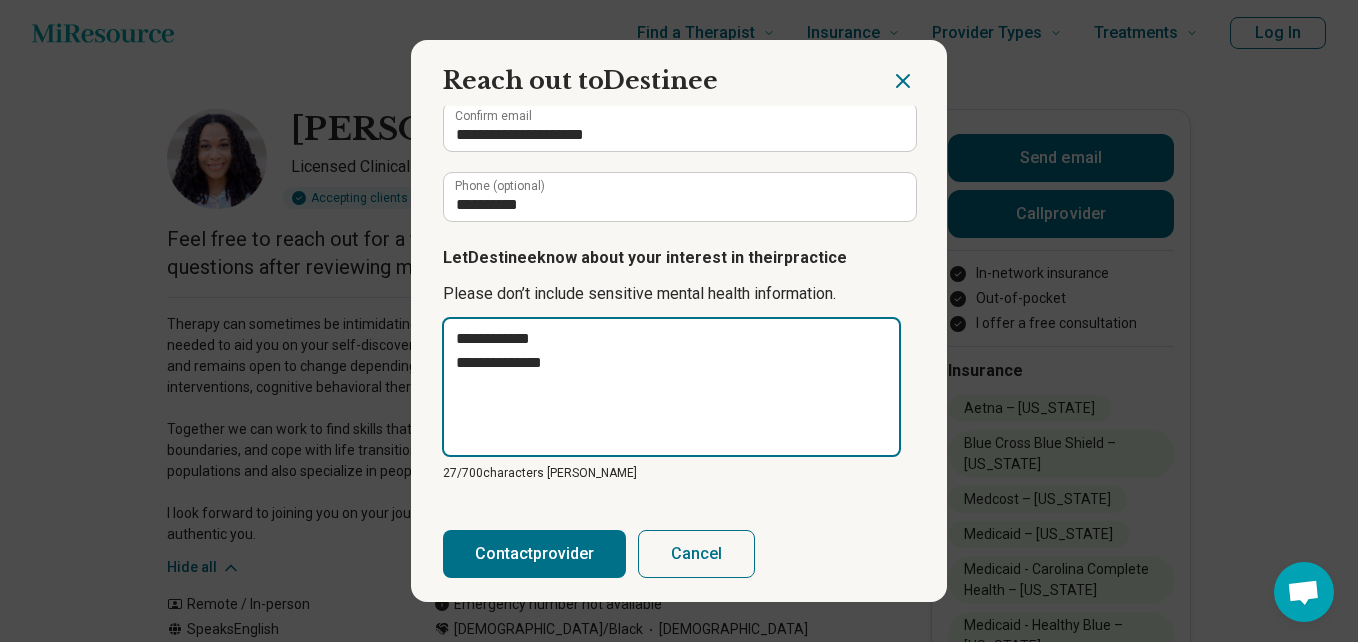 type on "**********" 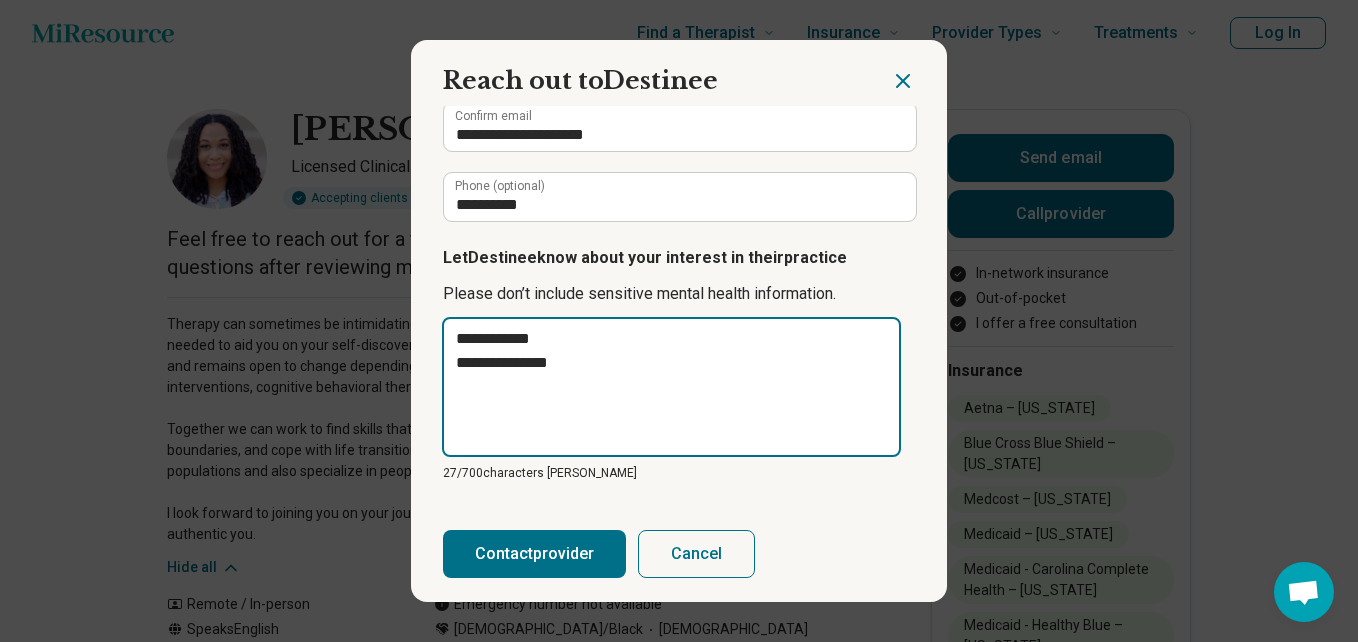 type on "**********" 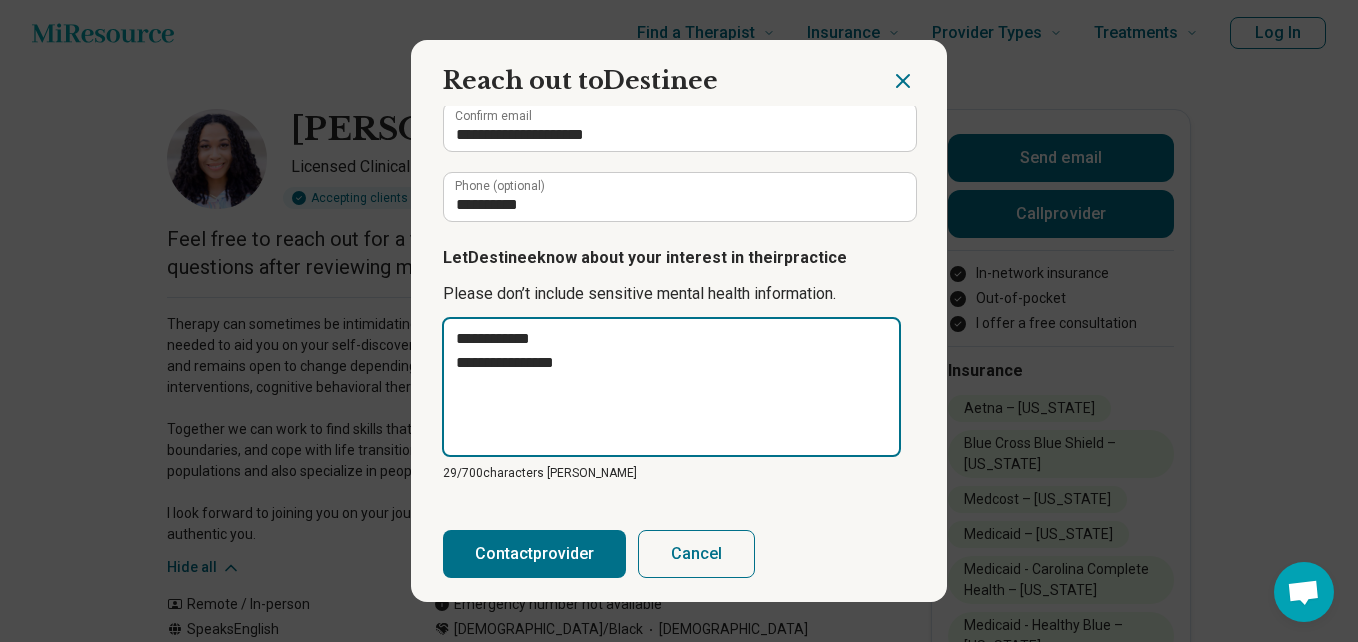 type on "**********" 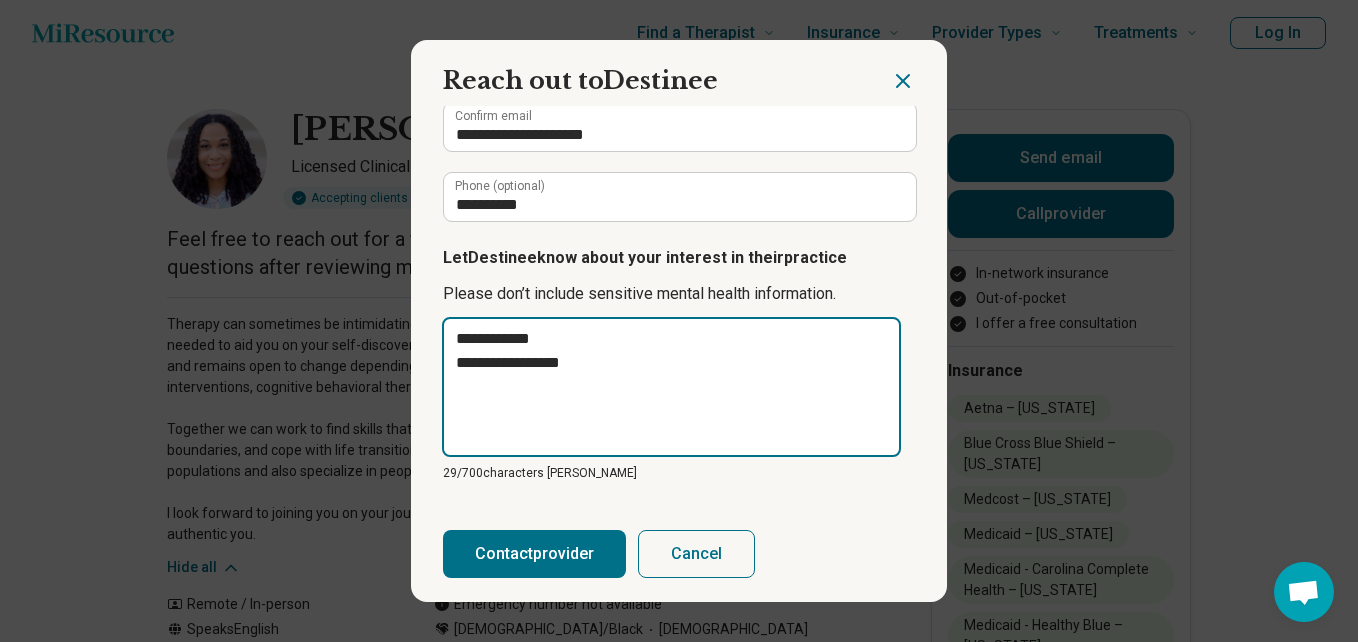 type on "**********" 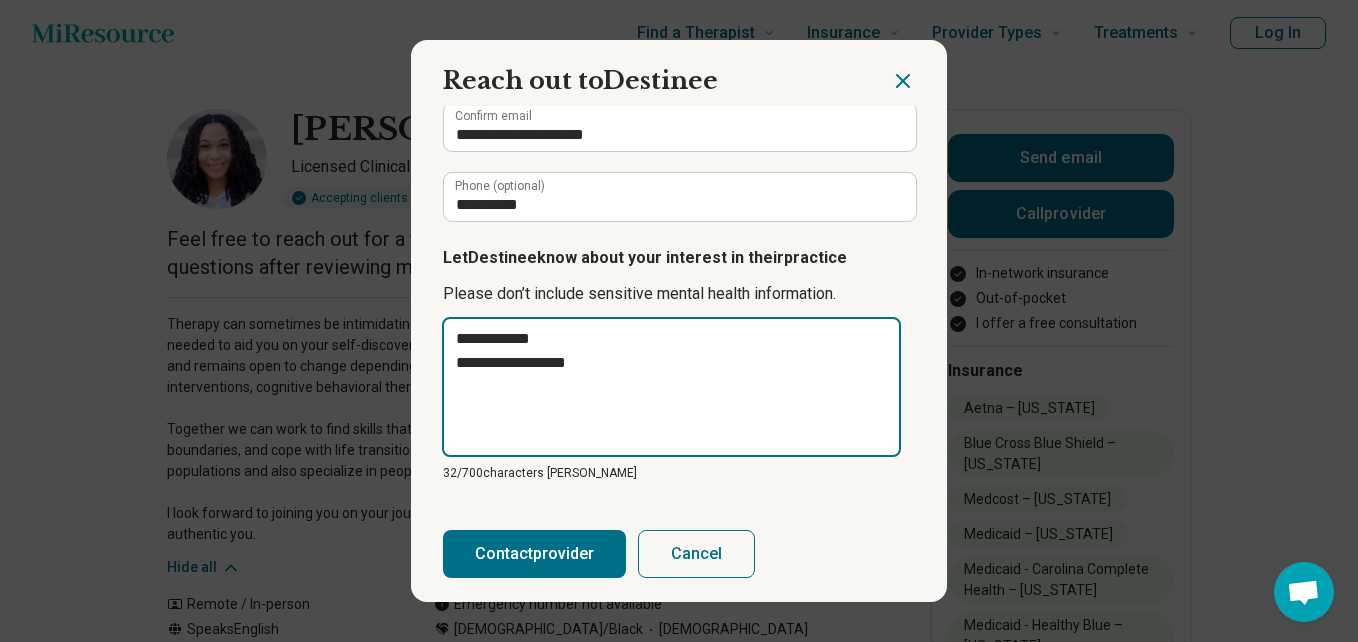 type on "**********" 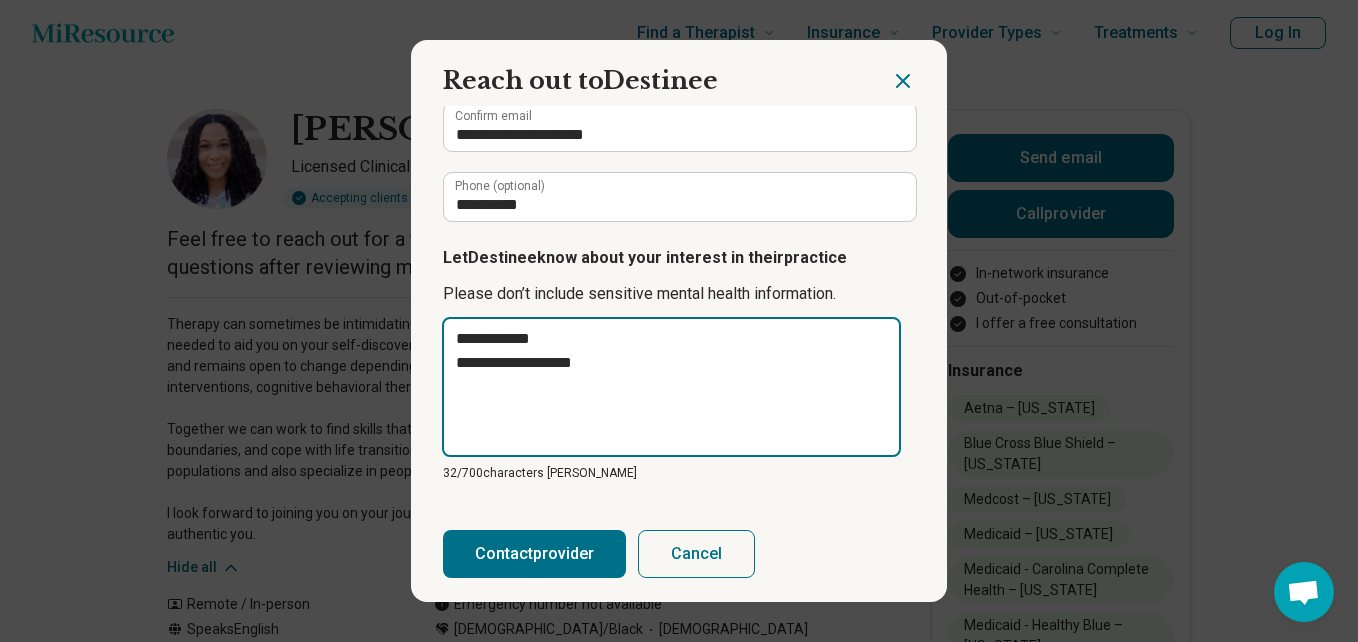 type on "**********" 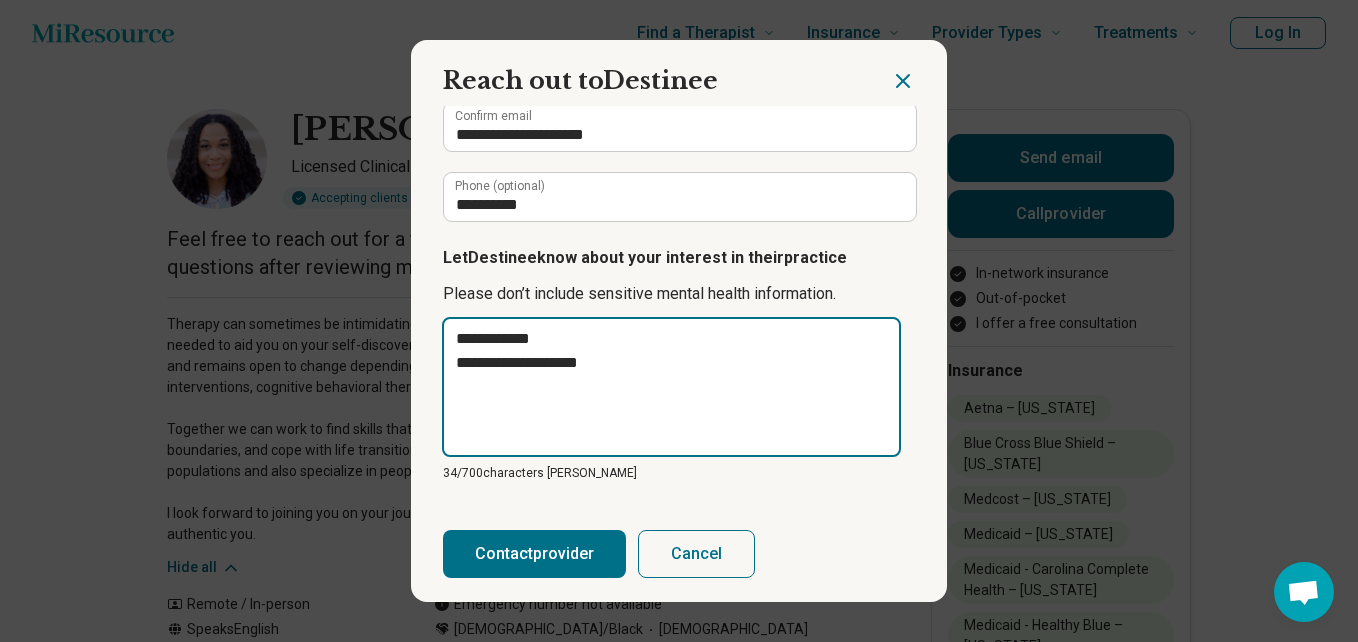 type on "**********" 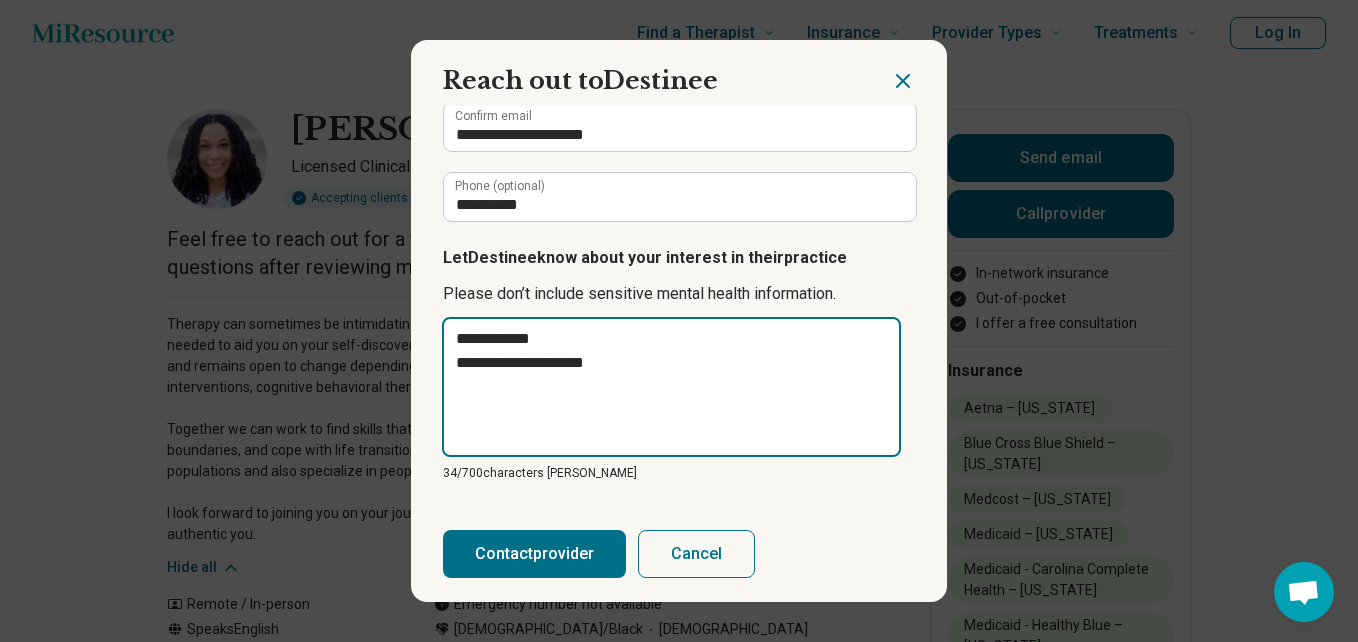 type on "**********" 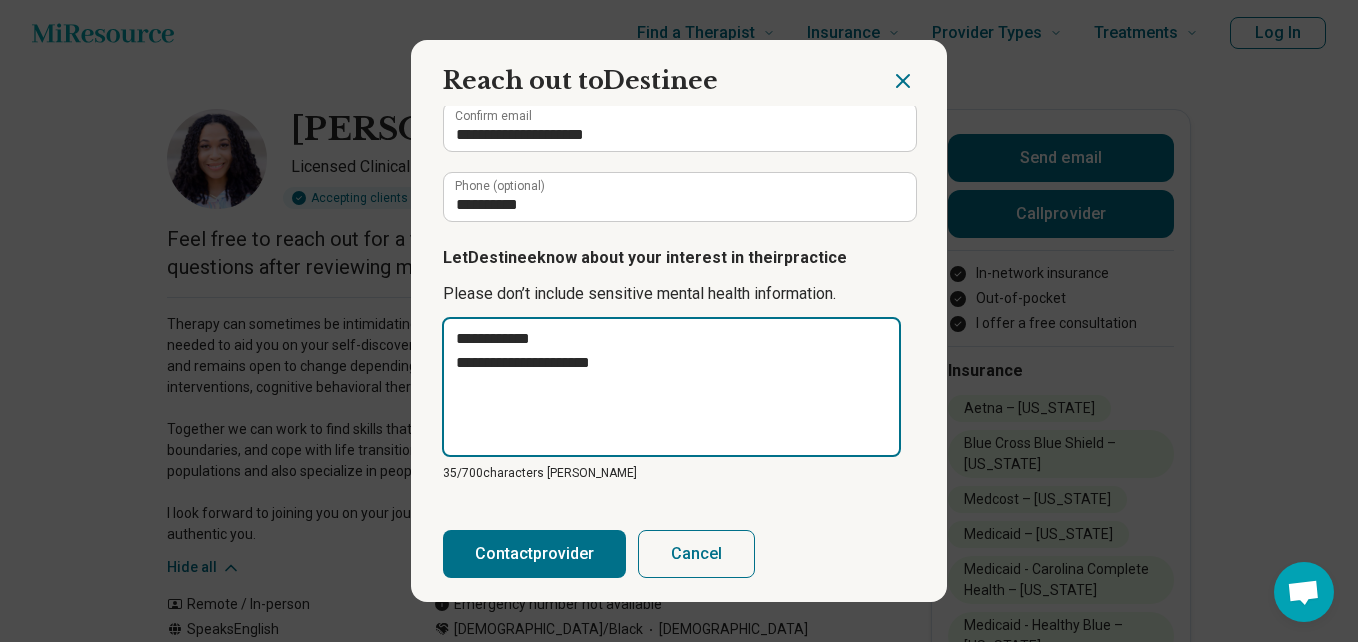 type on "**********" 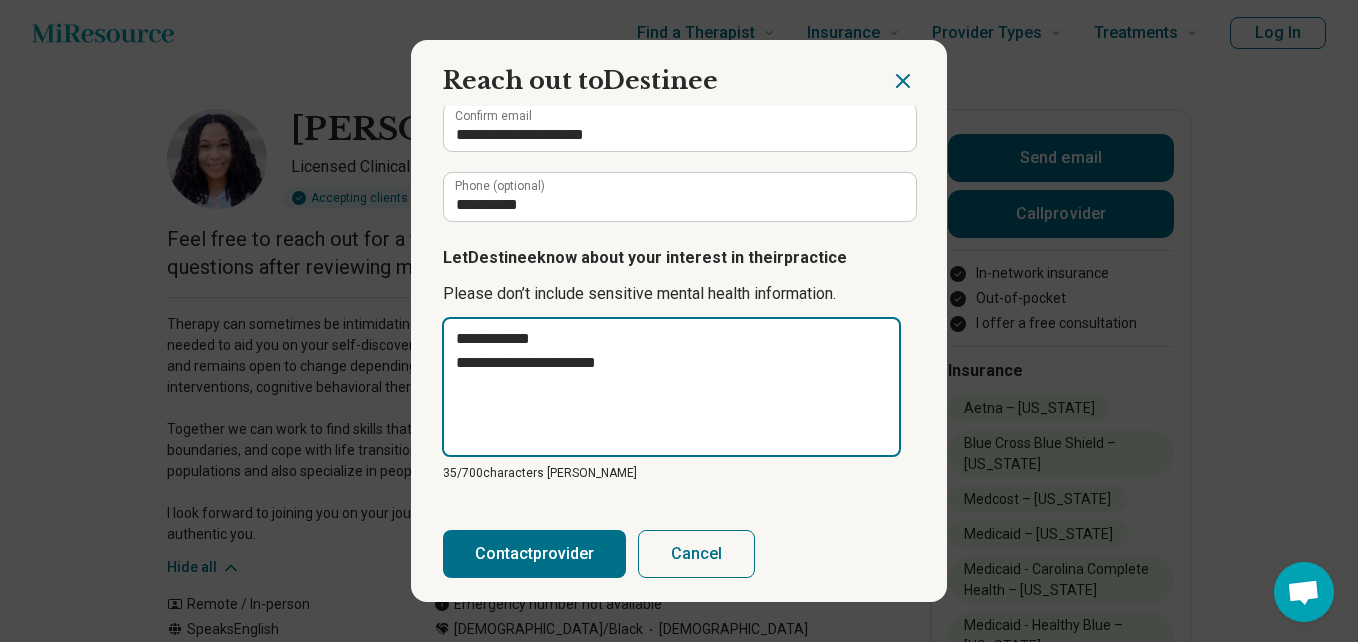 type on "**********" 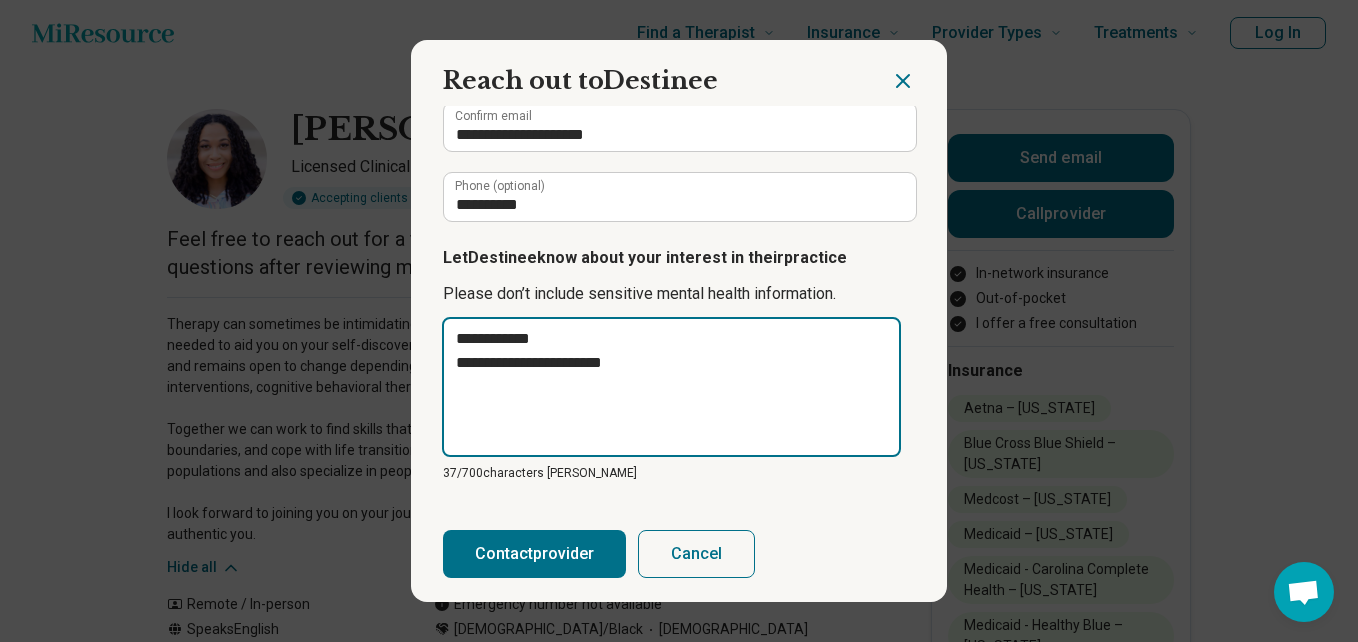 type on "**********" 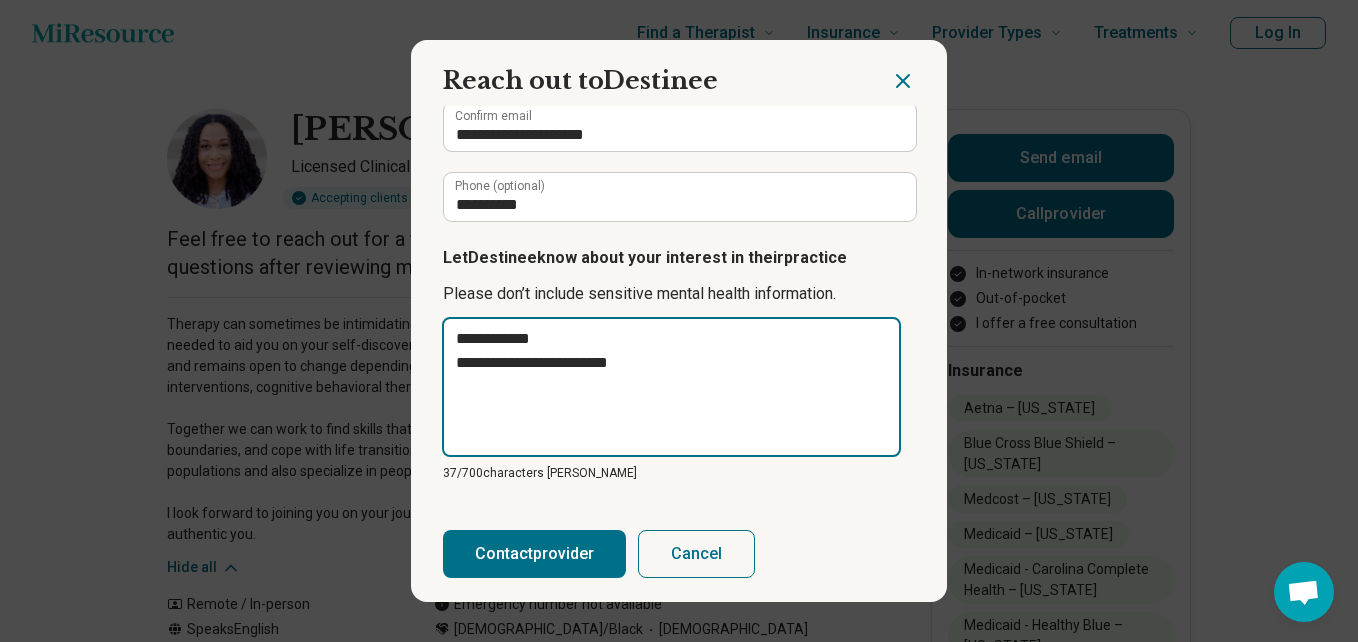 type on "**********" 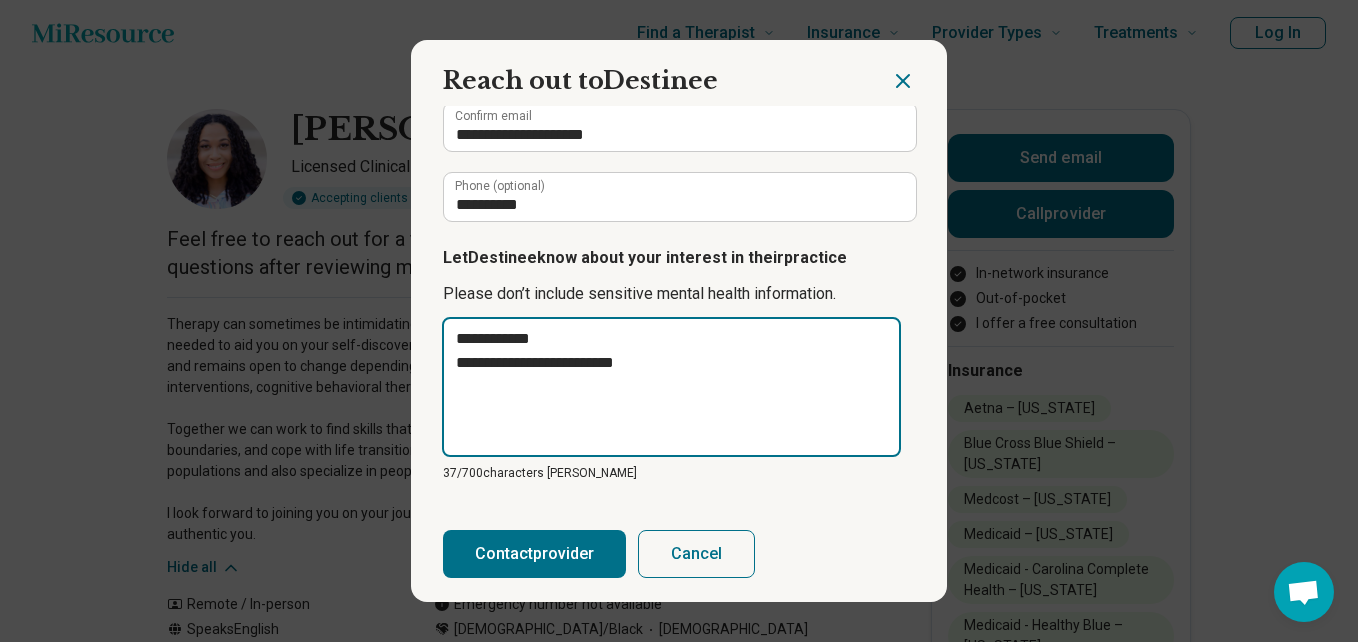 type on "*" 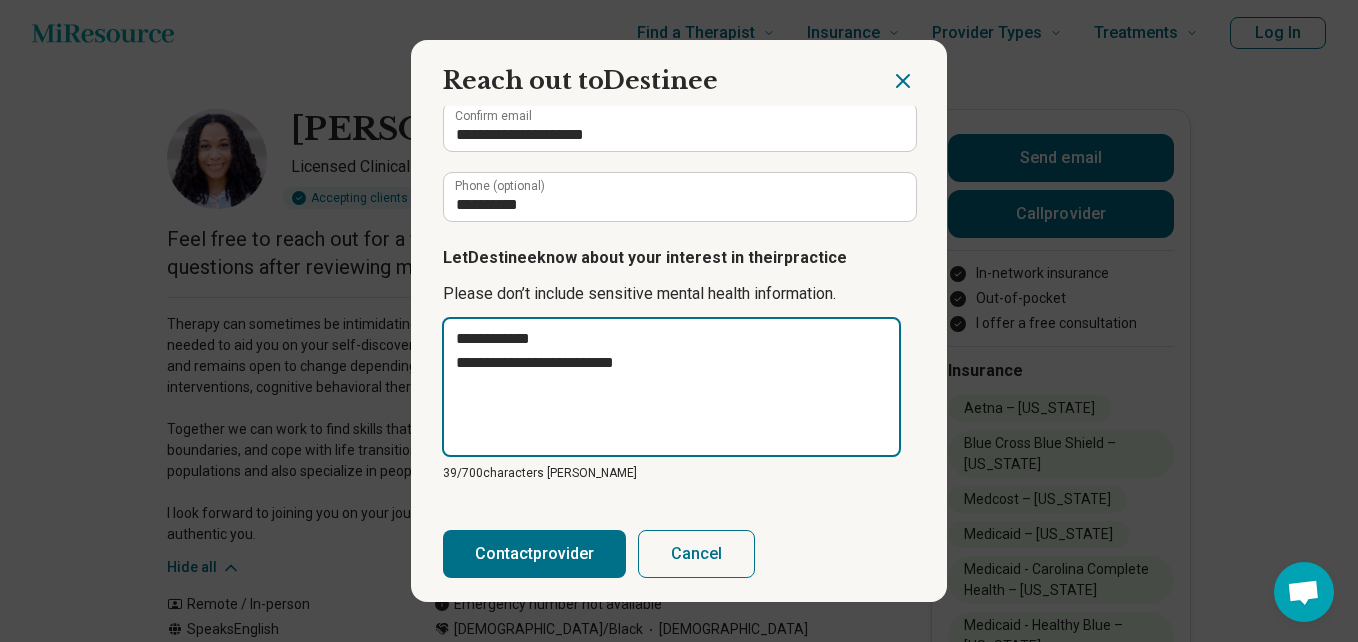 type on "**********" 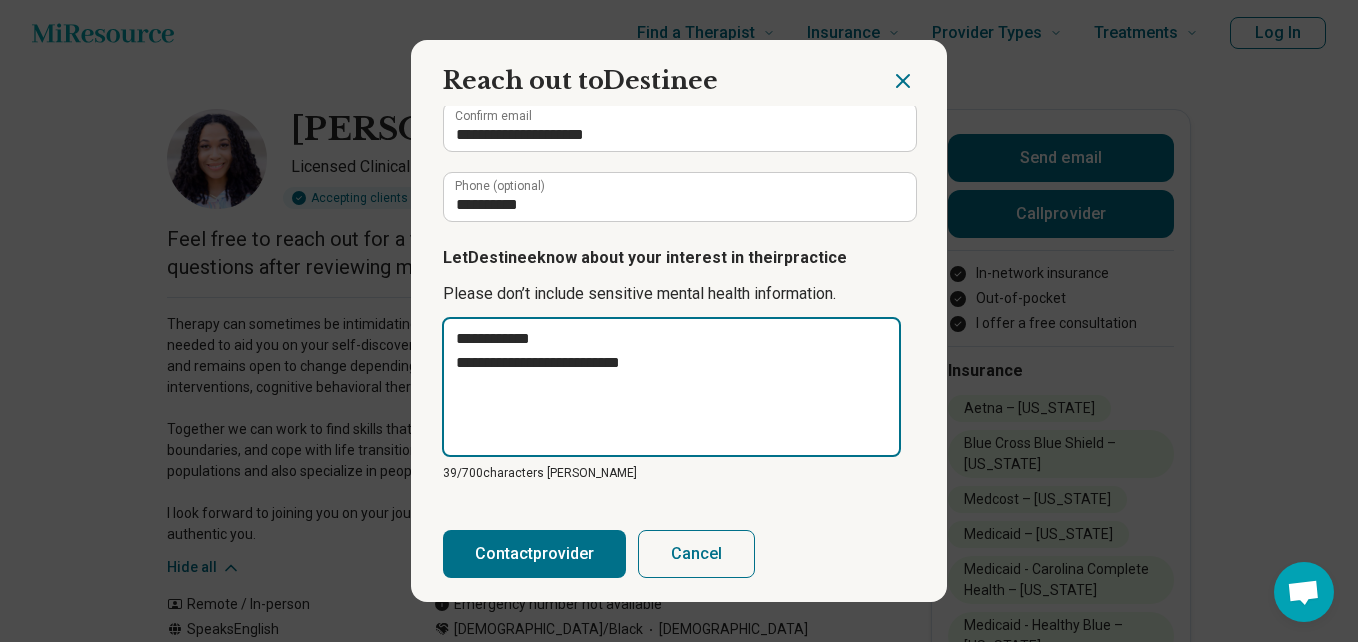 type on "**********" 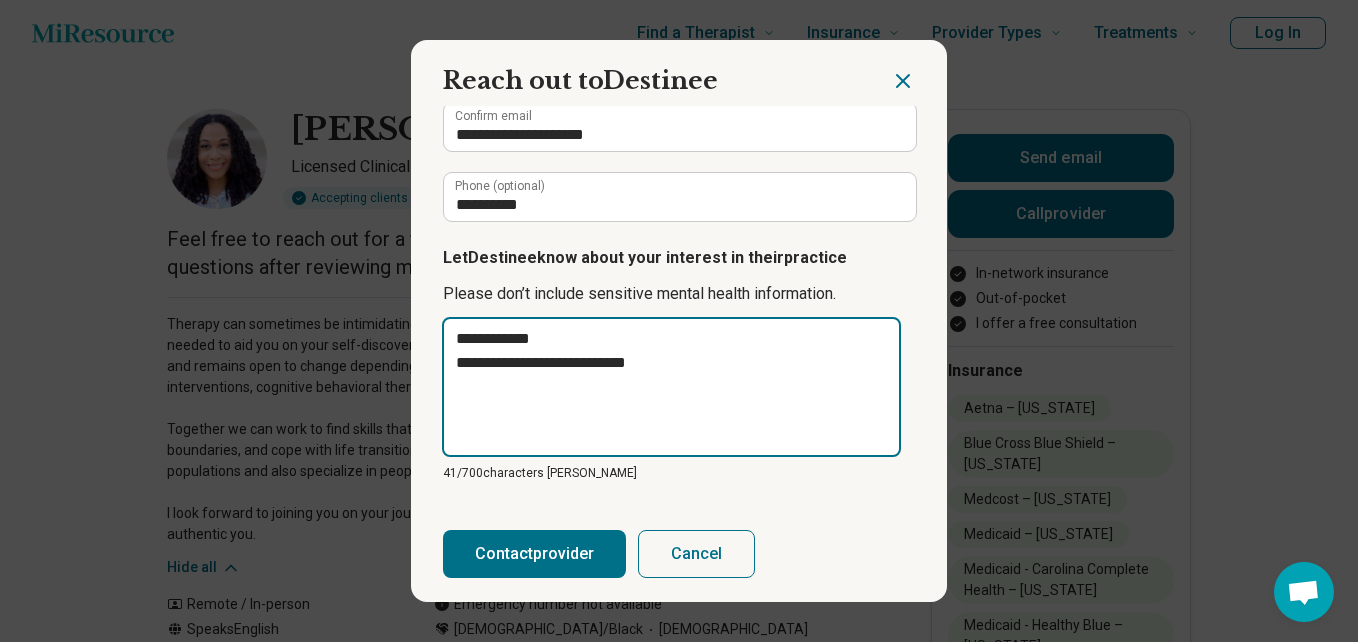 type on "**********" 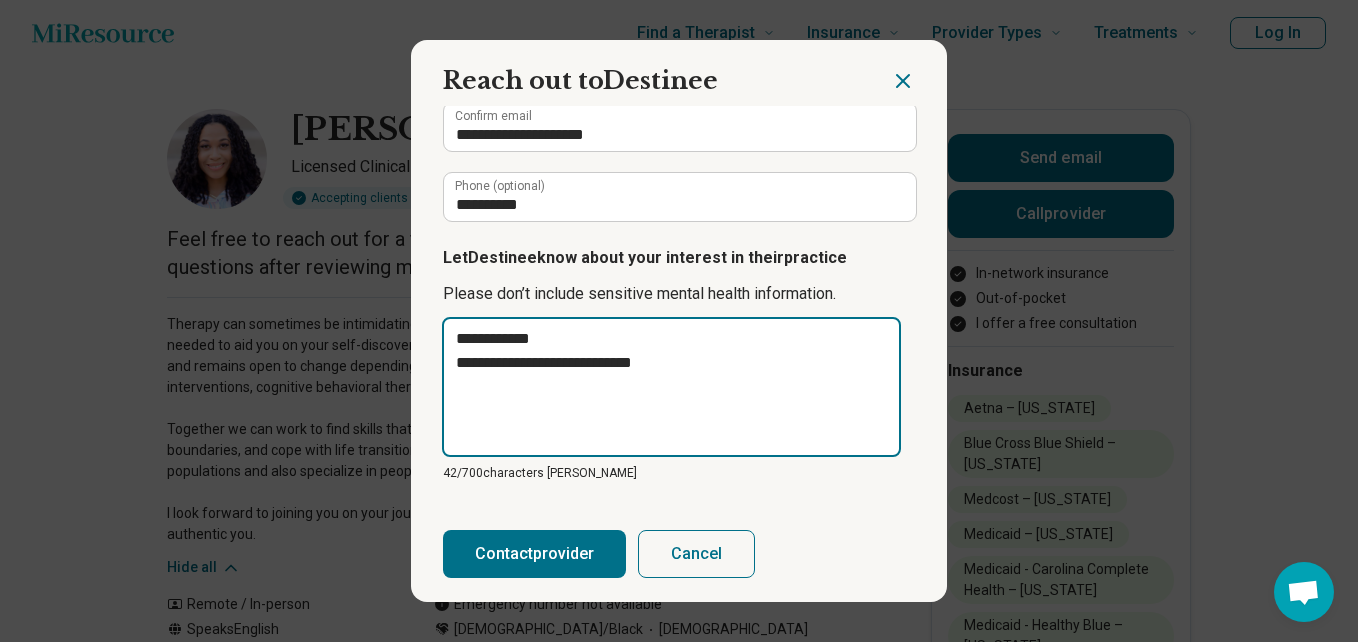 type on "**********" 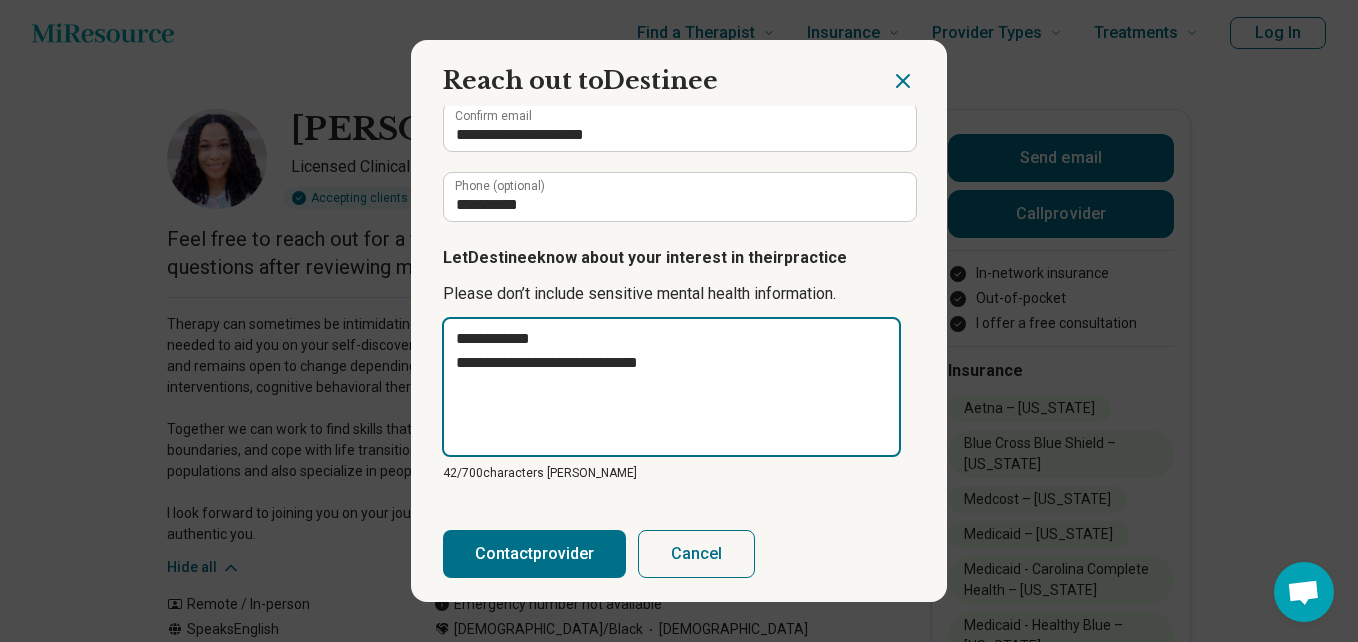 type on "**********" 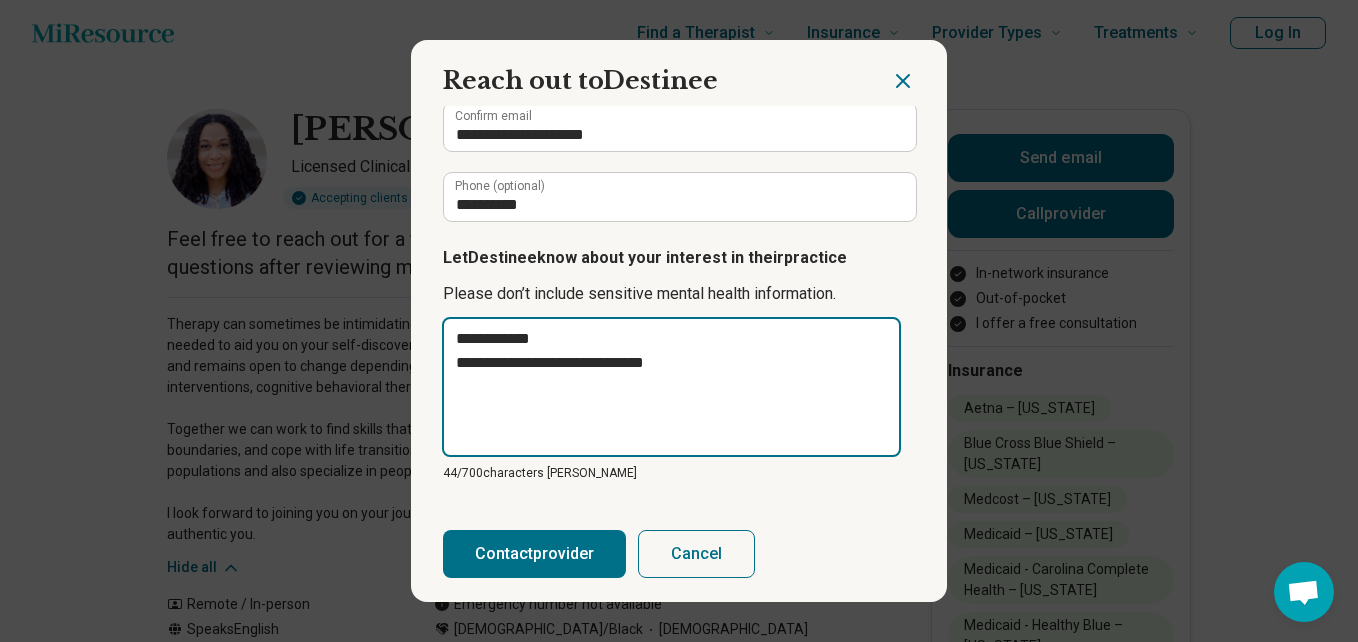 type on "**********" 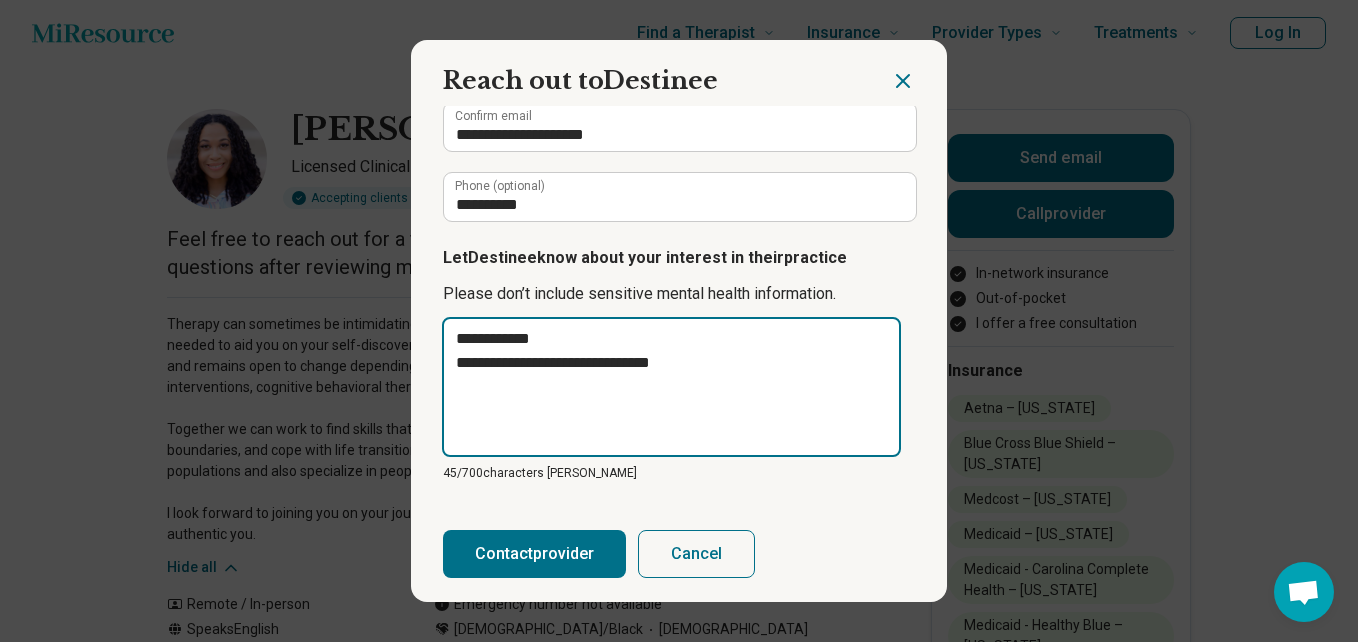 type on "**********" 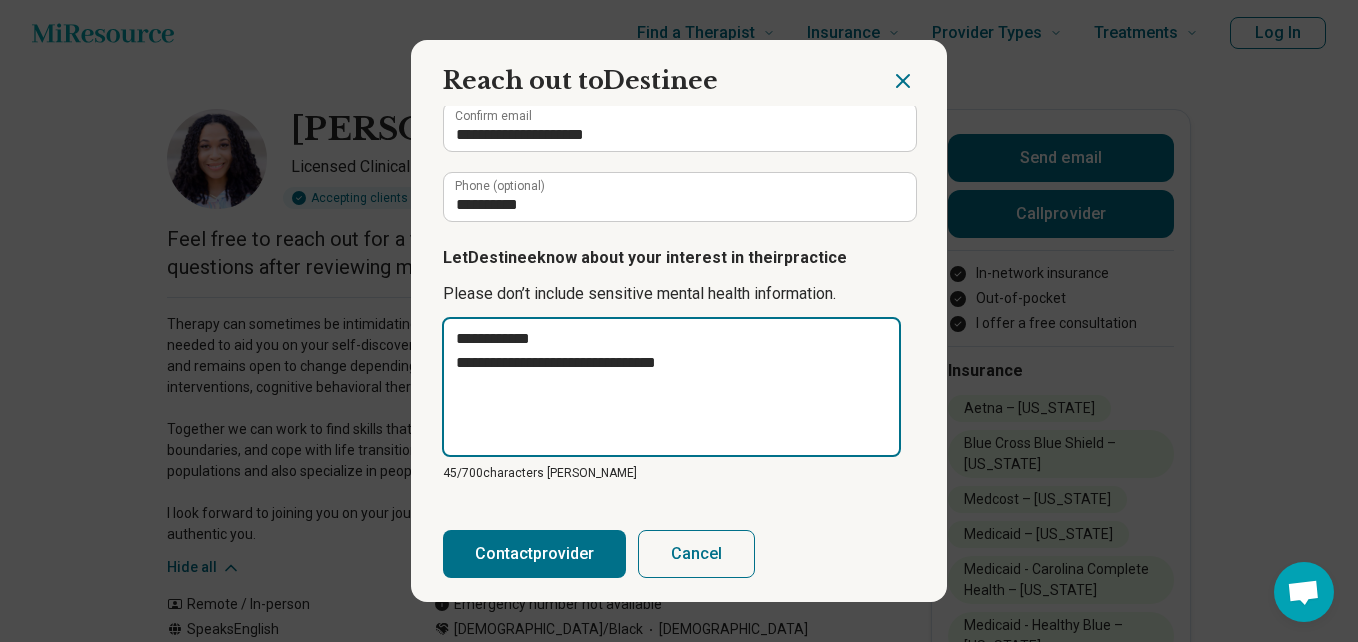 type on "*" 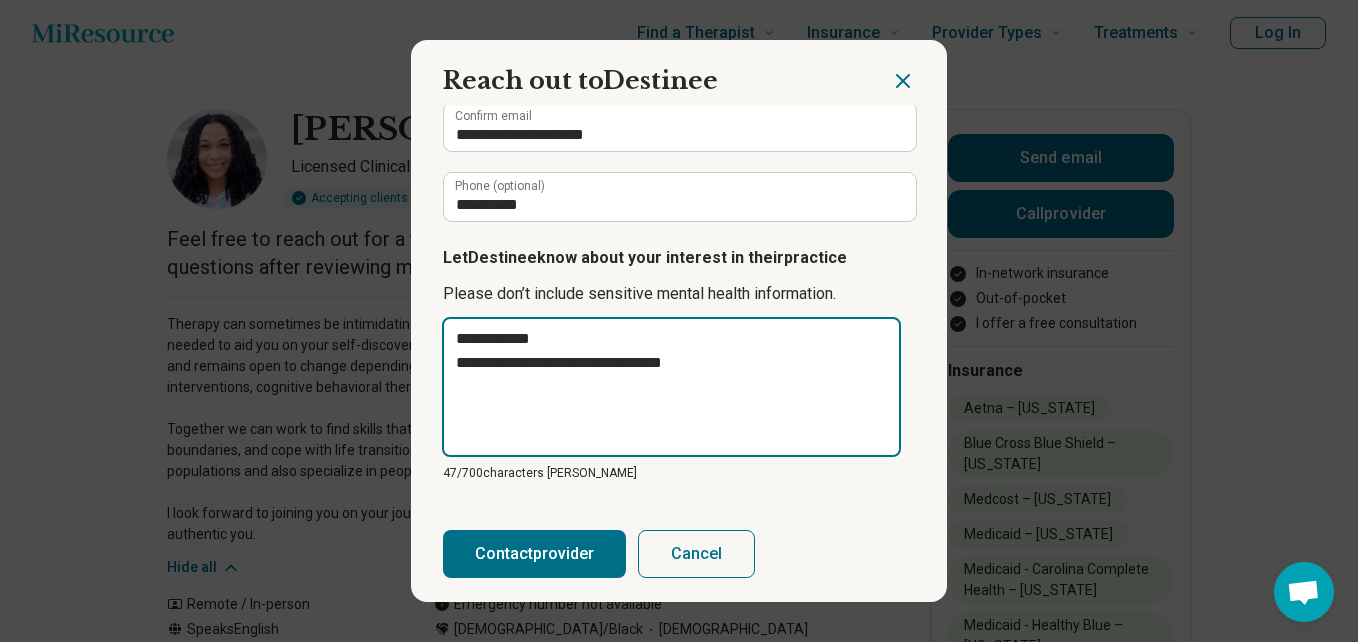 type on "**********" 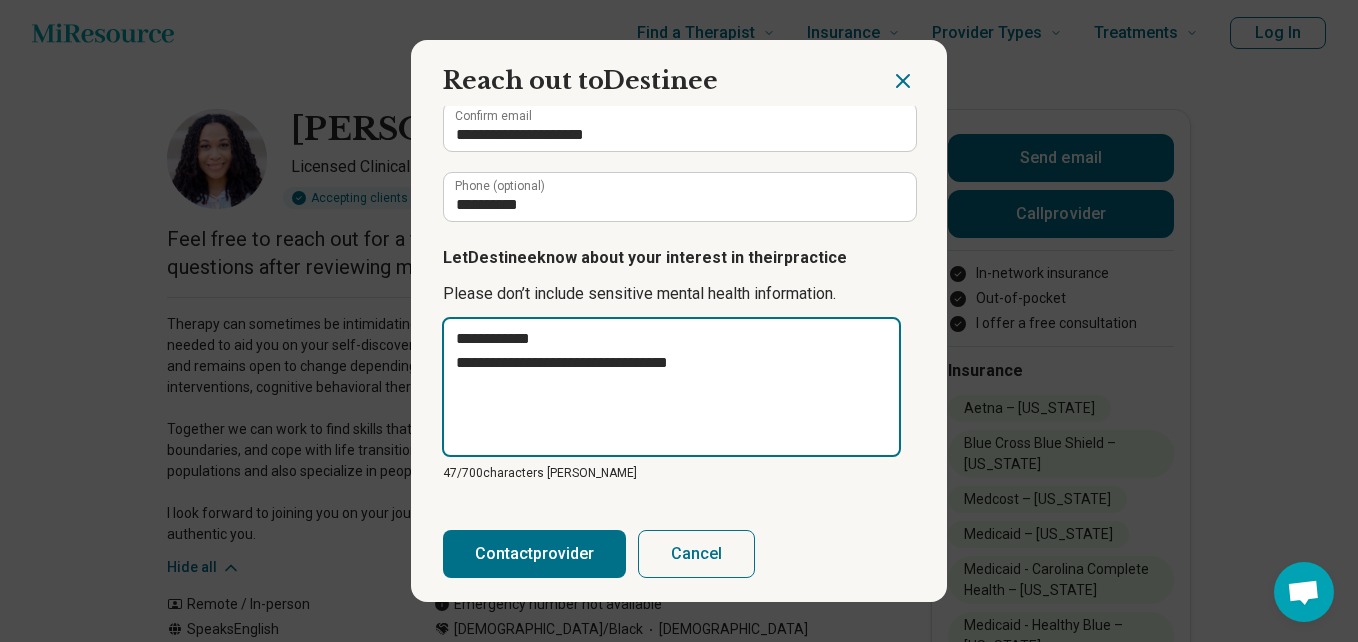 type on "*" 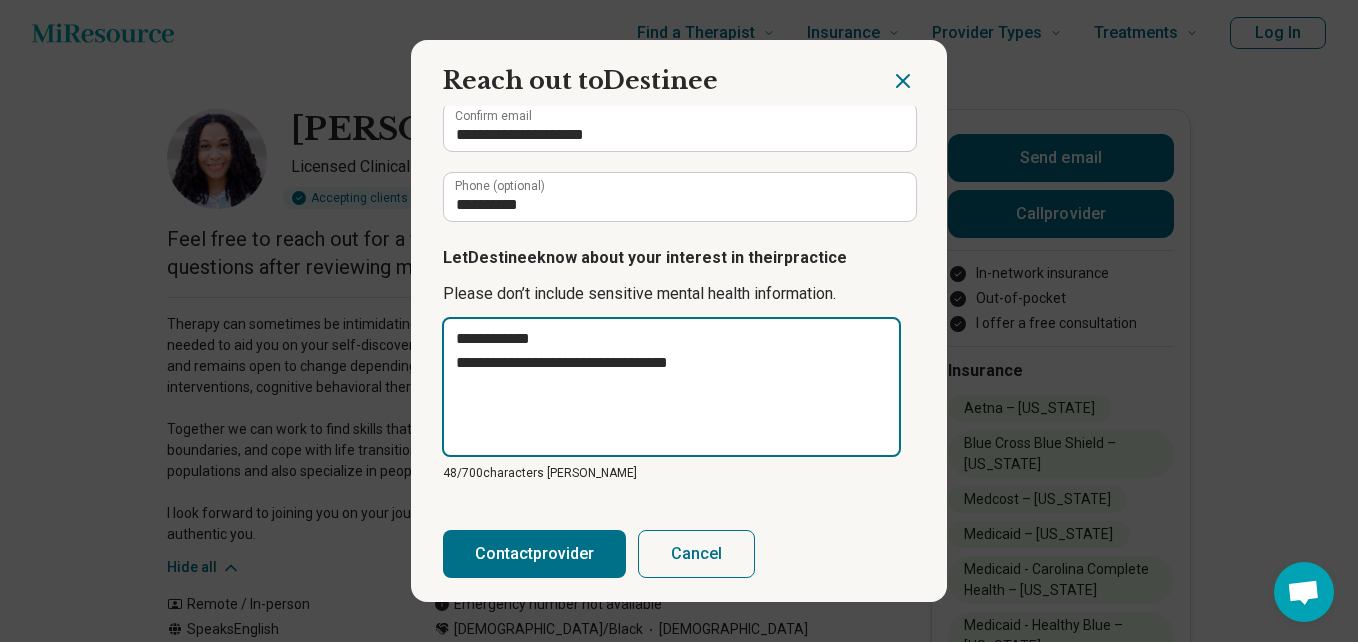 type on "**********" 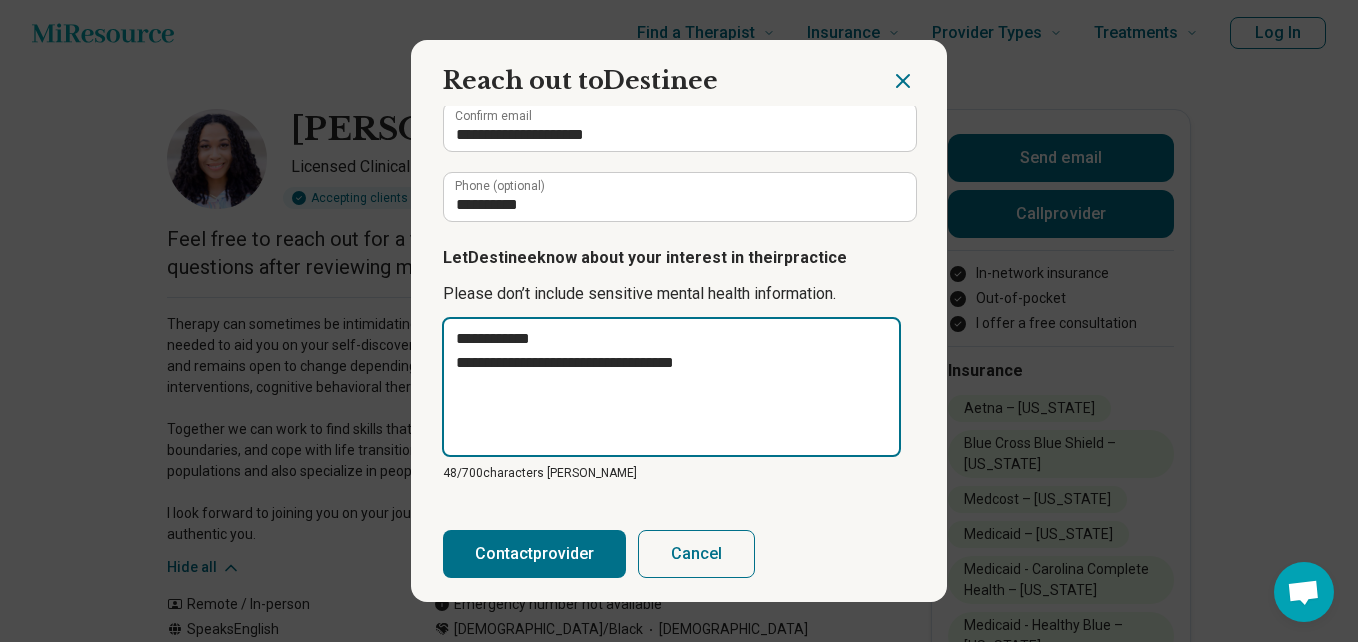 type on "**********" 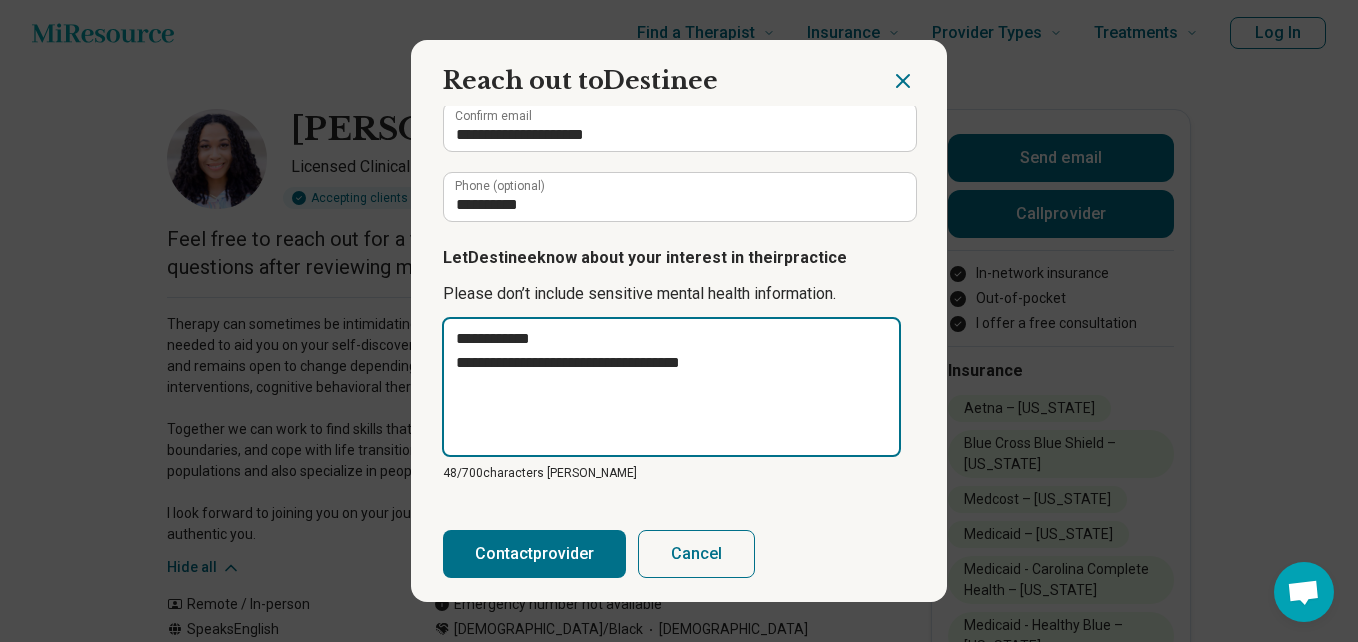 type on "**********" 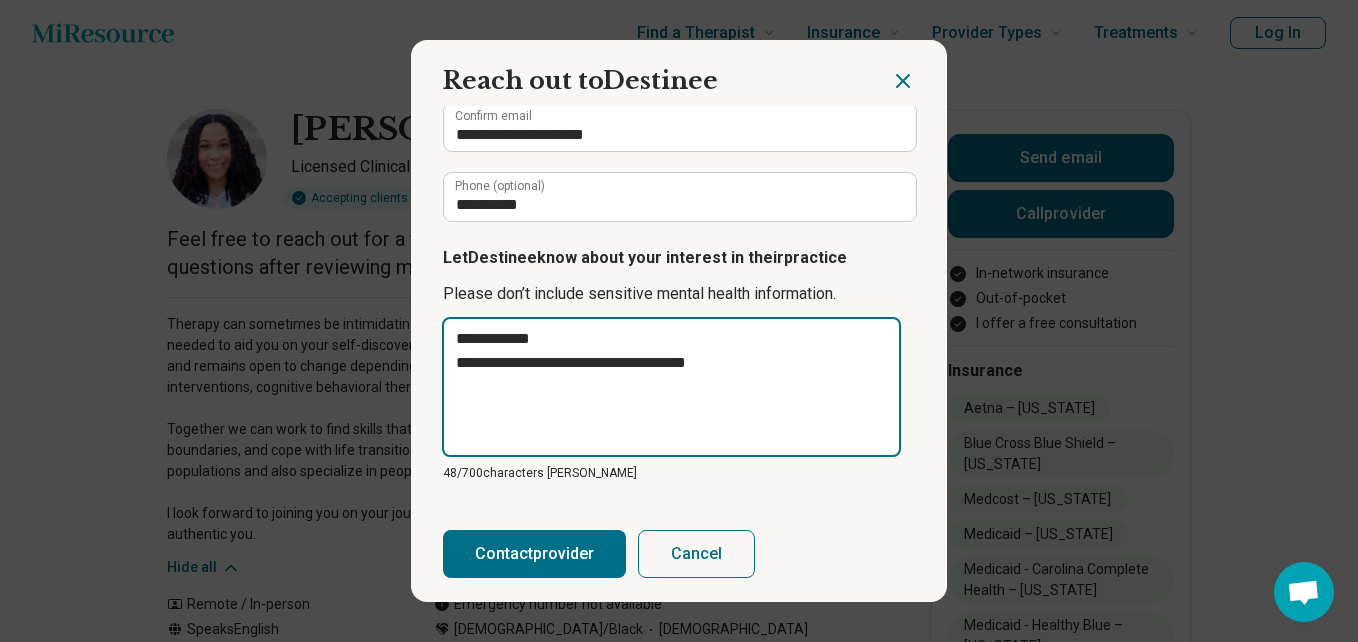 type on "*" 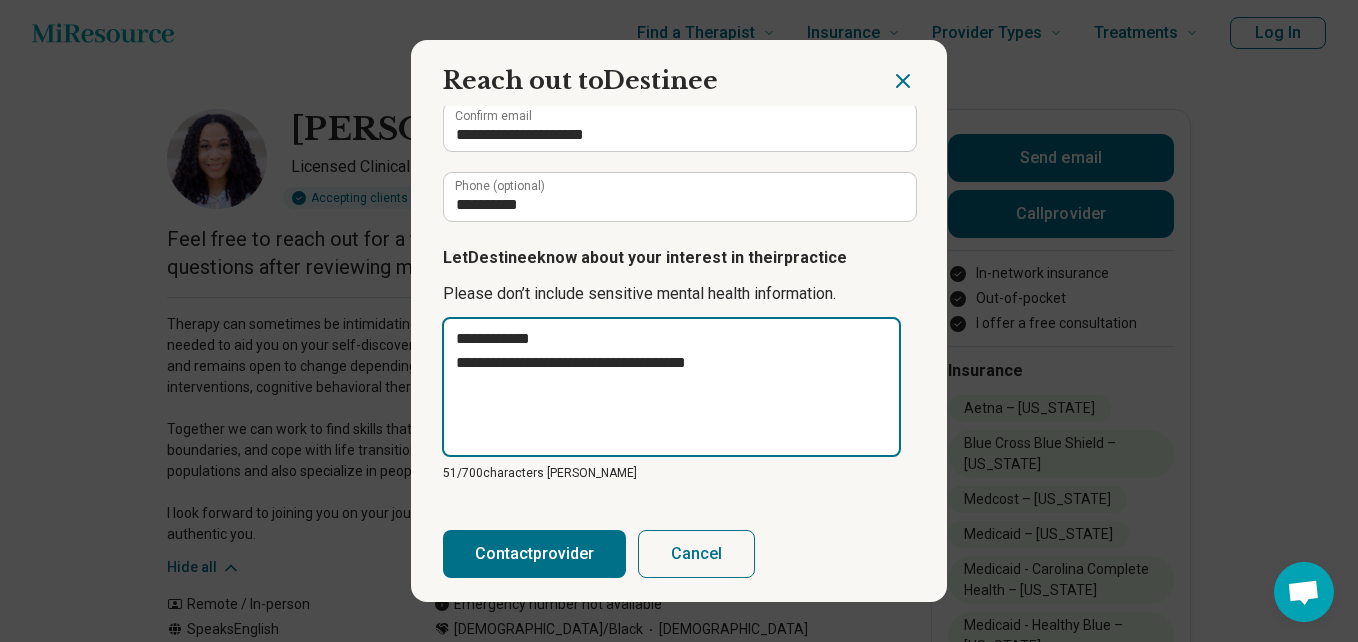 type on "**********" 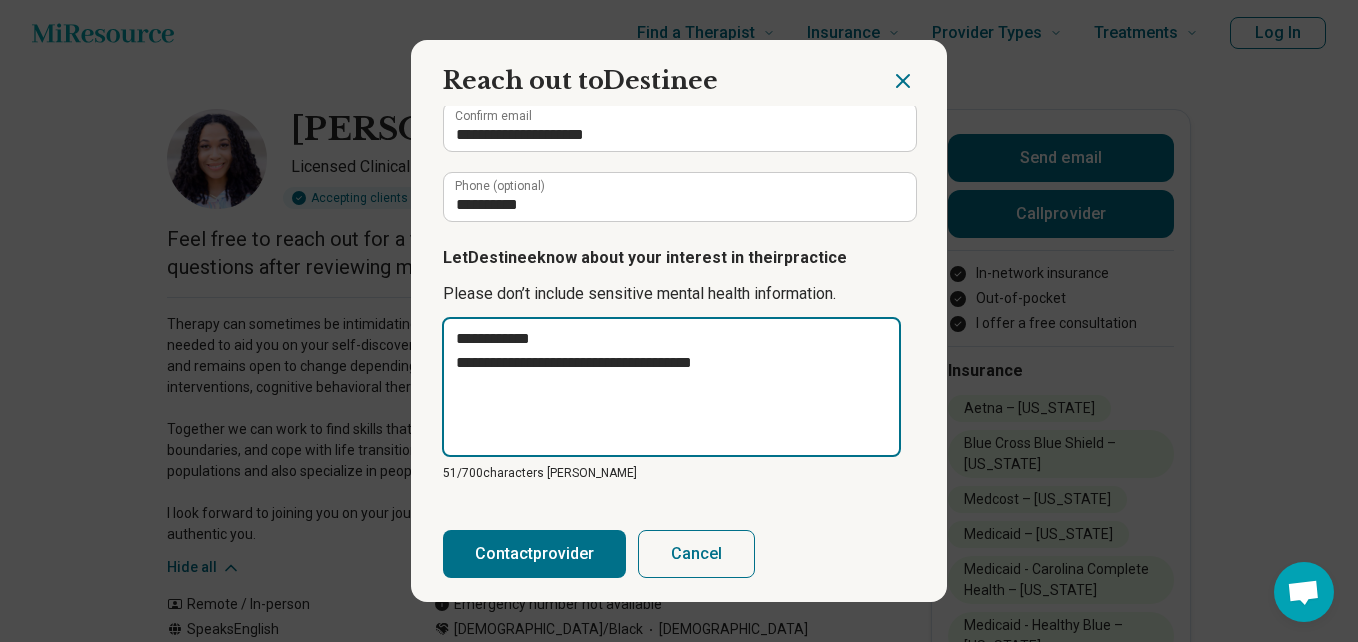 type on "**********" 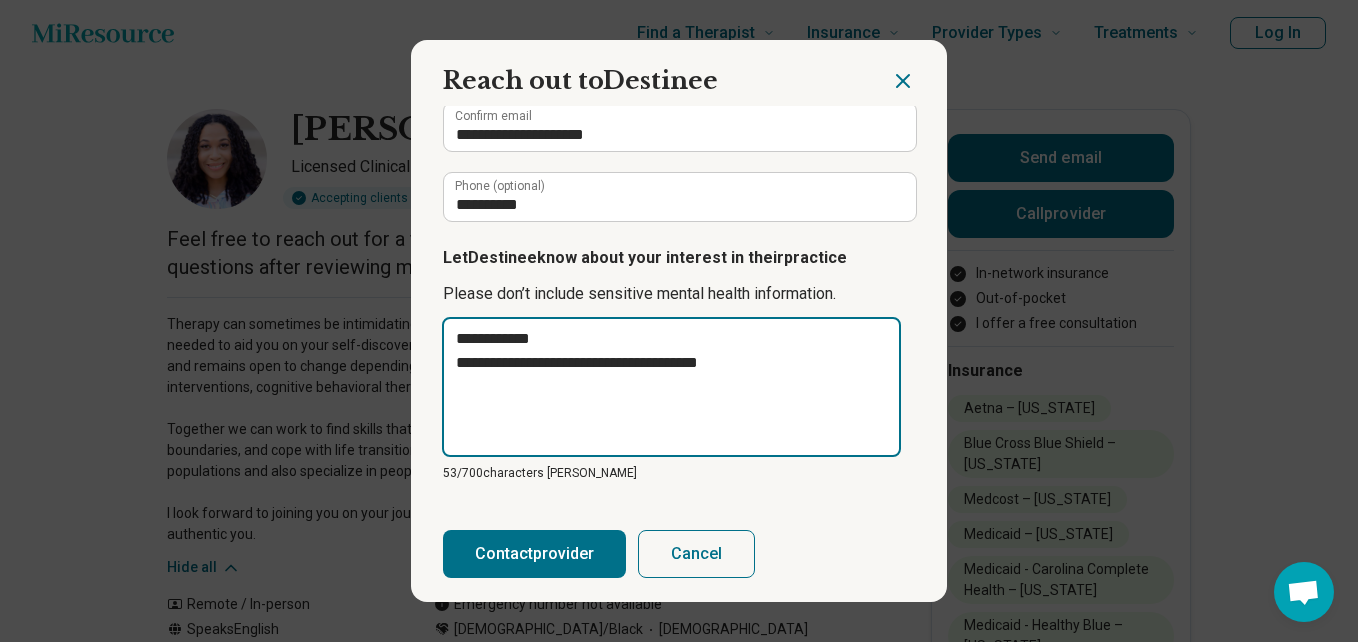type on "**********" 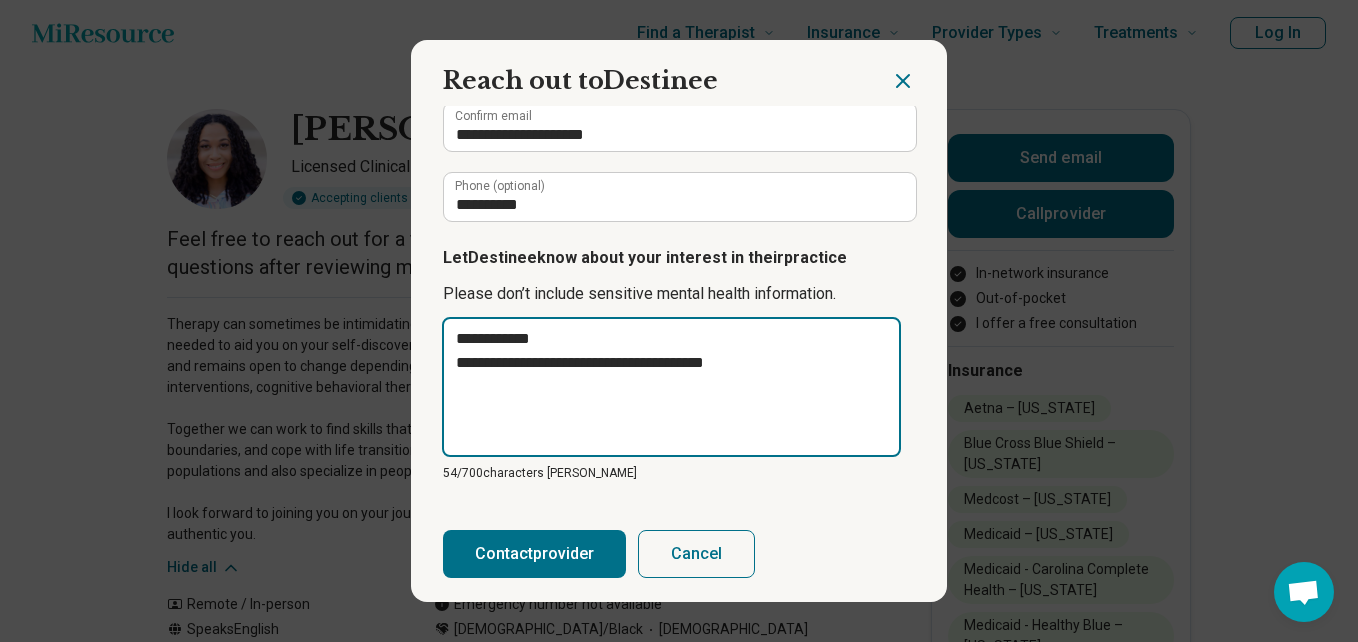 type on "**********" 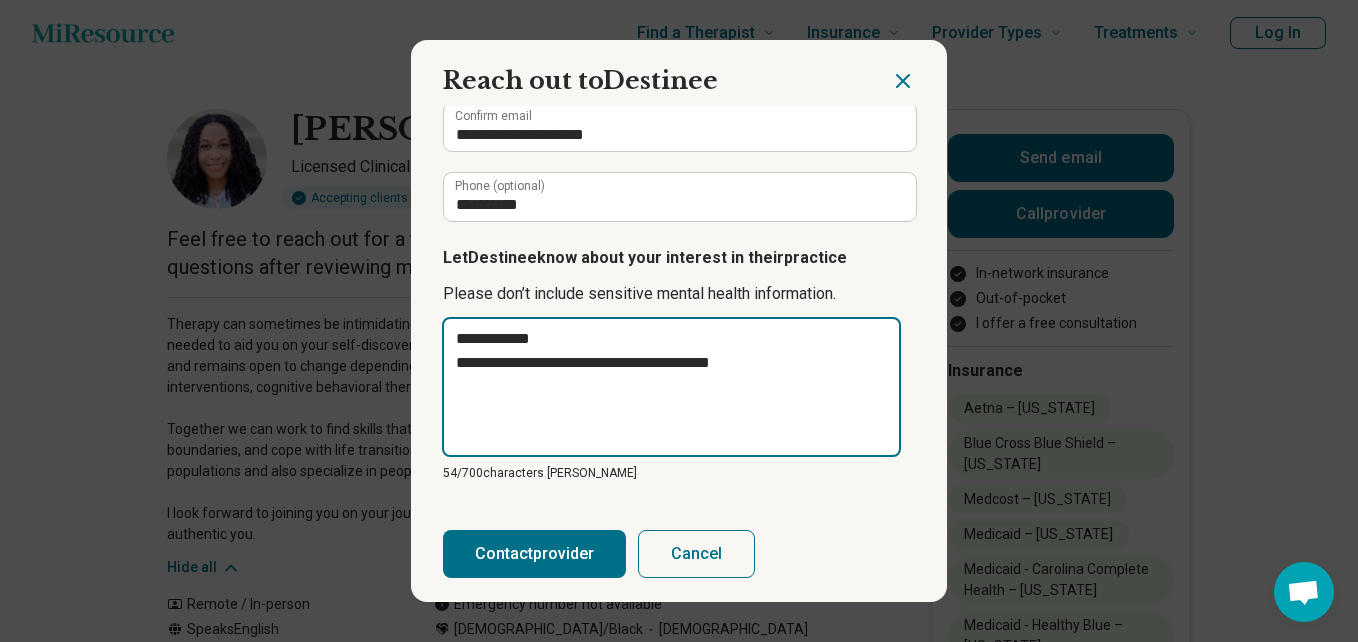 type on "*" 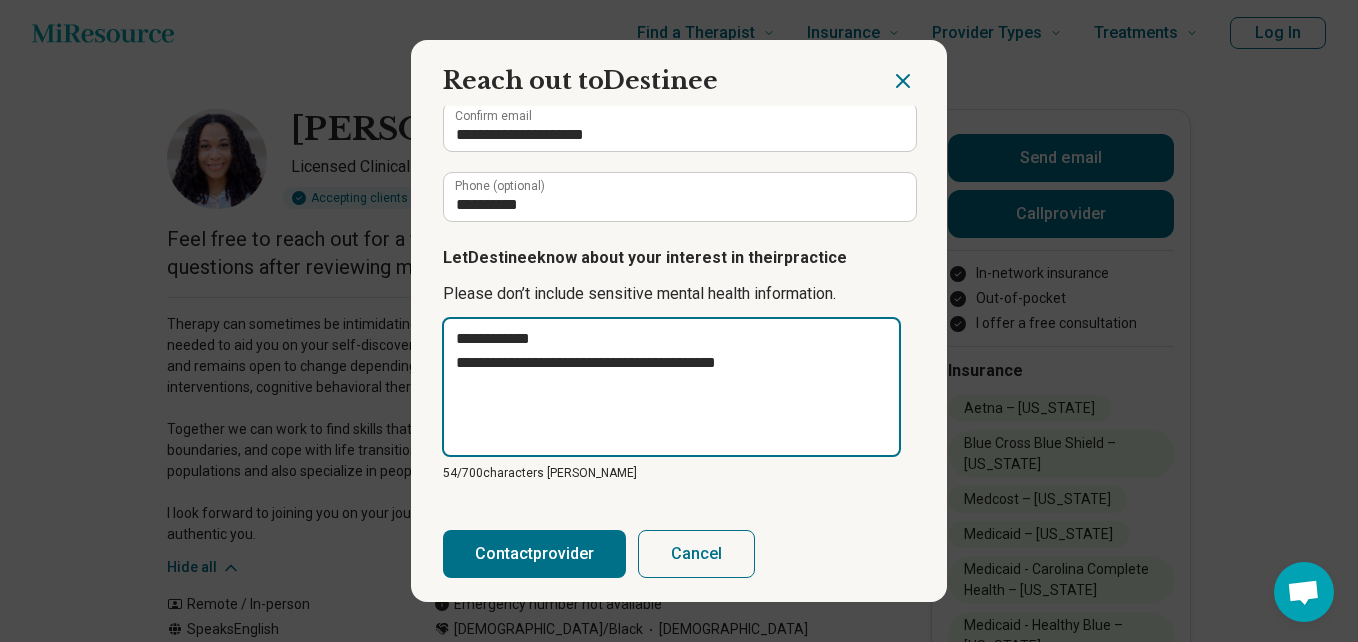 type on "*" 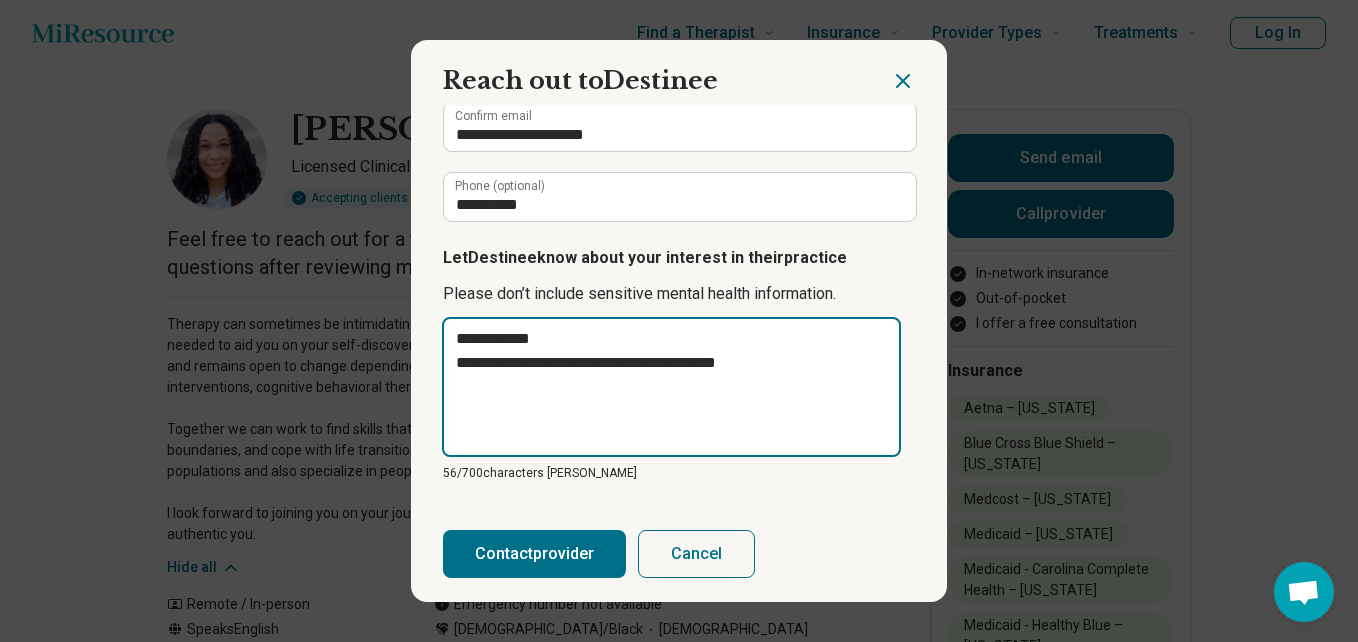 type on "**********" 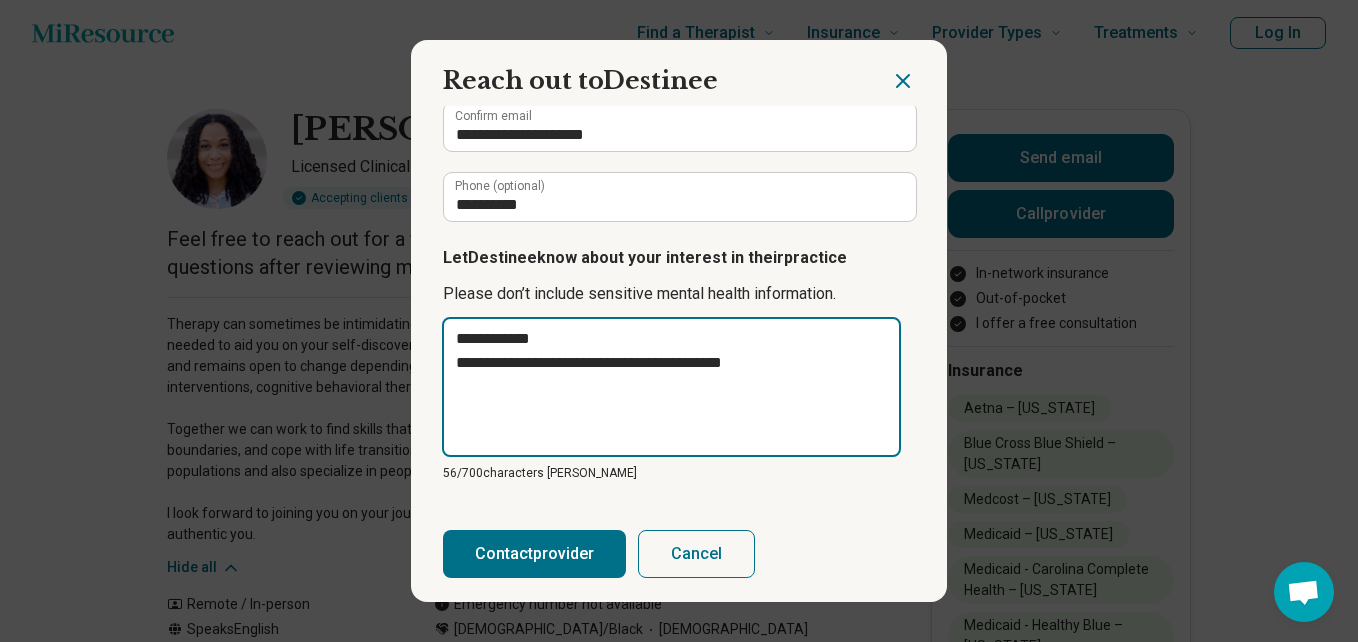 type on "*" 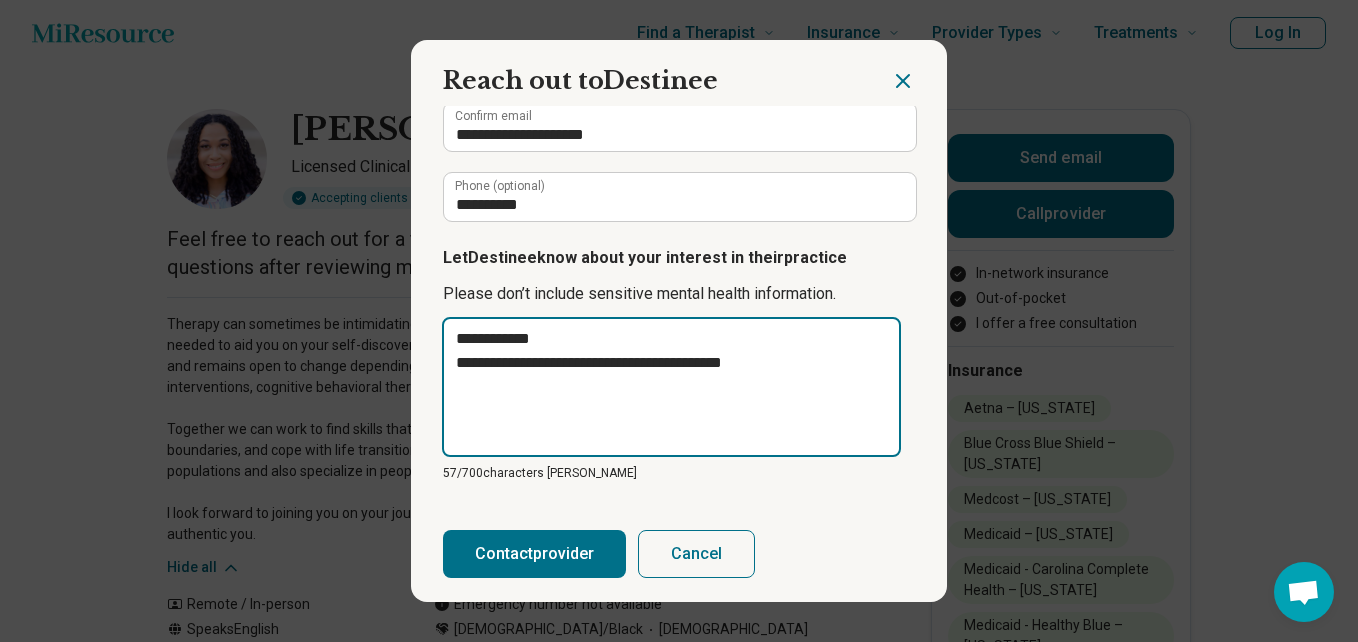 type on "**********" 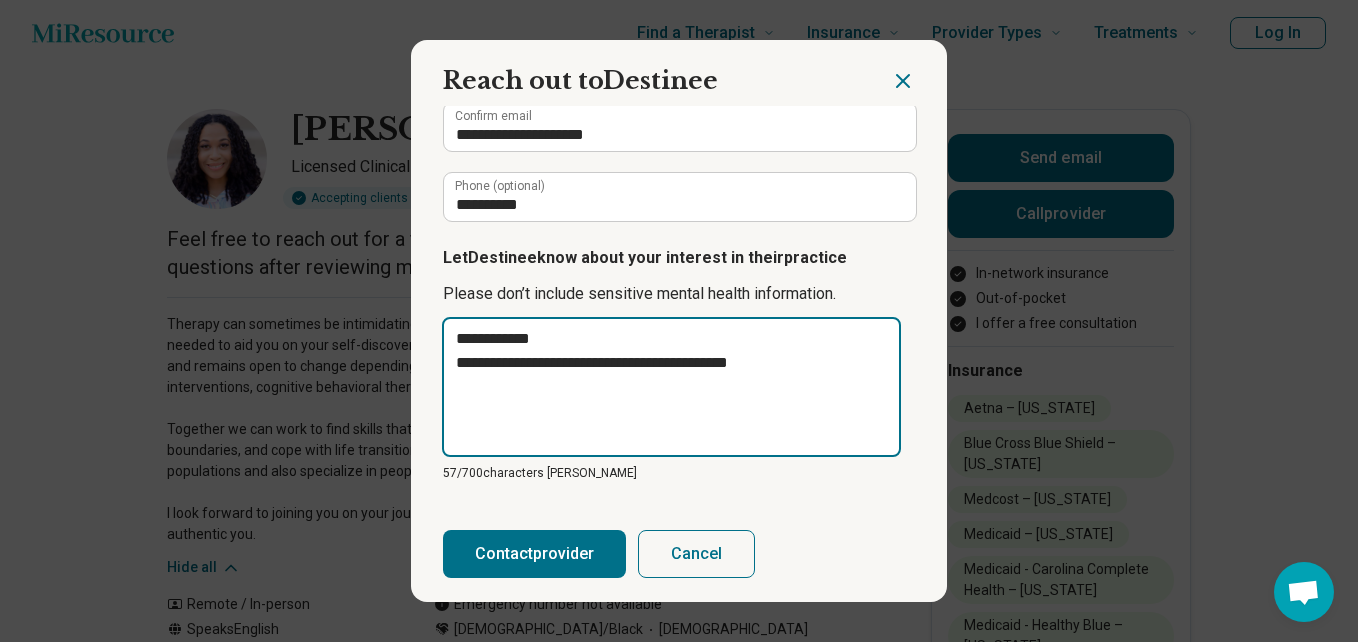 type on "**********" 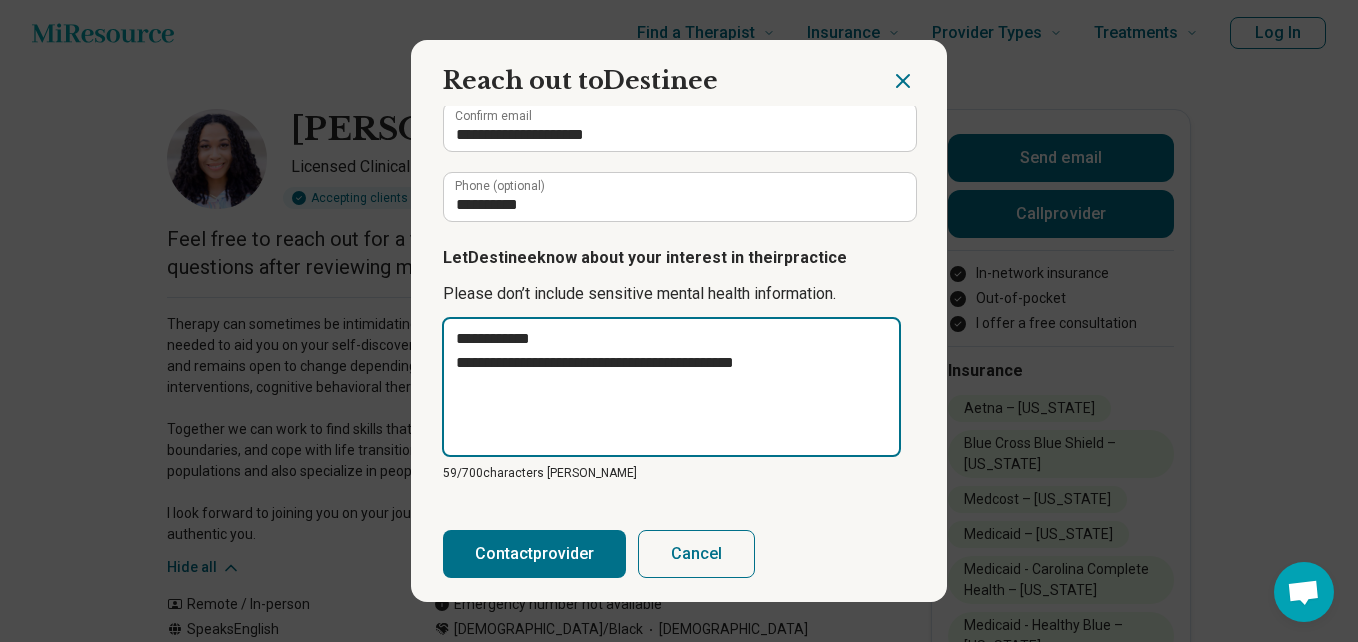 type on "**********" 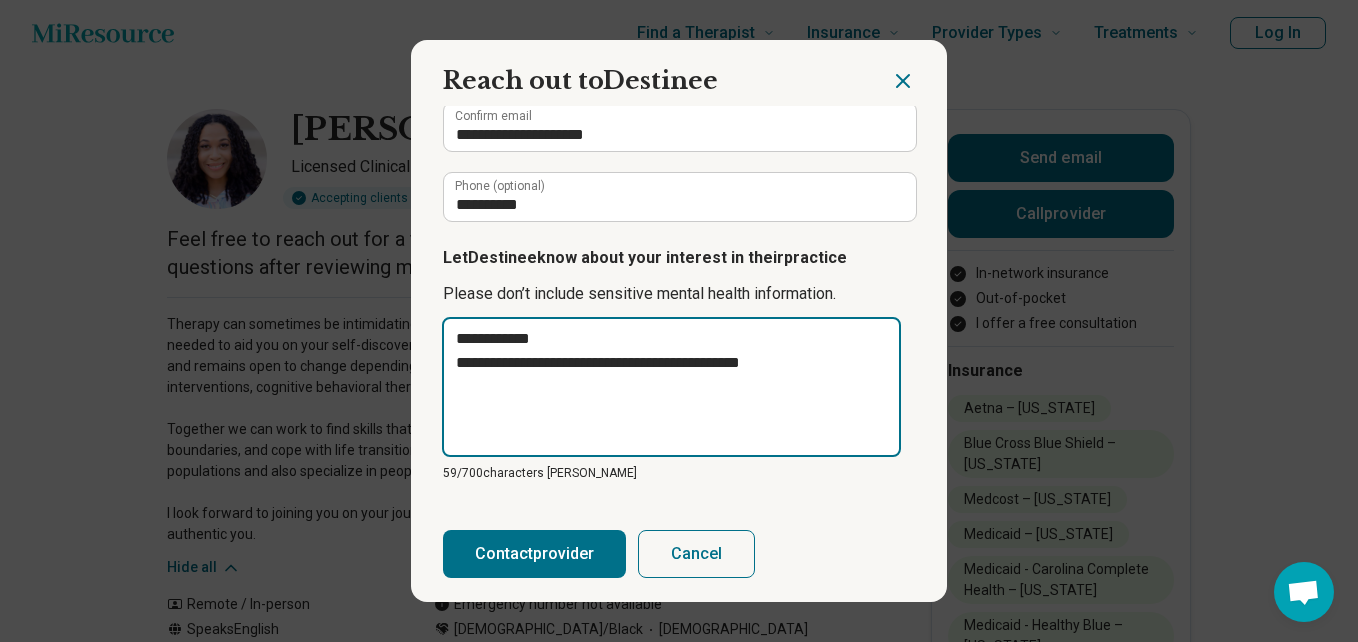 type on "**********" 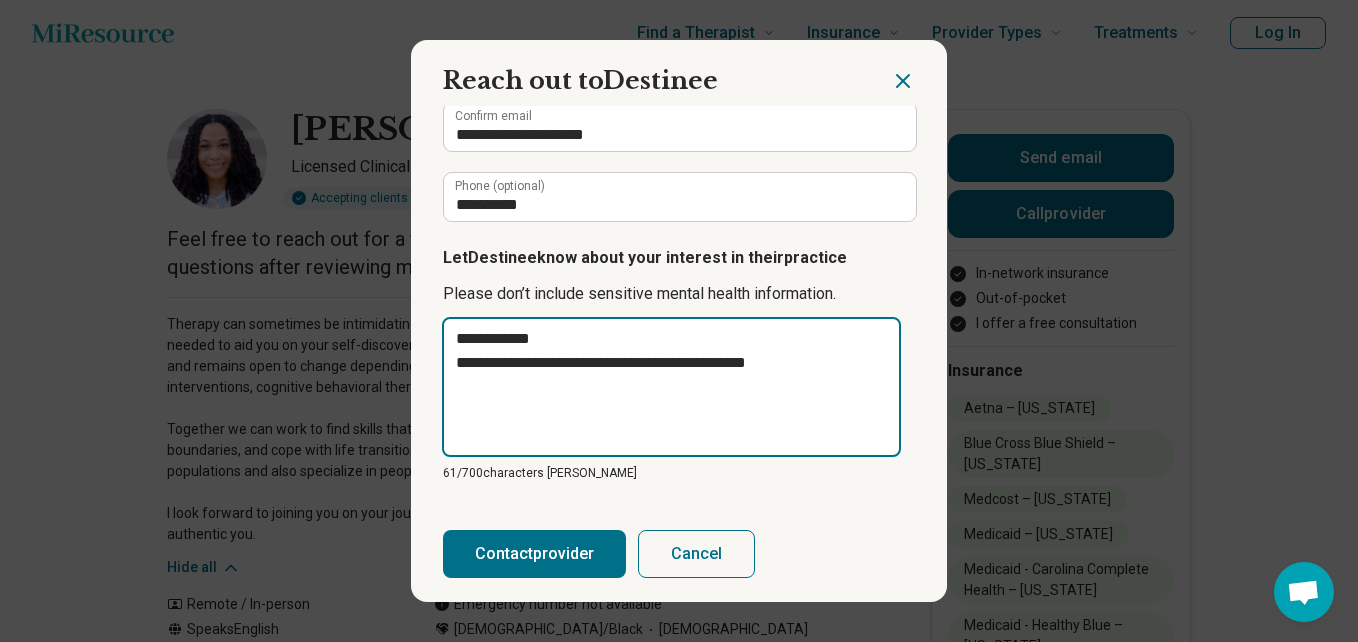 type on "**********" 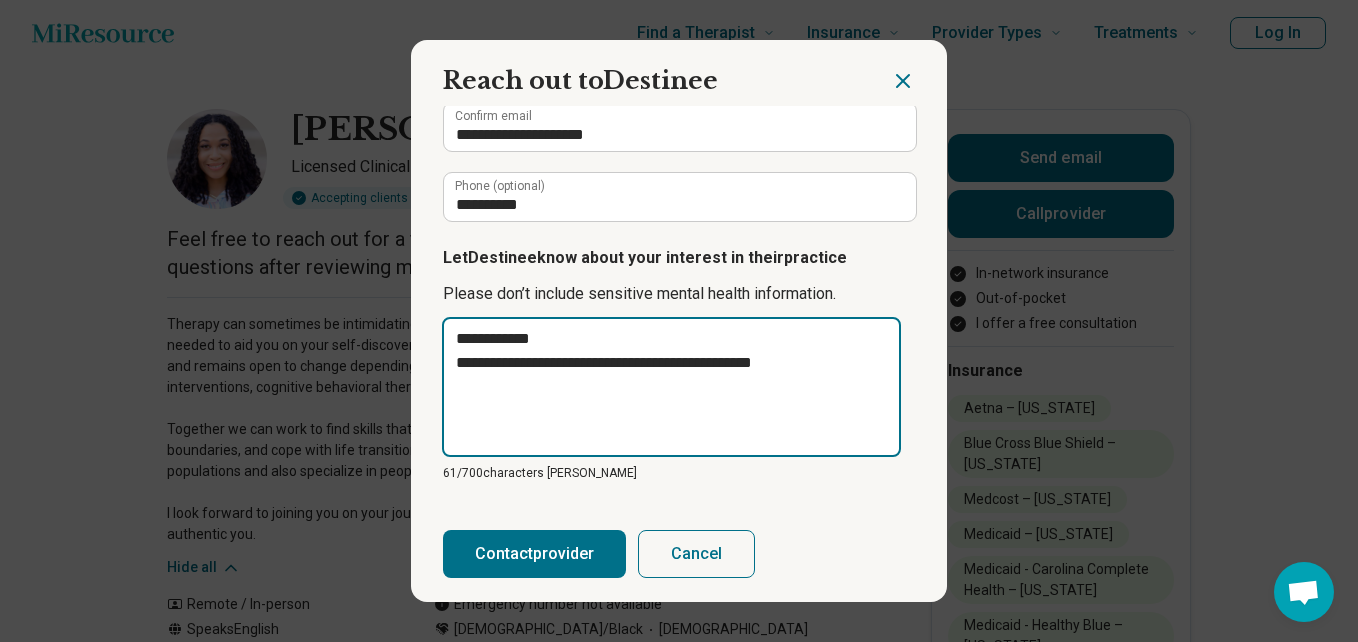 type on "**********" 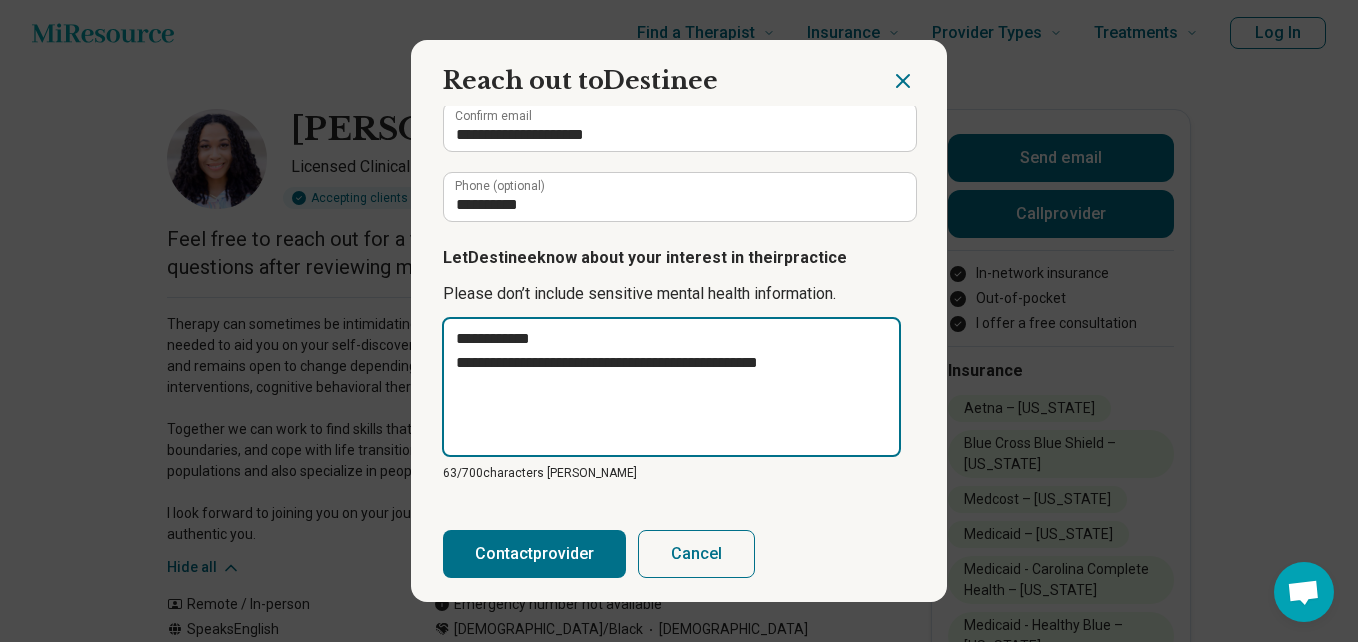 type on "**********" 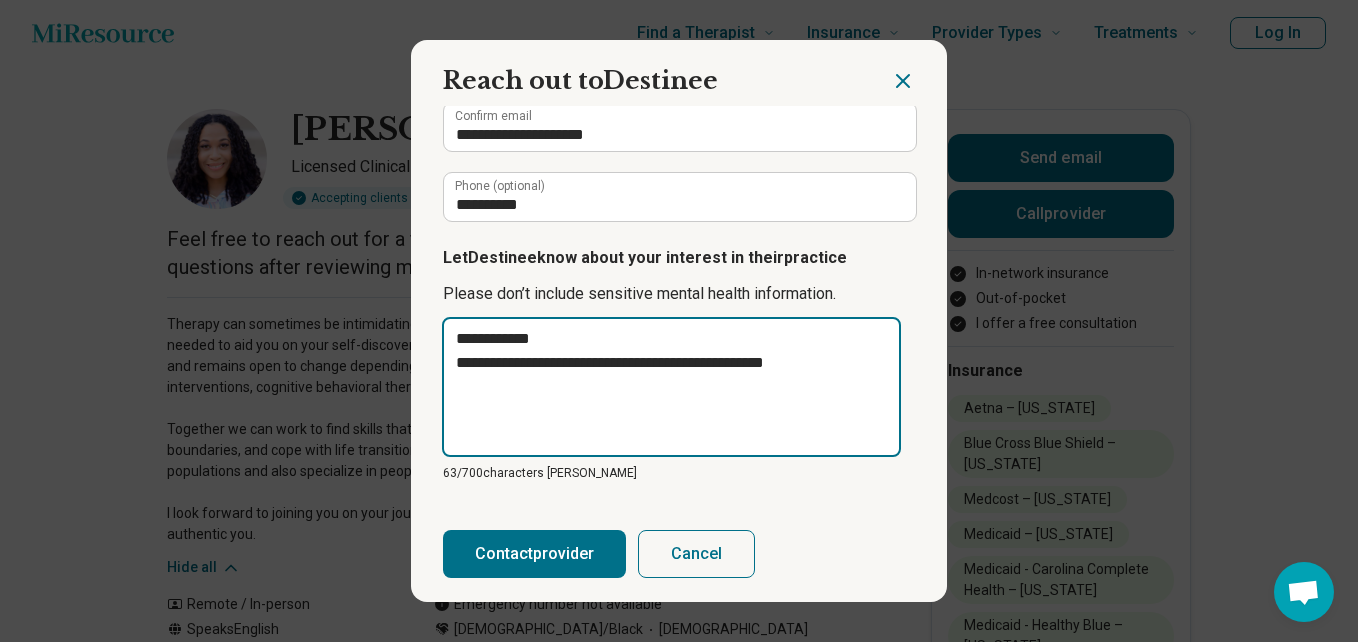 type on "**********" 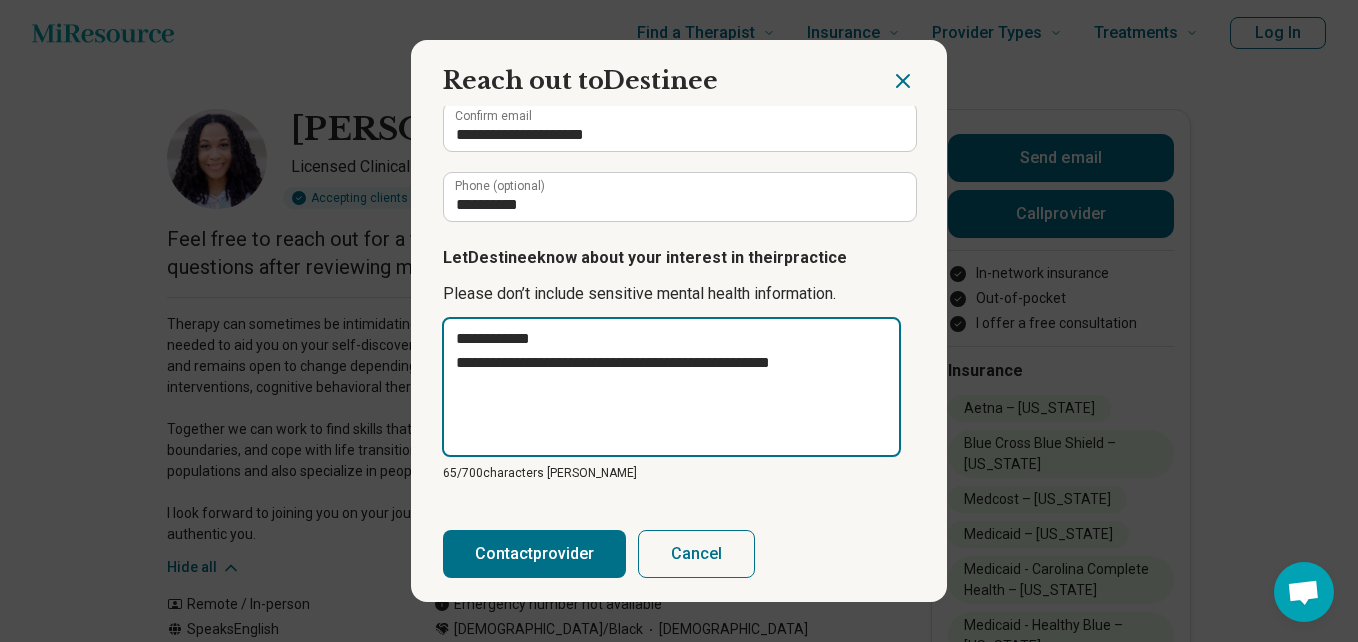 type on "**********" 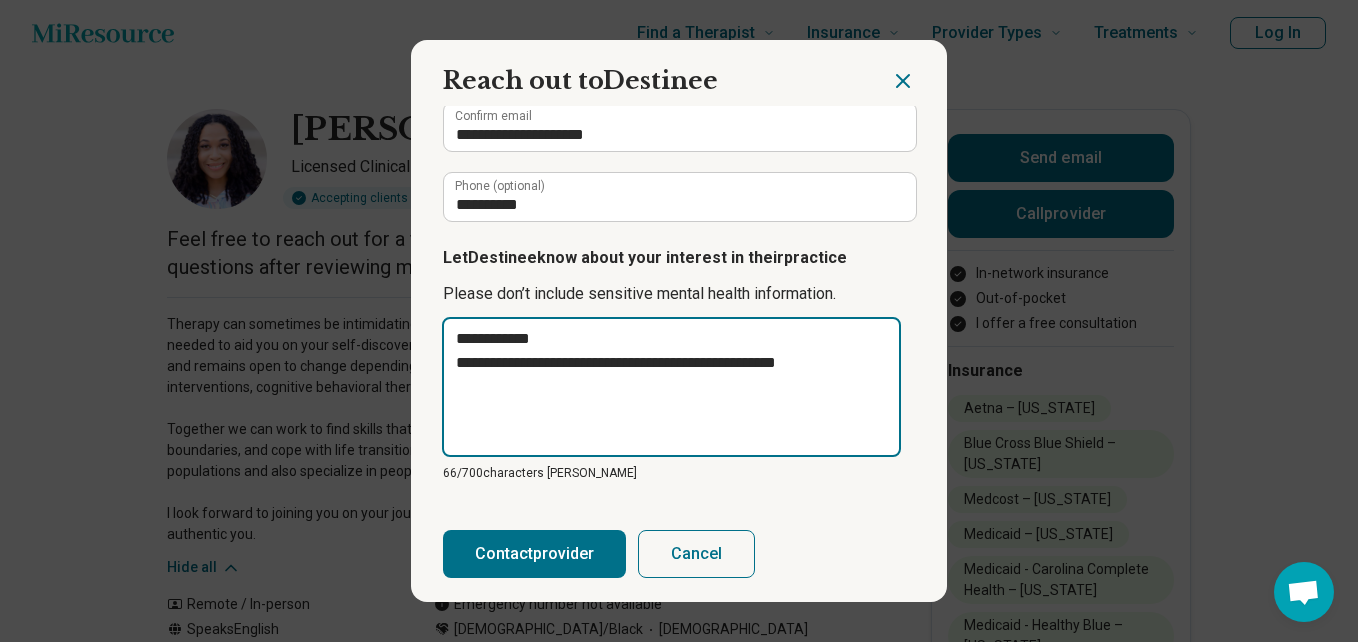 type on "**********" 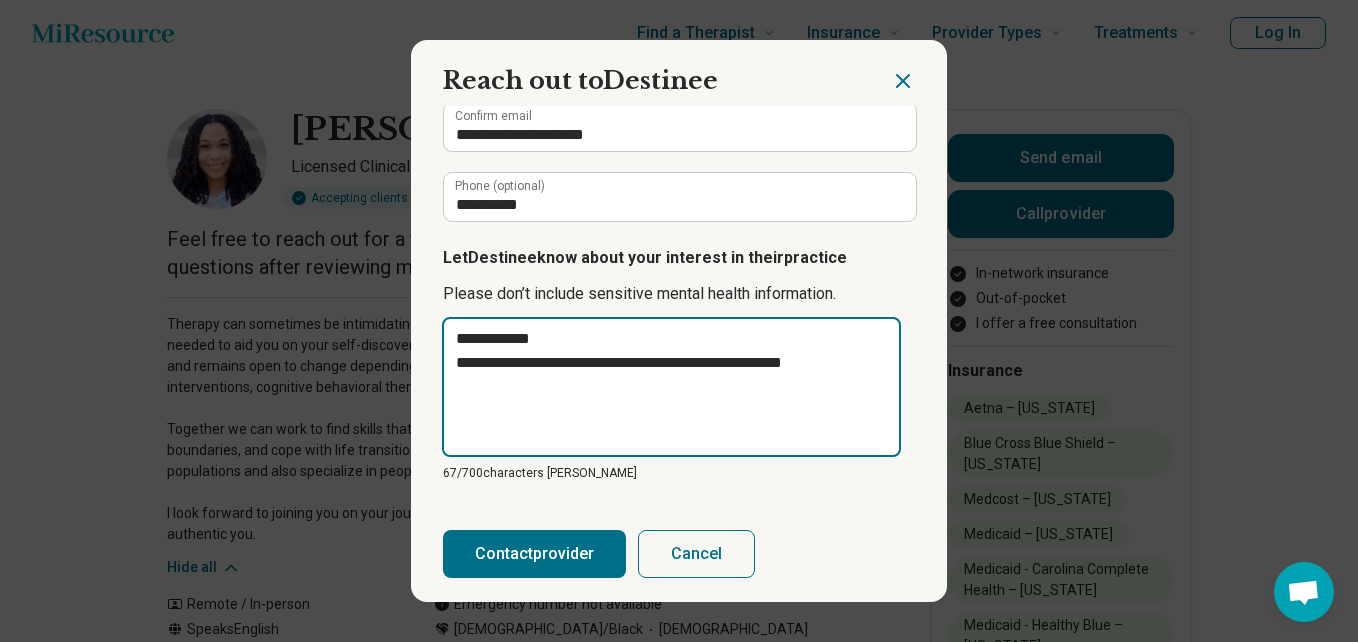 type on "**********" 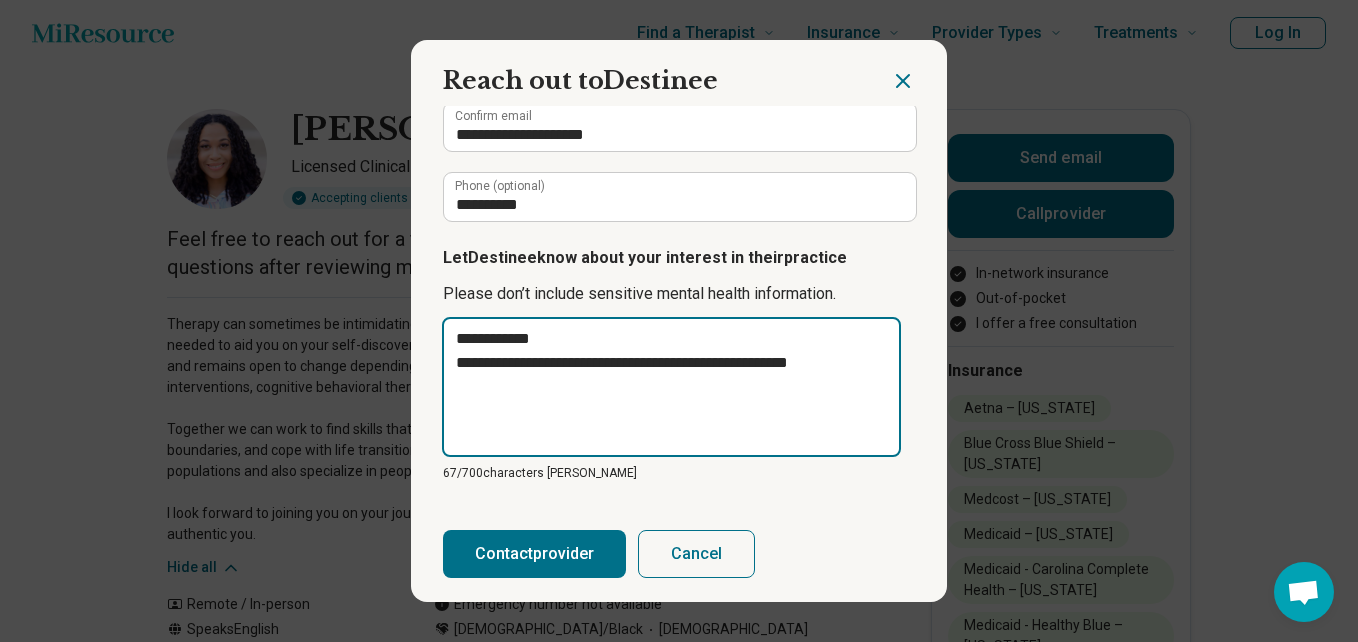 type on "*" 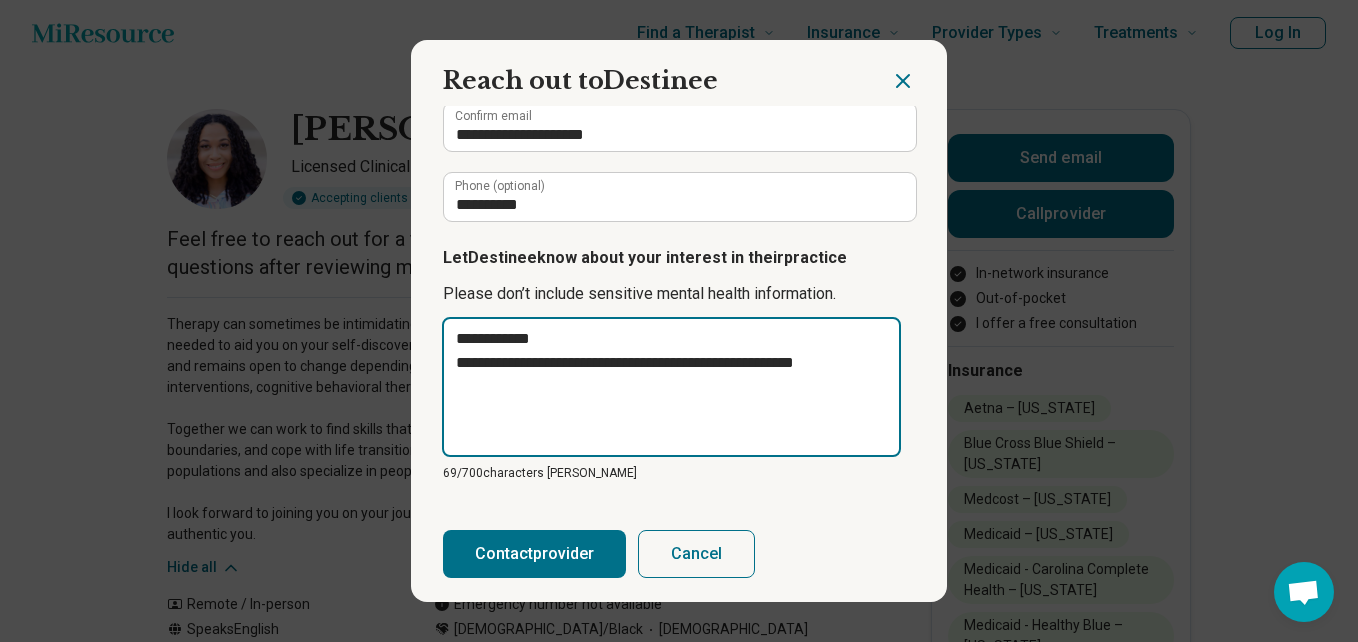 type on "**********" 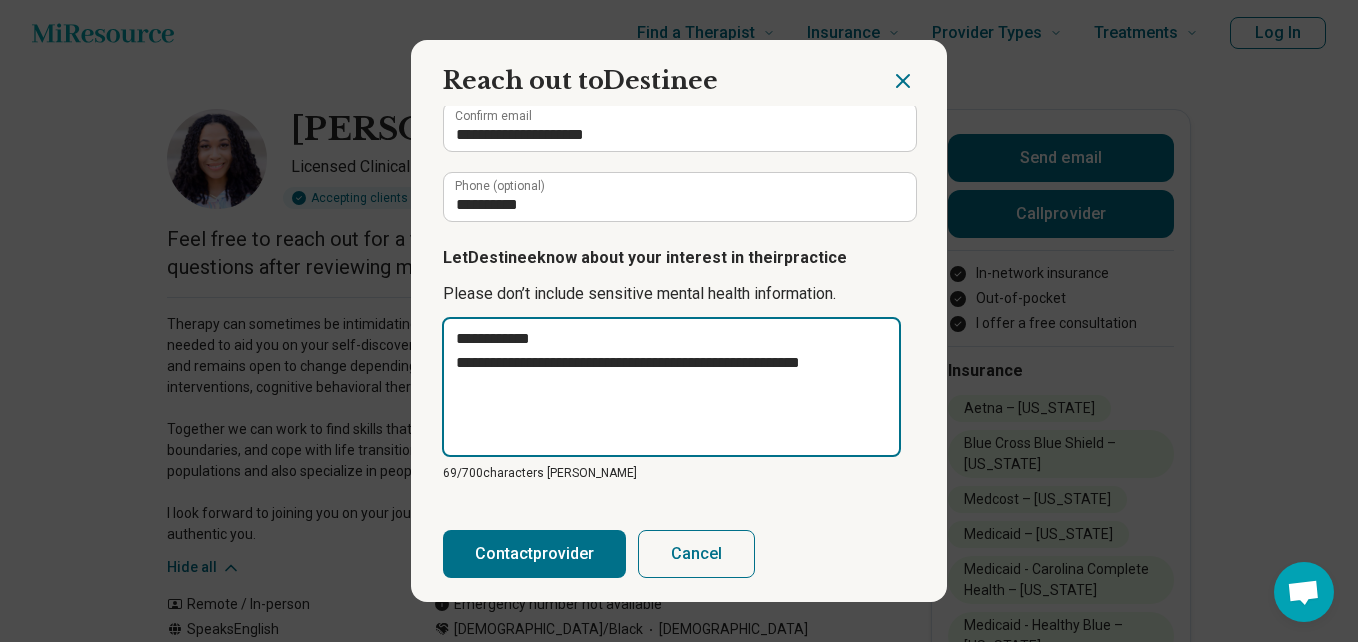 type on "*" 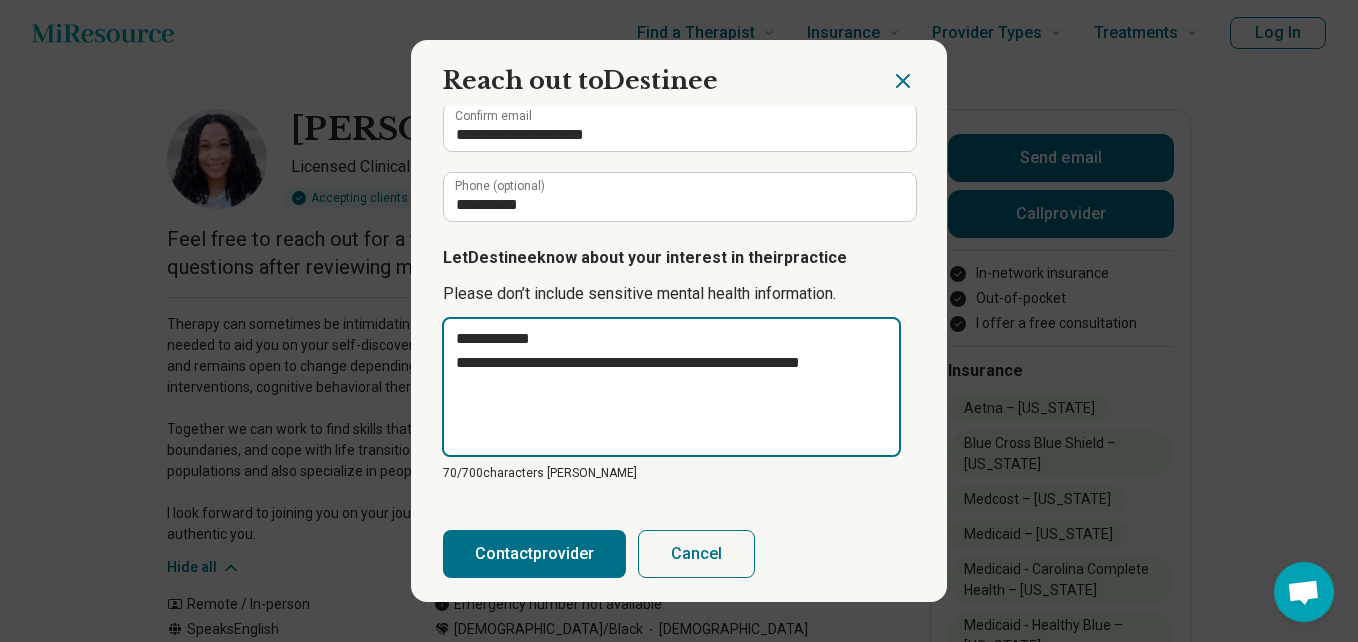 type on "**********" 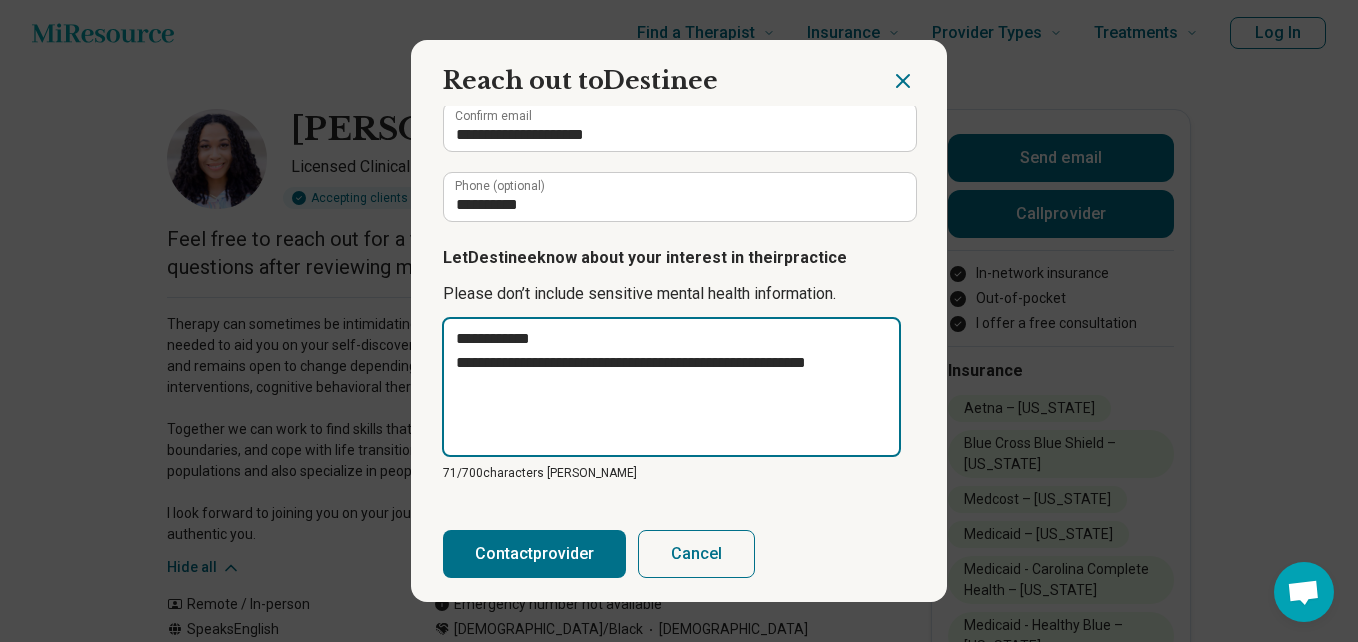 type on "**********" 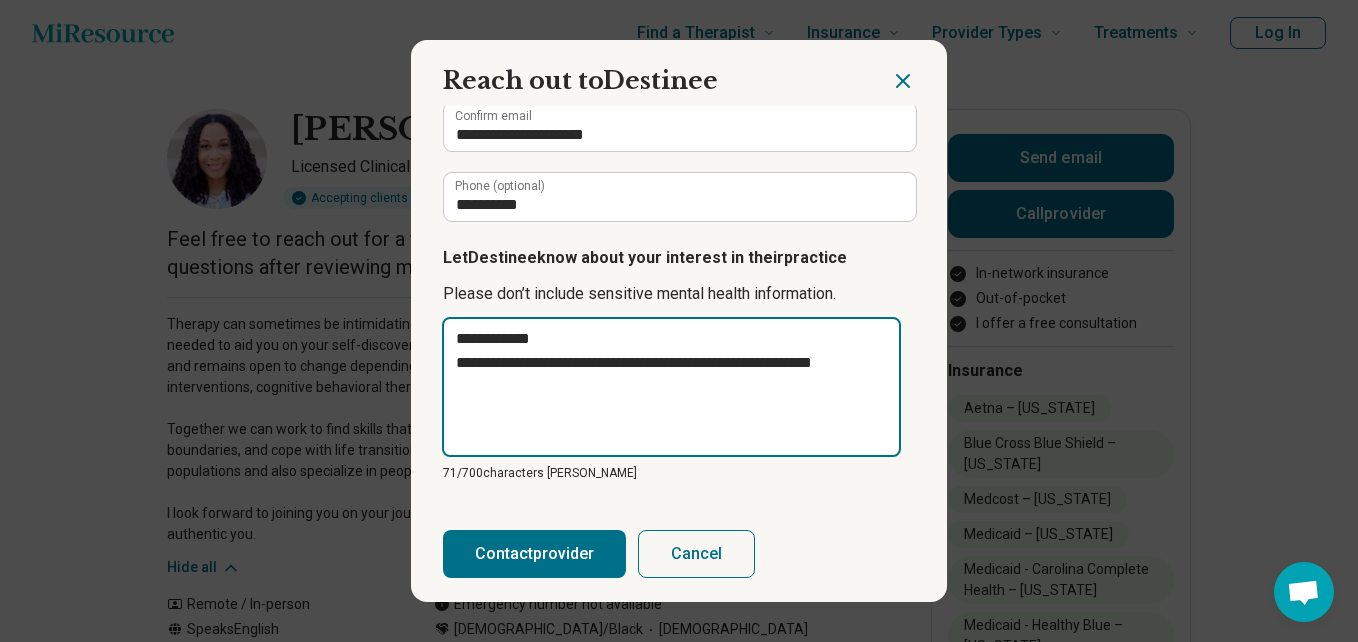 type on "**********" 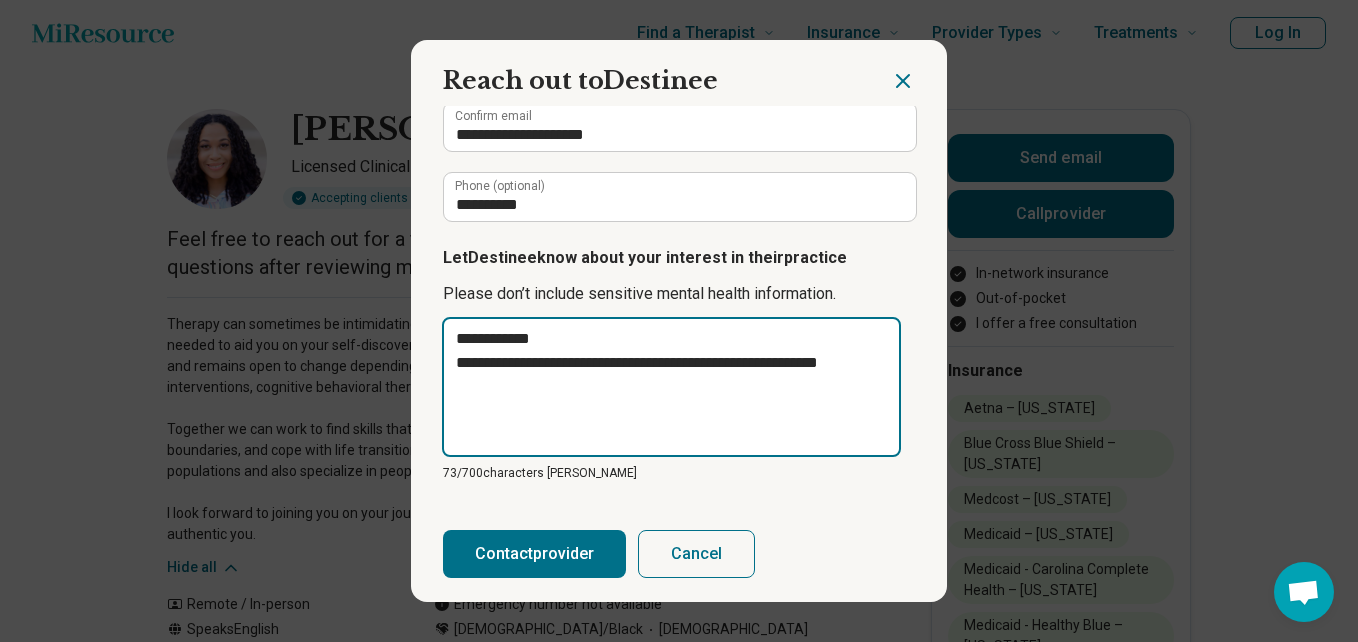 type on "**********" 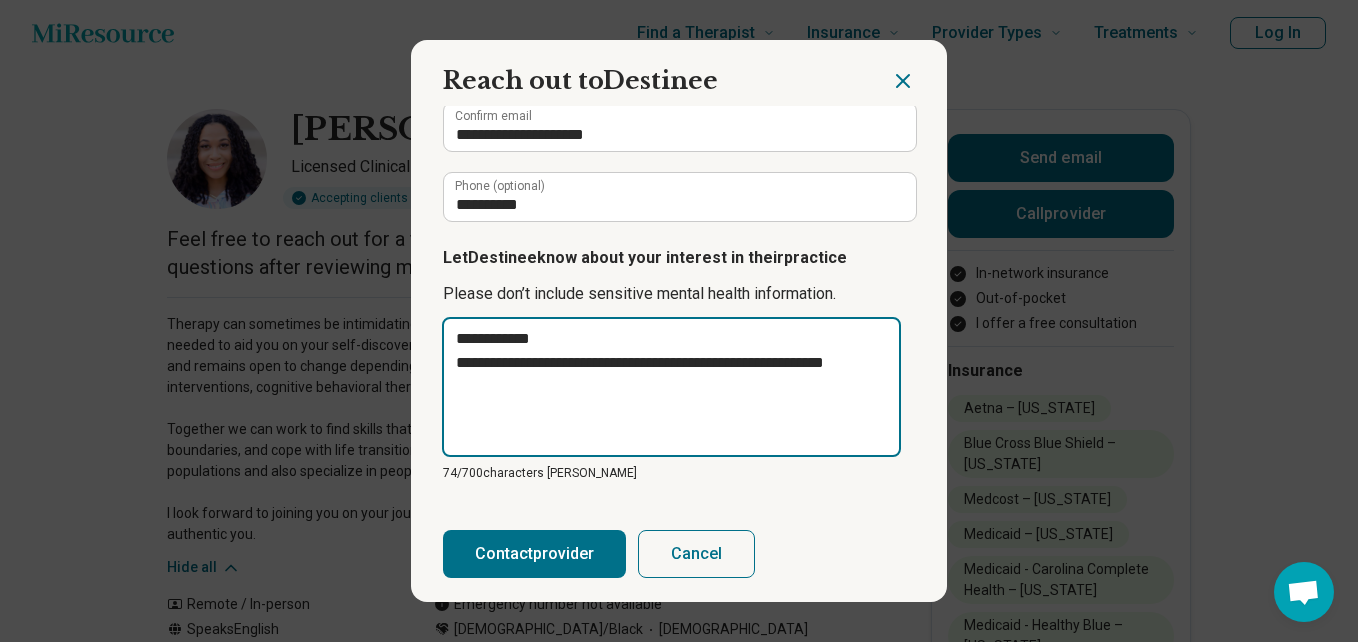 type on "**********" 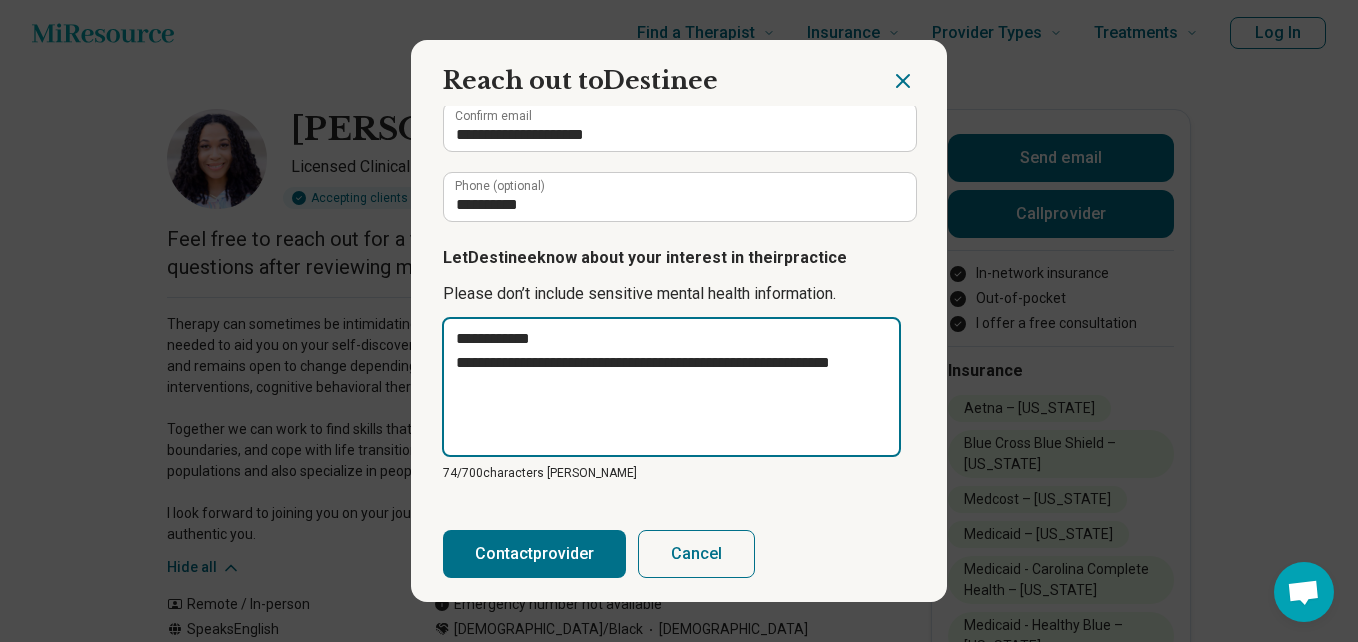 type on "**********" 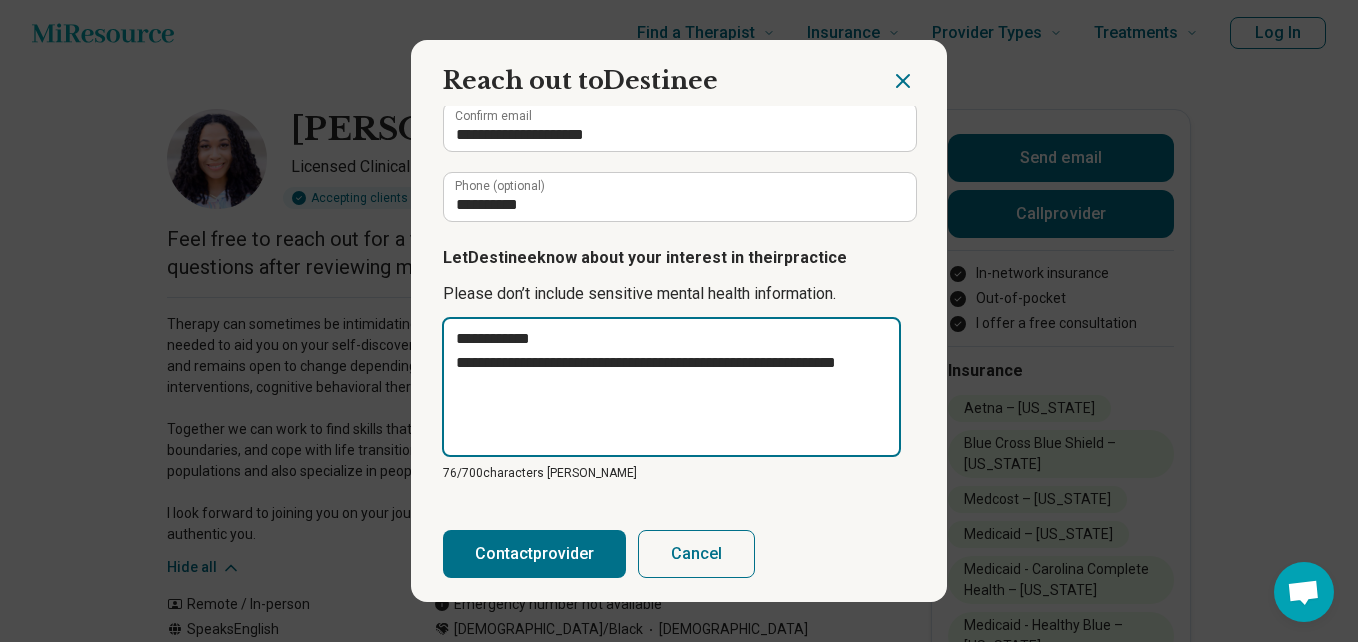 type on "**********" 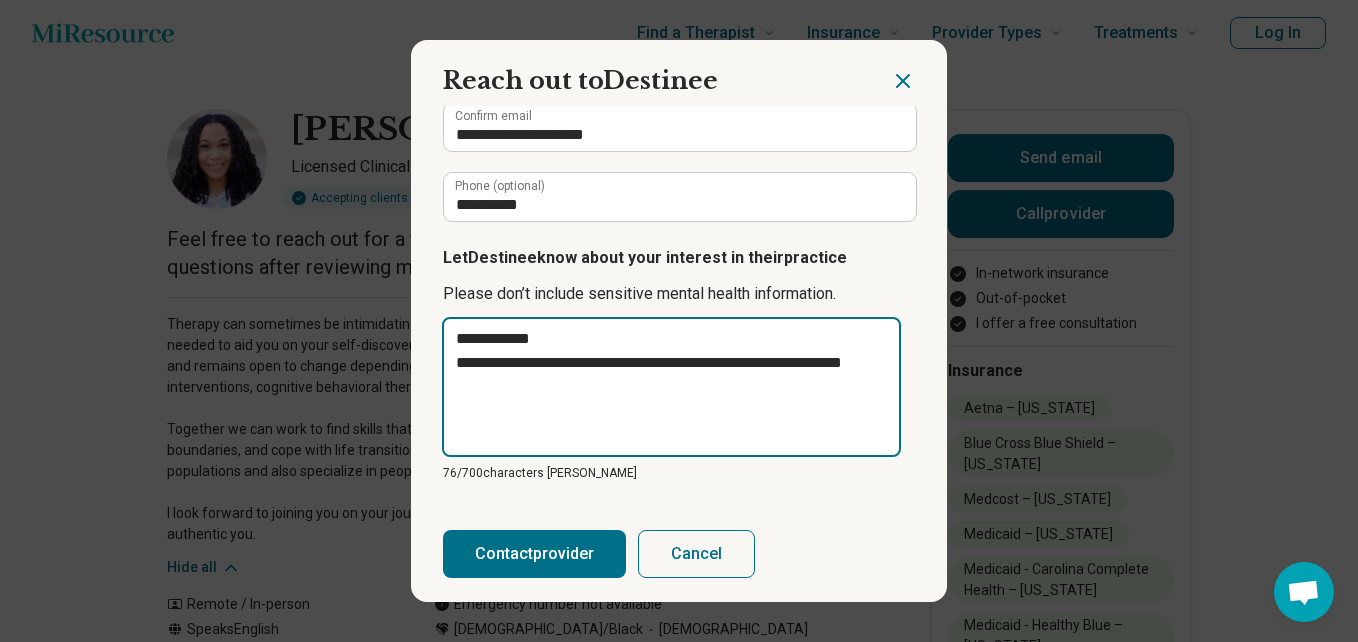 type on "**********" 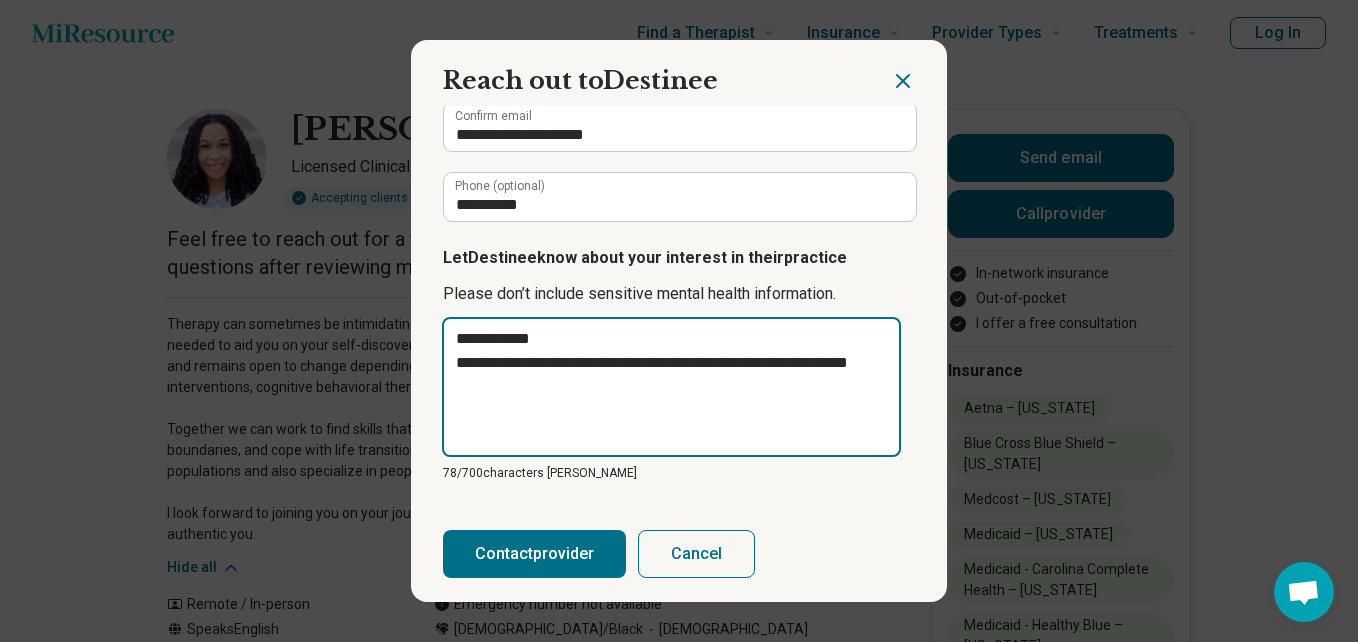 type on "**********" 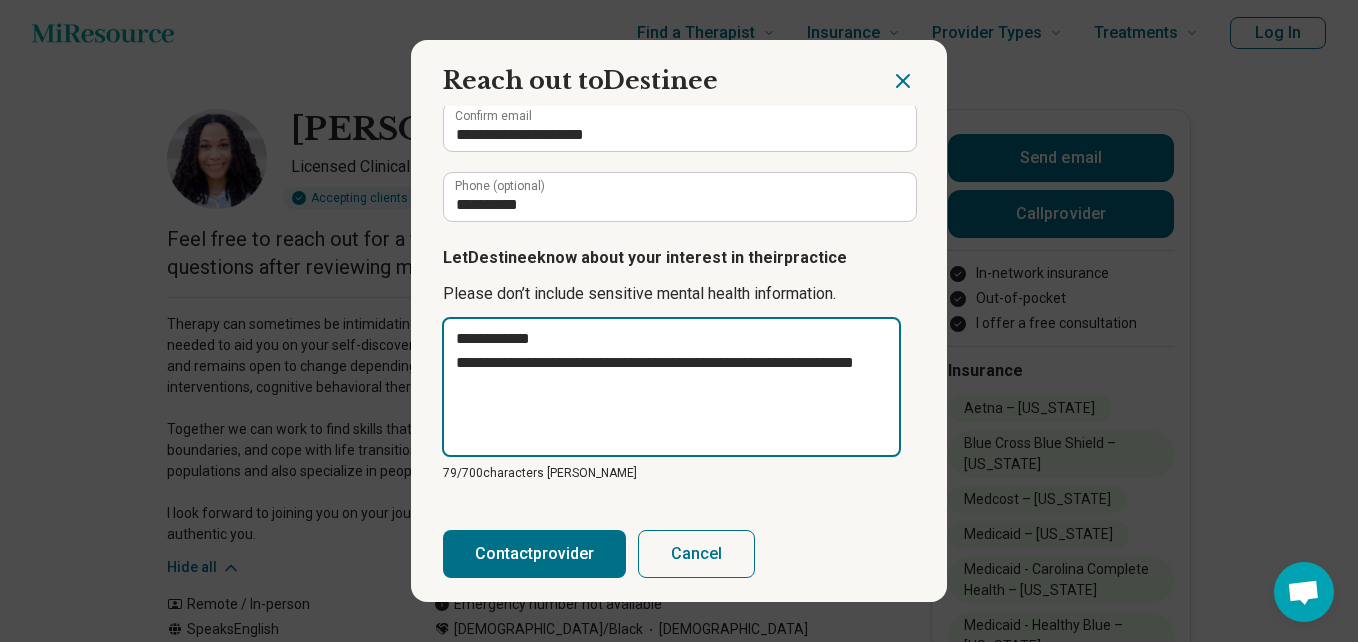 type on "**********" 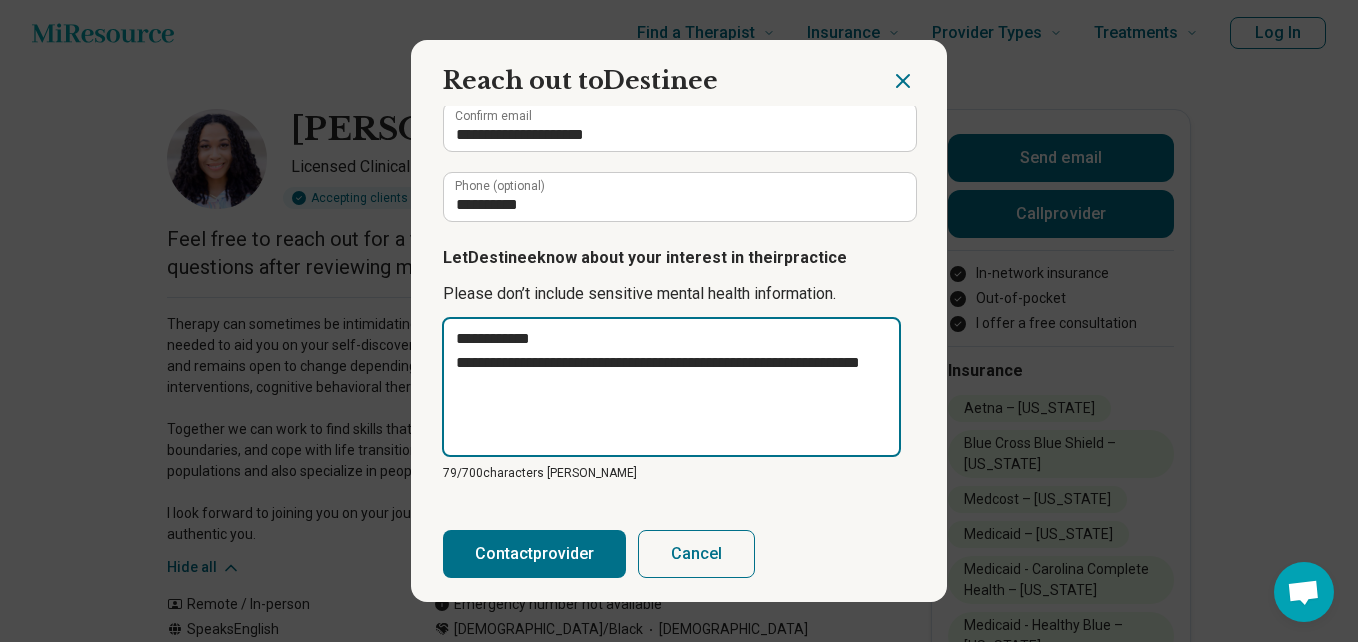 type on "**********" 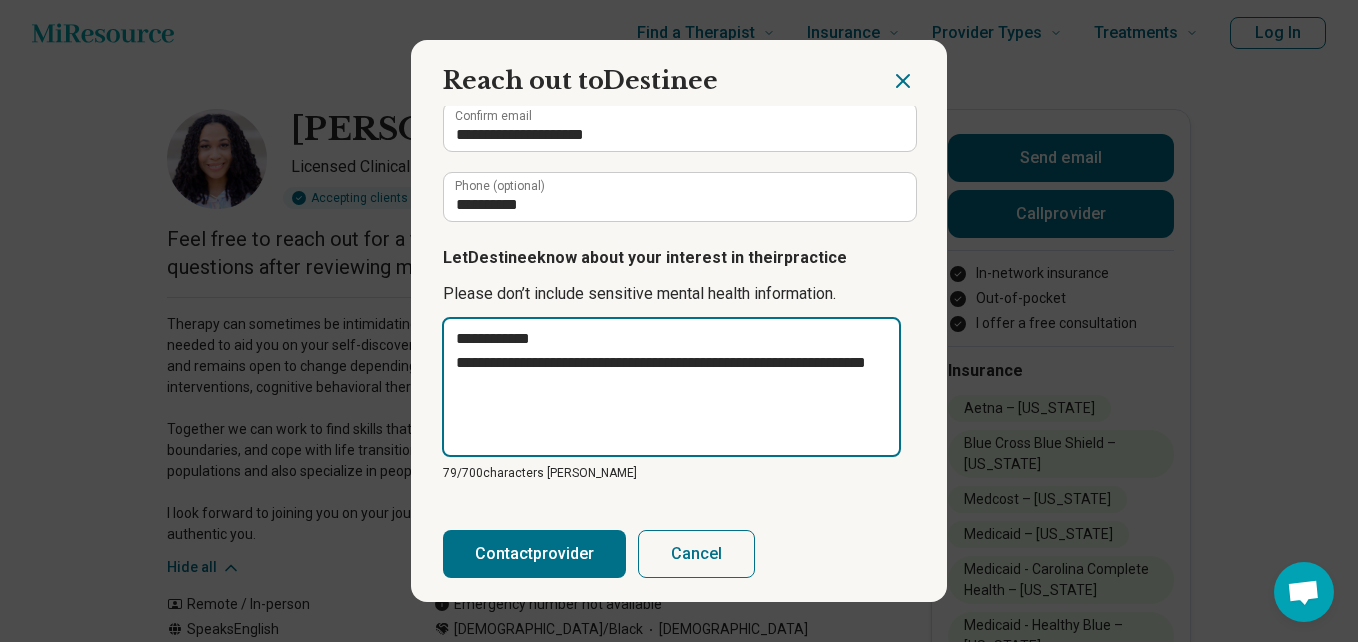 type on "*" 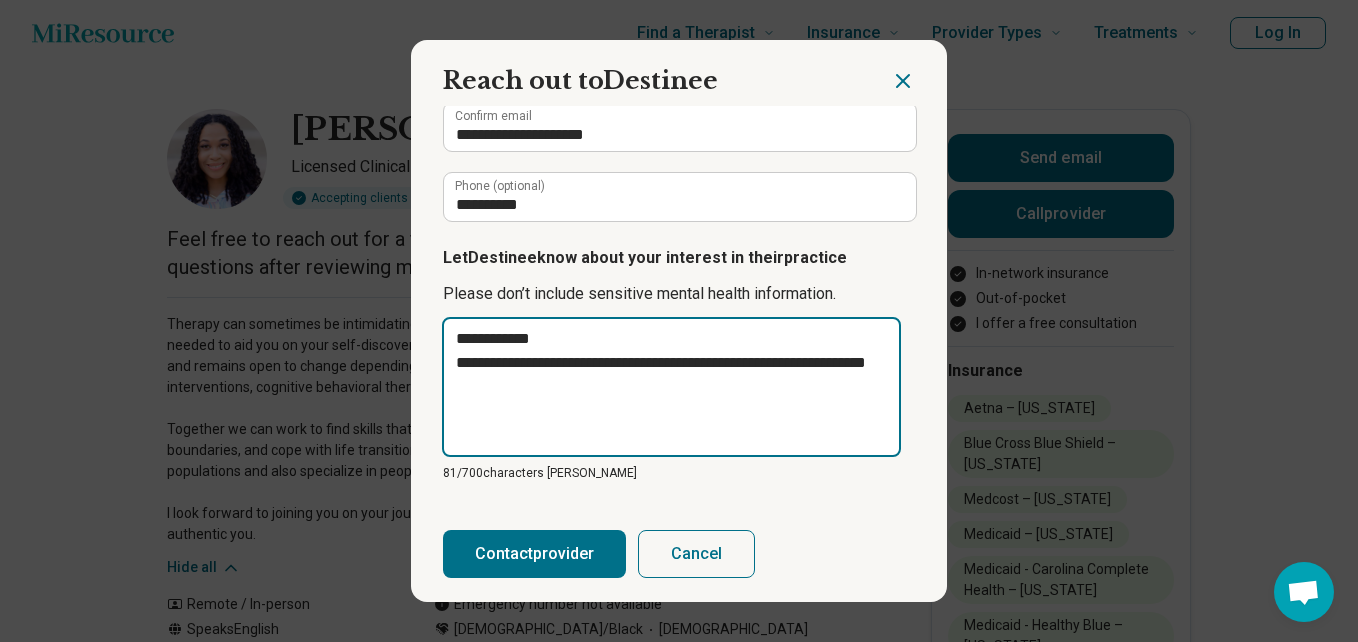 type on "**********" 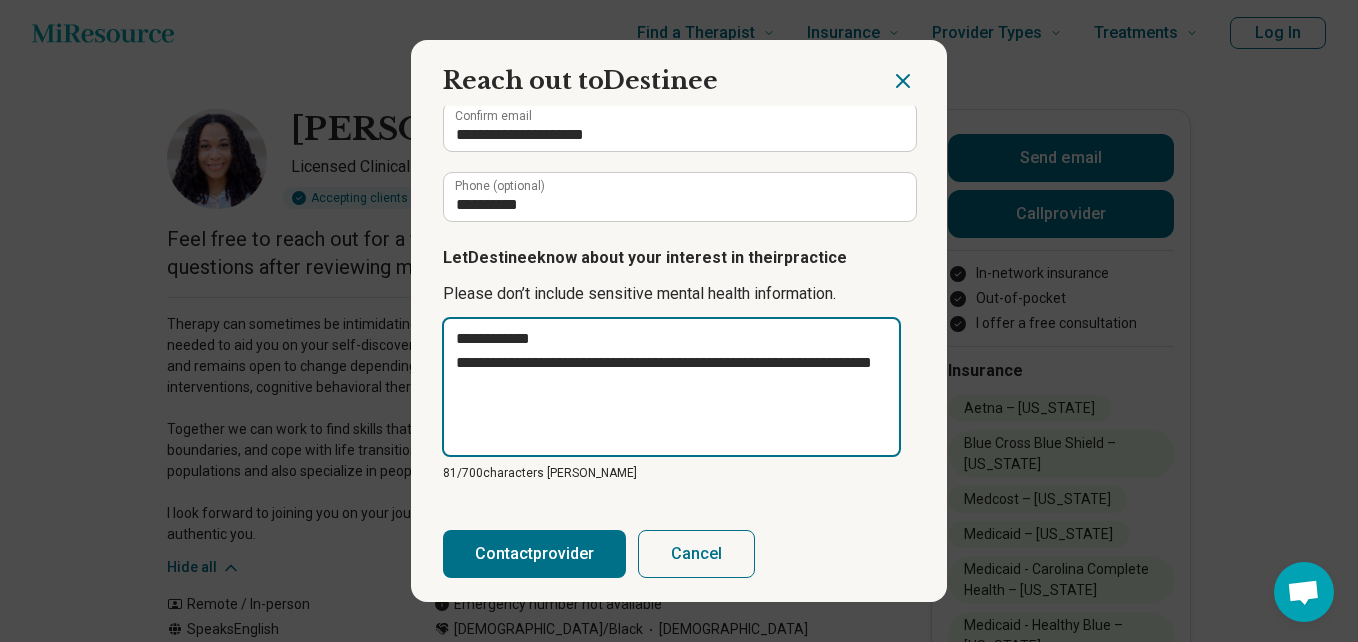type on "*" 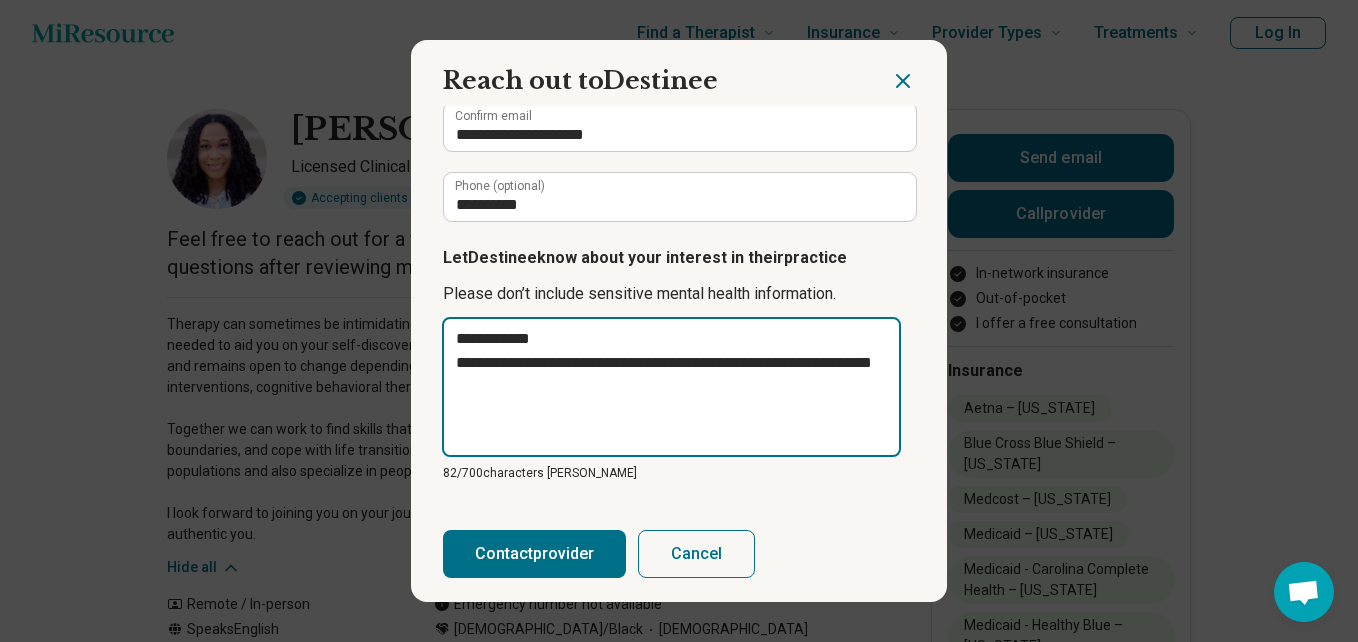 type on "**********" 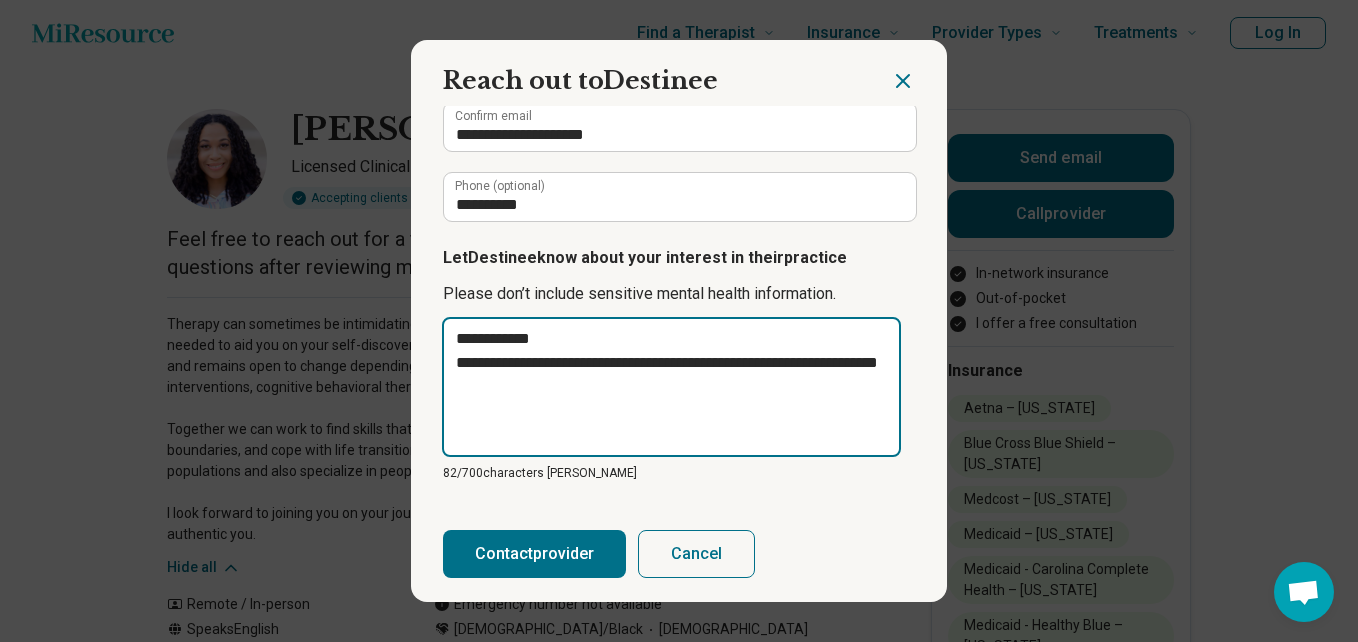 type on "**********" 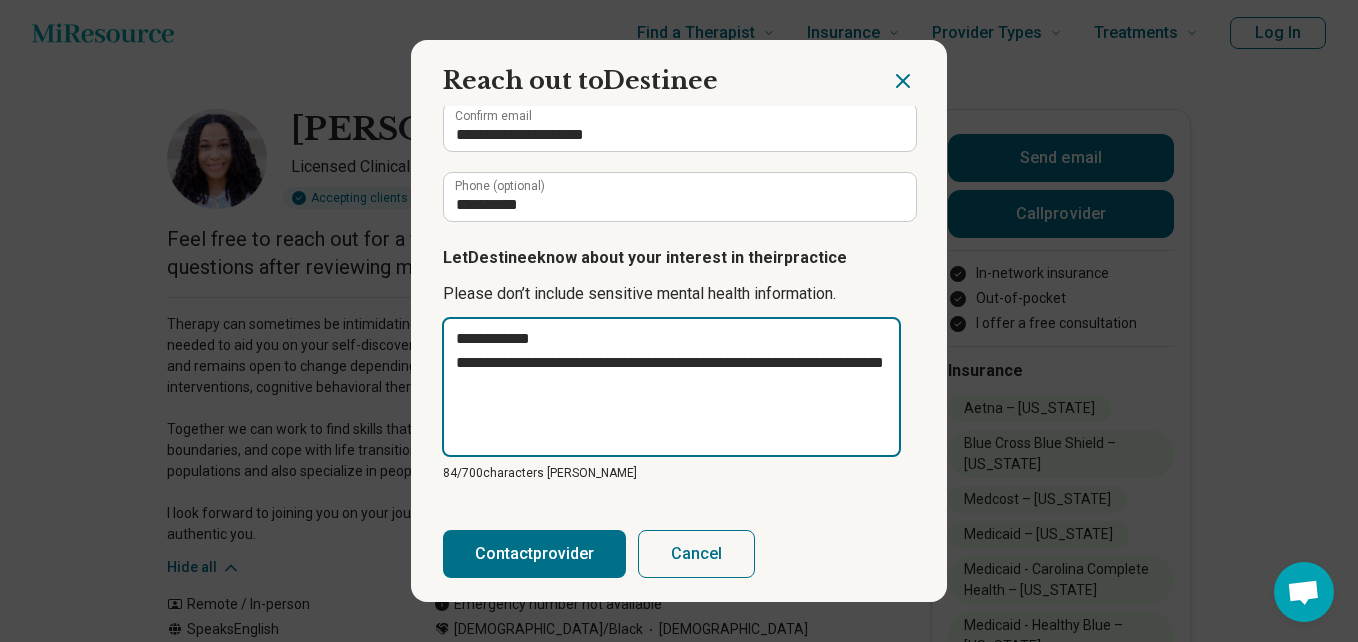 type on "**********" 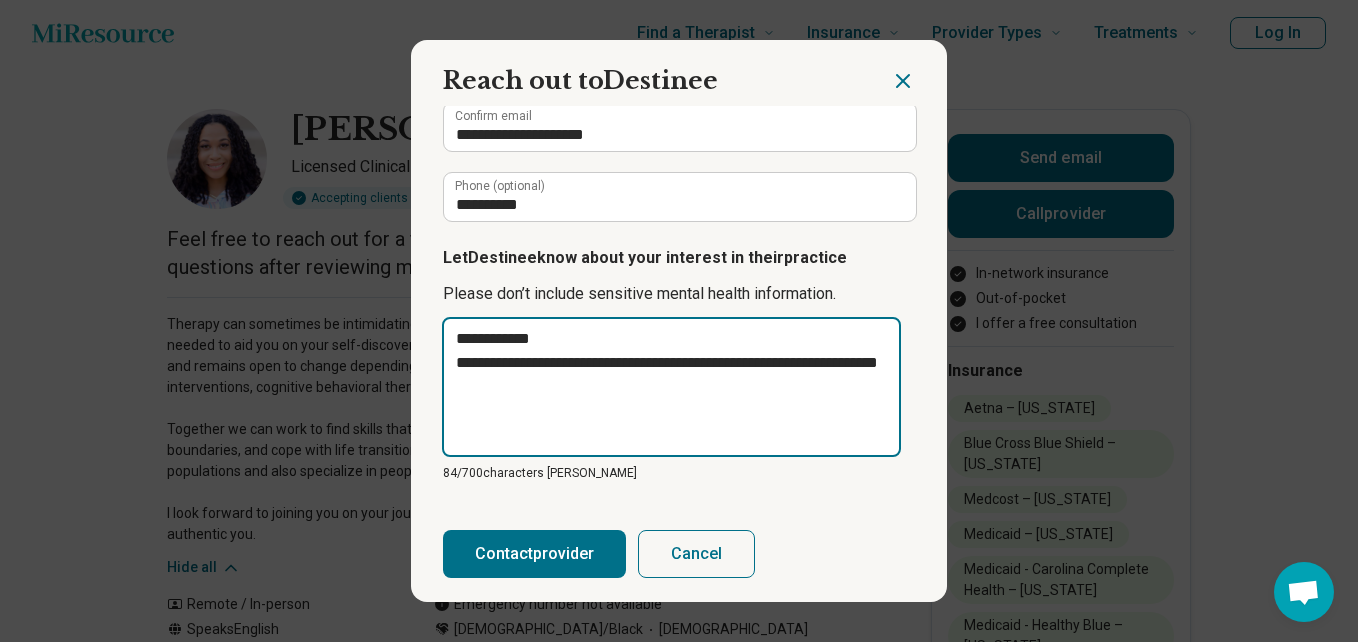 type on "*" 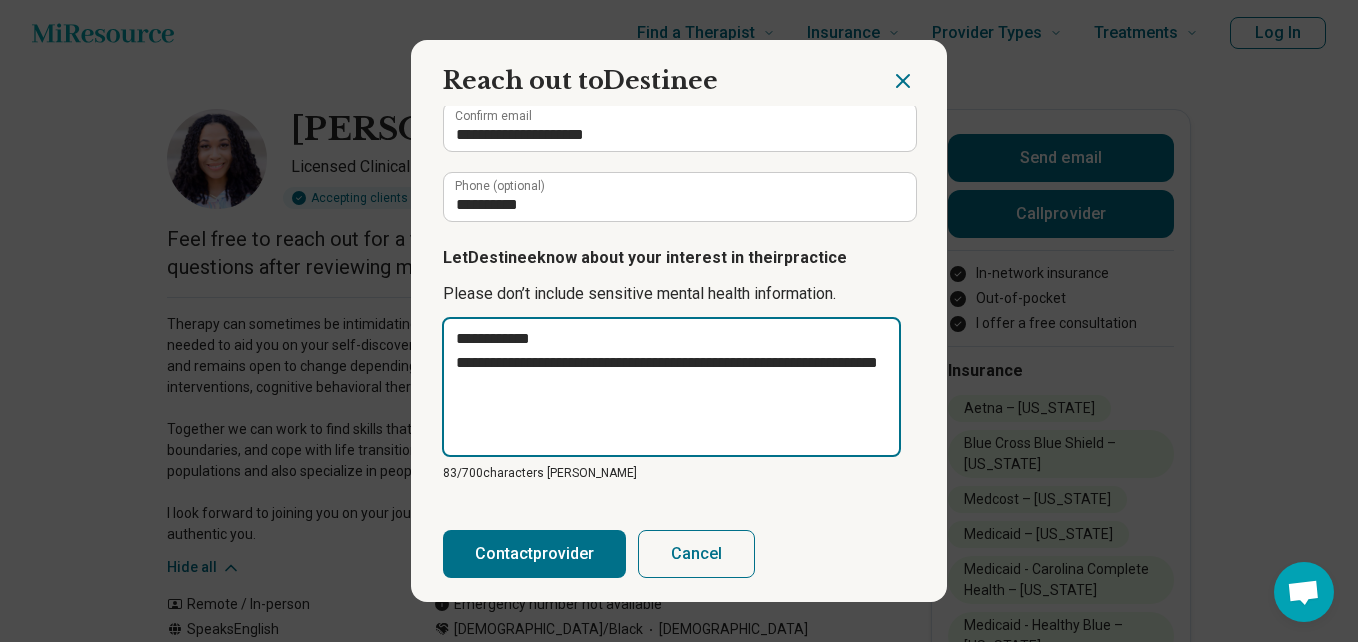 type on "**********" 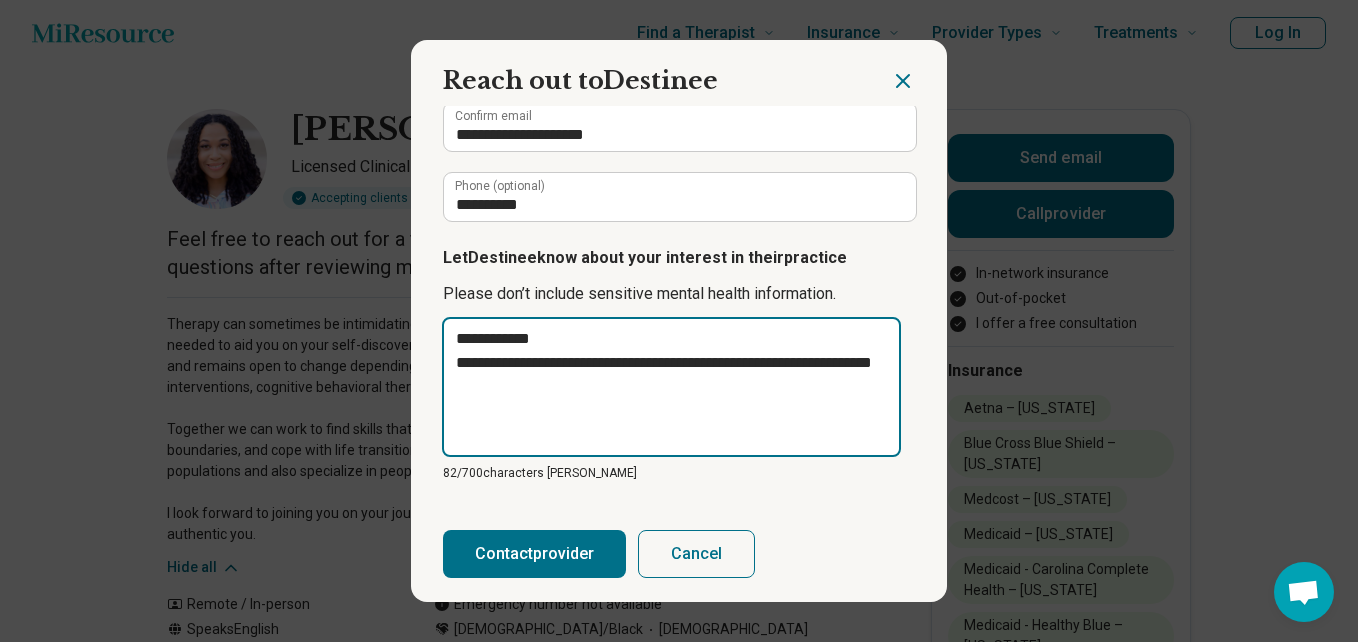 type on "**********" 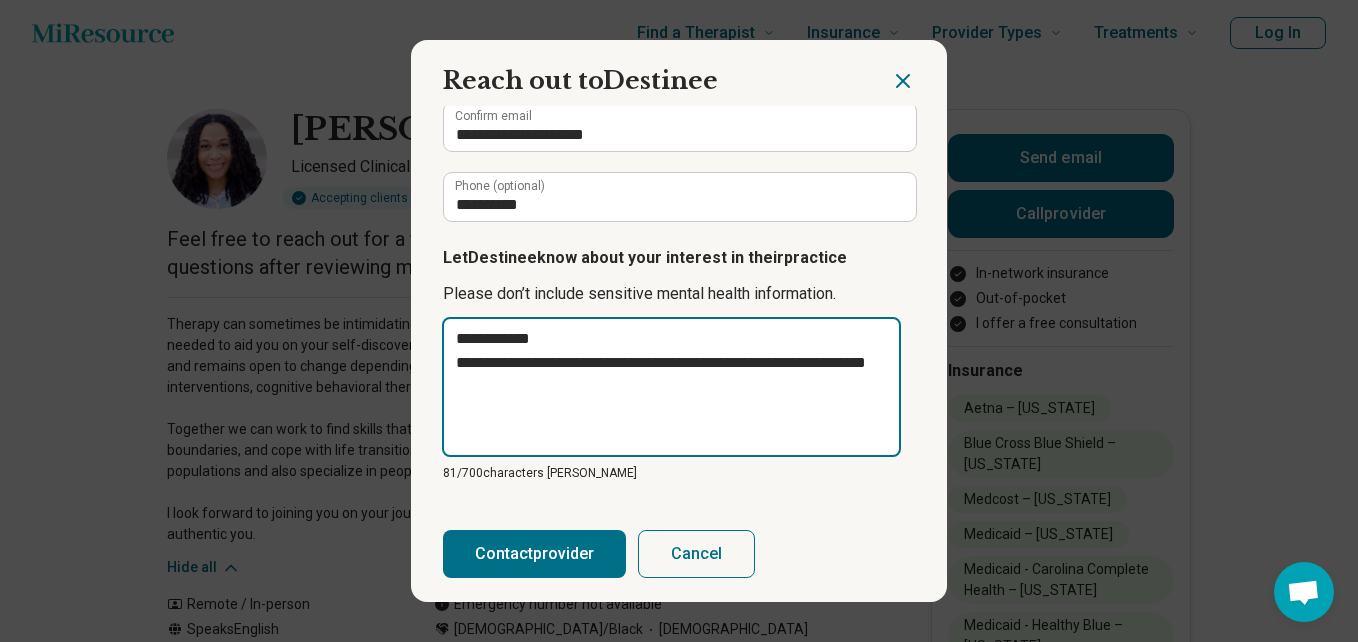 type on "**********" 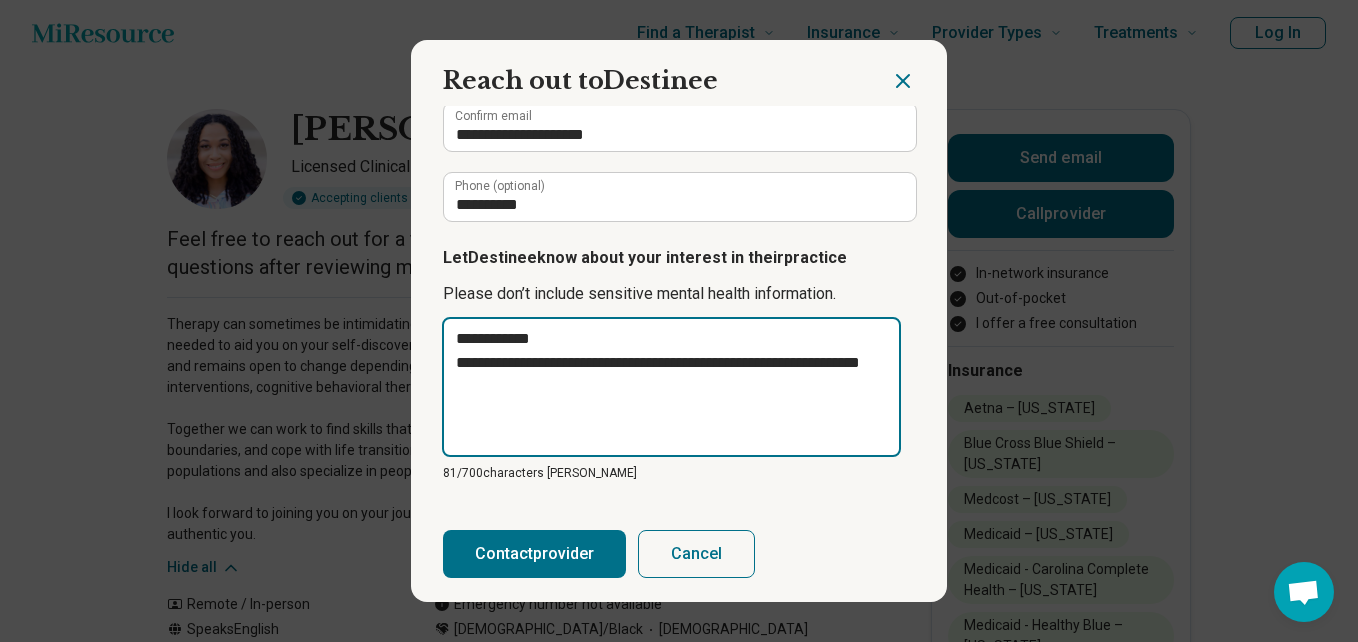 type on "**********" 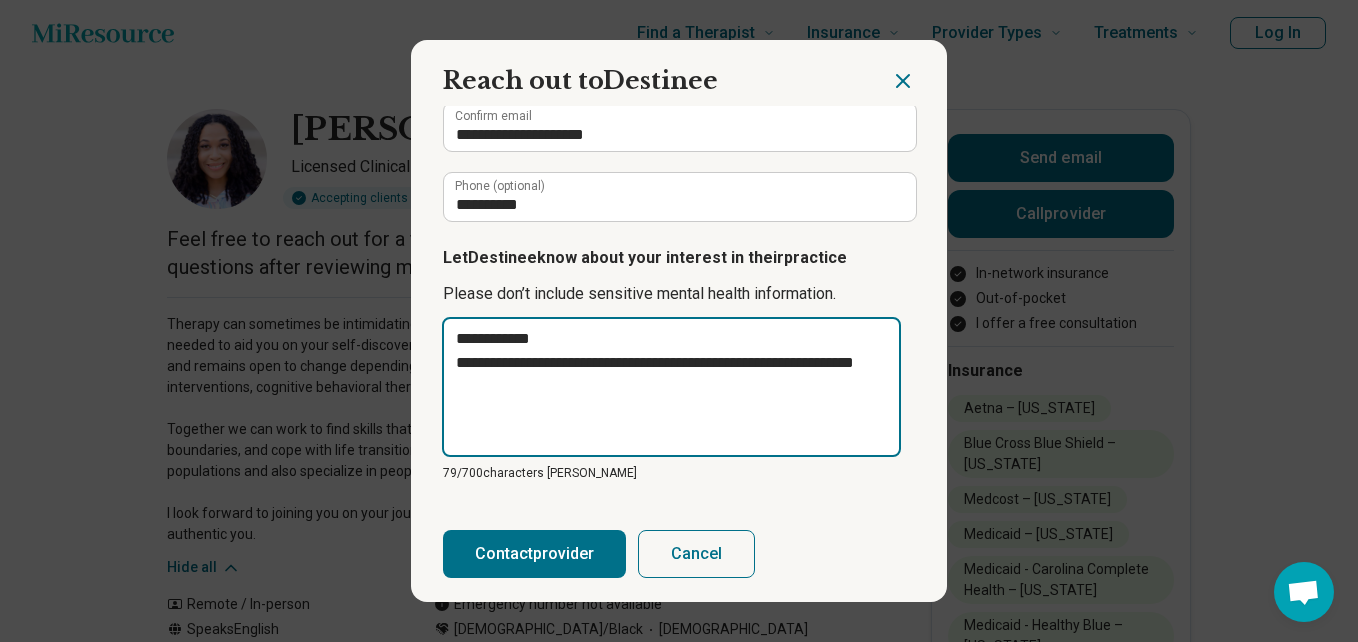 type on "**********" 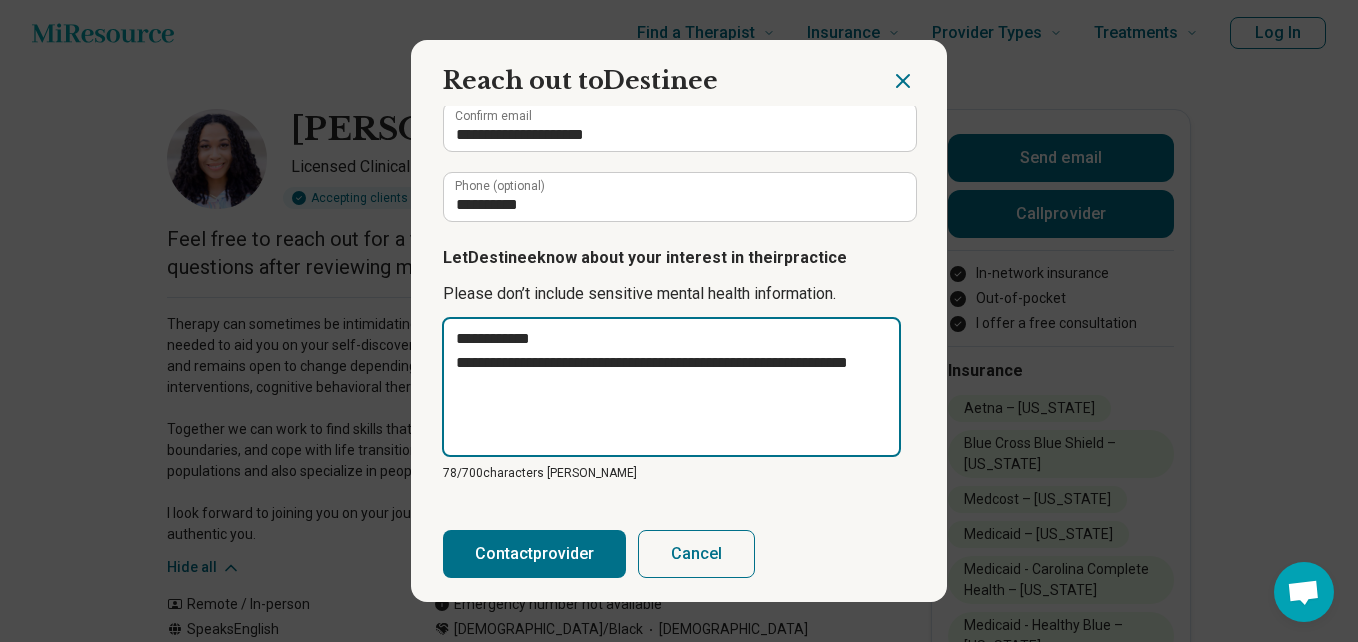type on "**********" 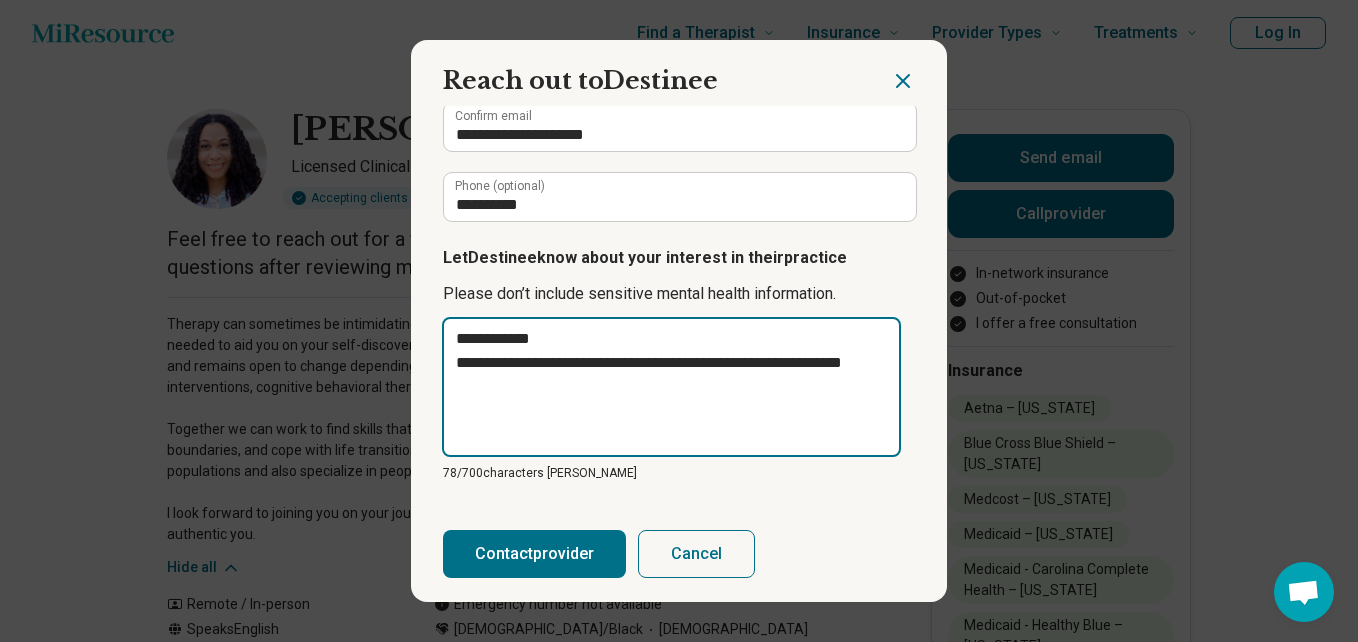 type on "*" 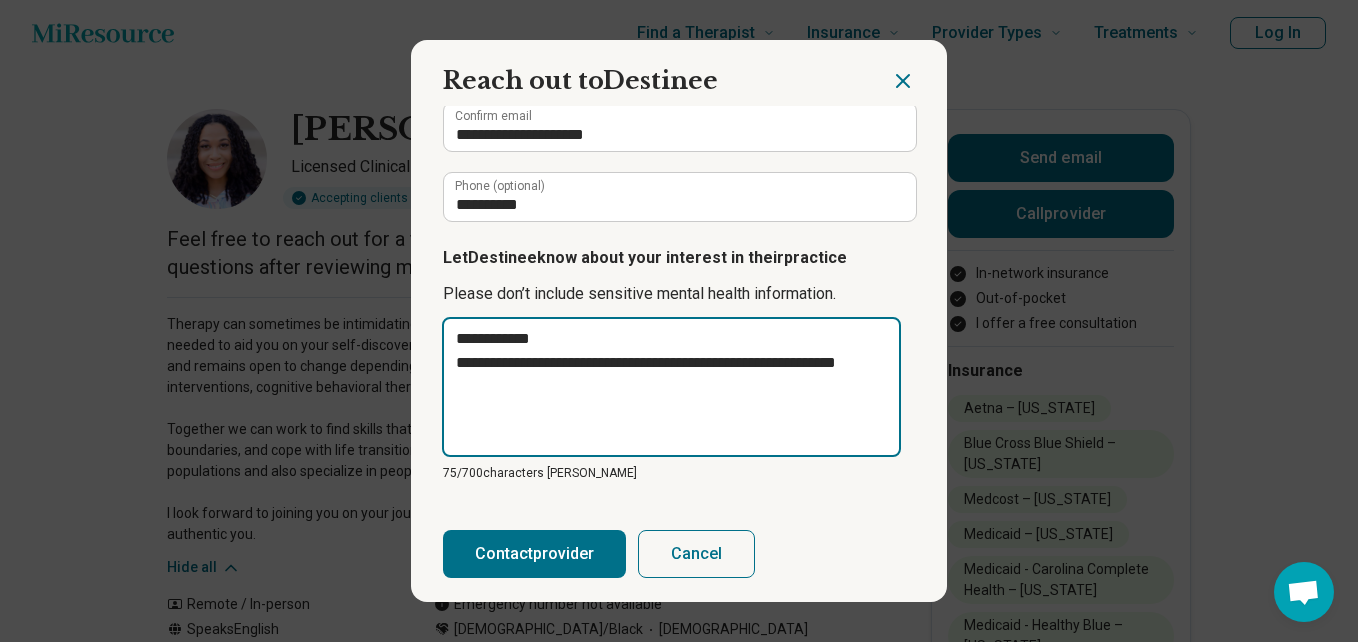 type on "**********" 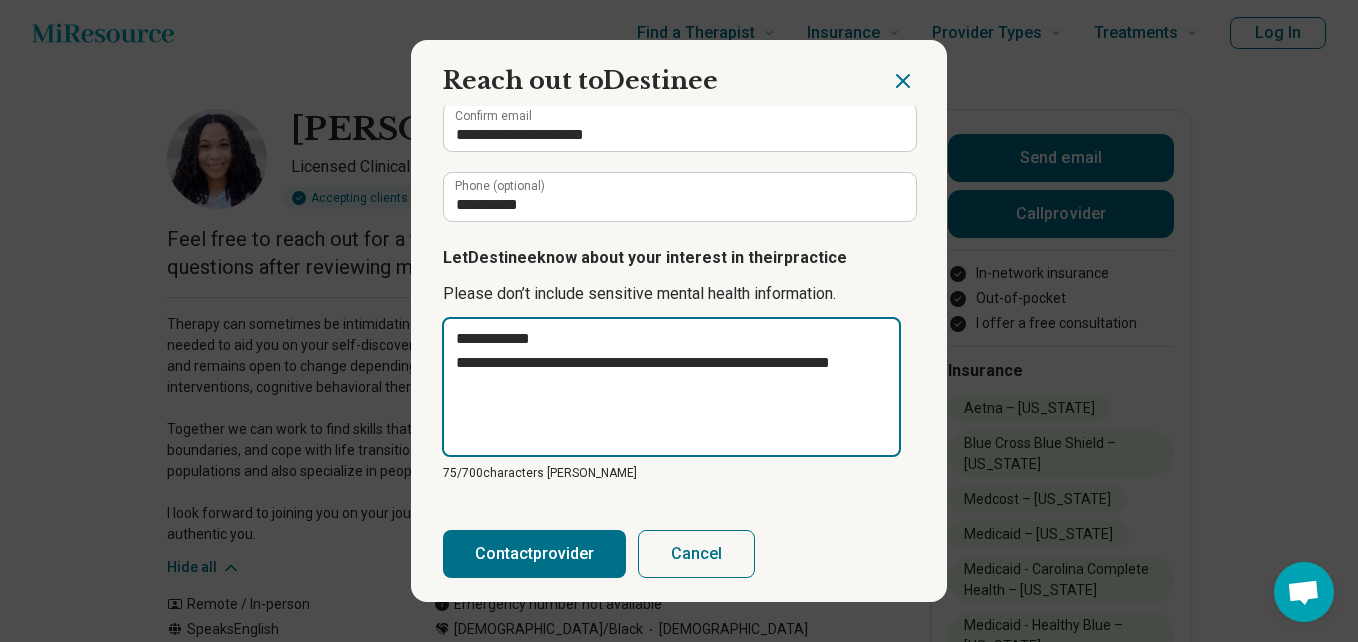 type on "**********" 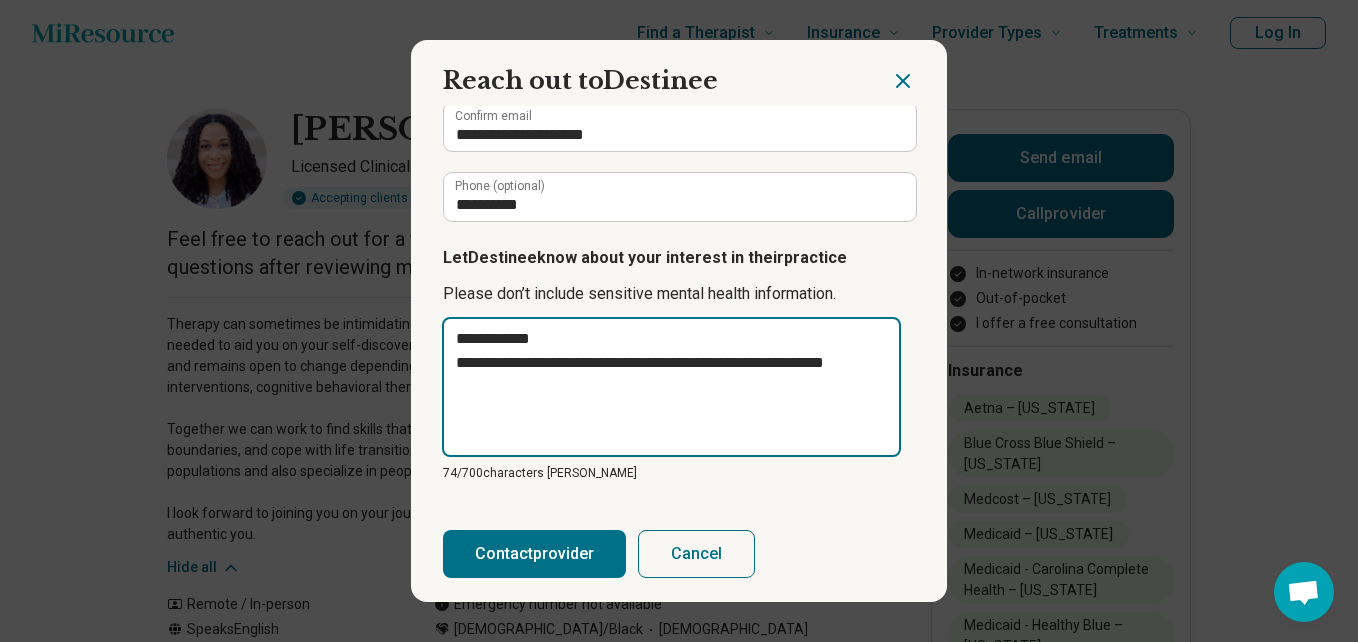 type on "**********" 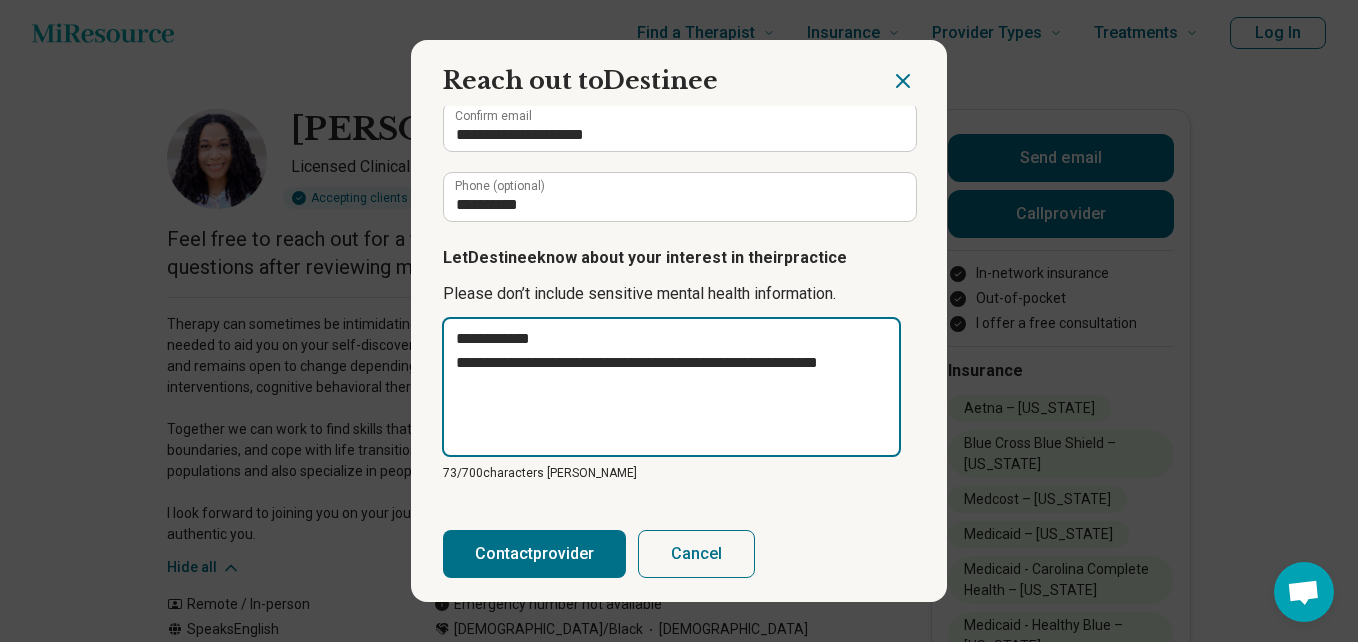 type on "**********" 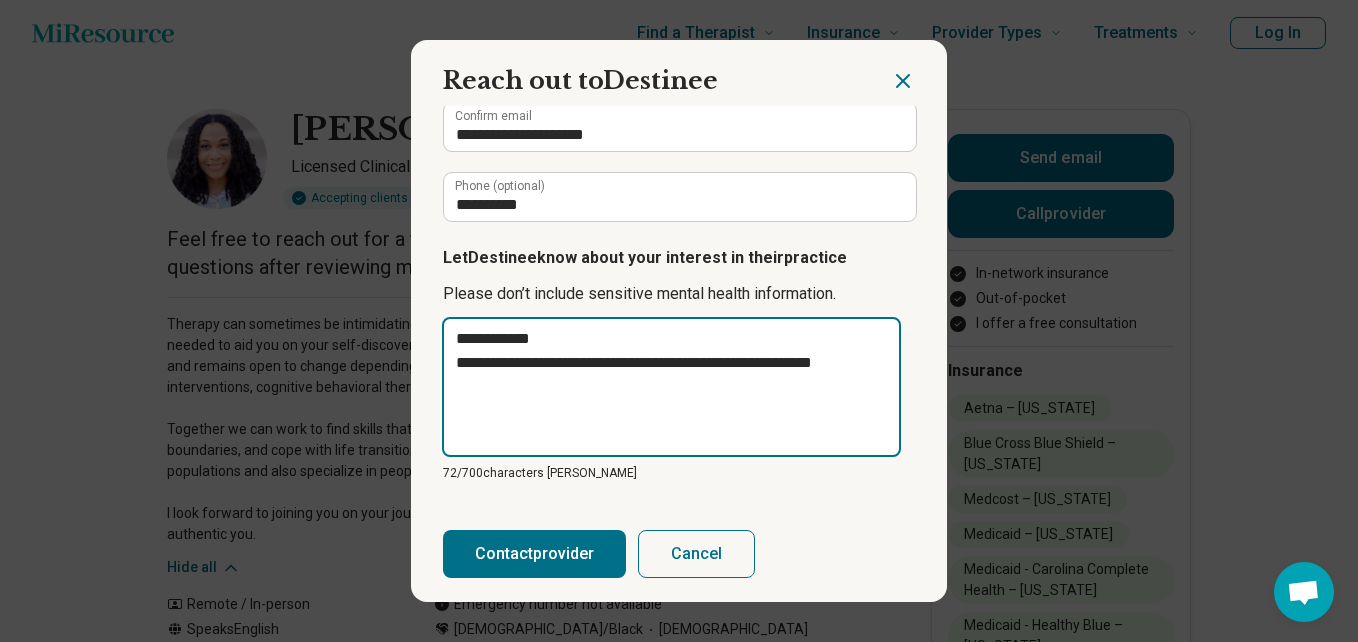 type on "**********" 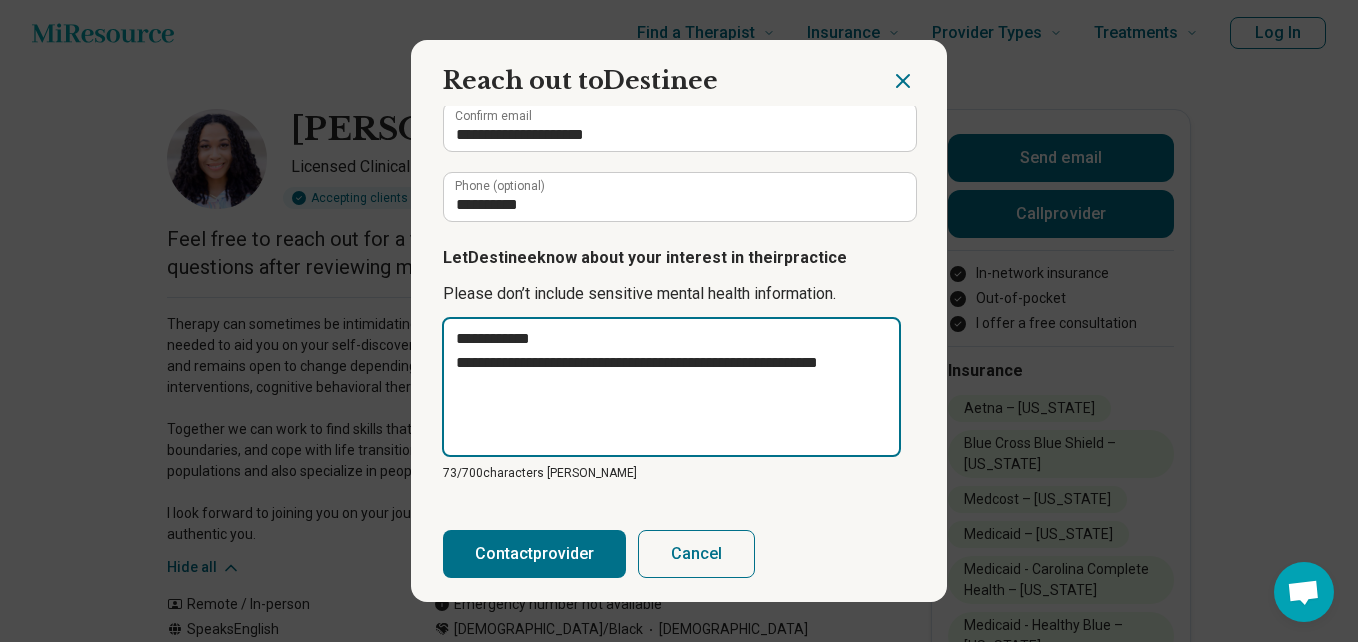 type 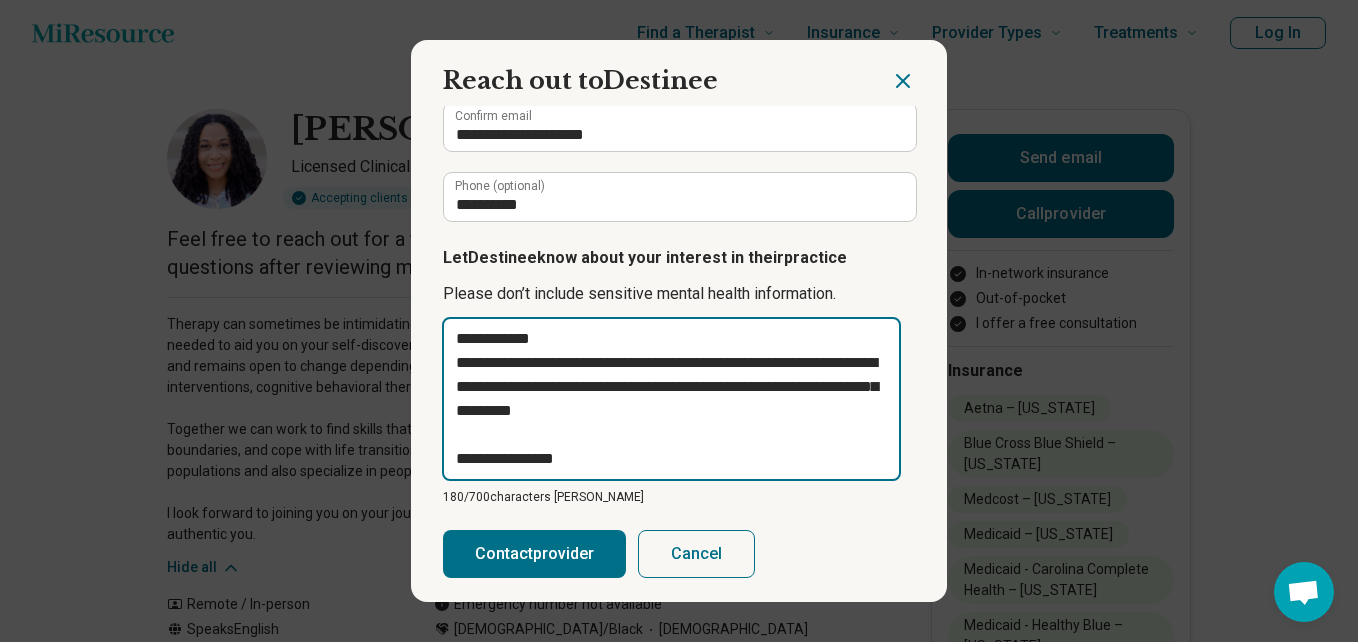 click on "**********" at bounding box center [671, 399] 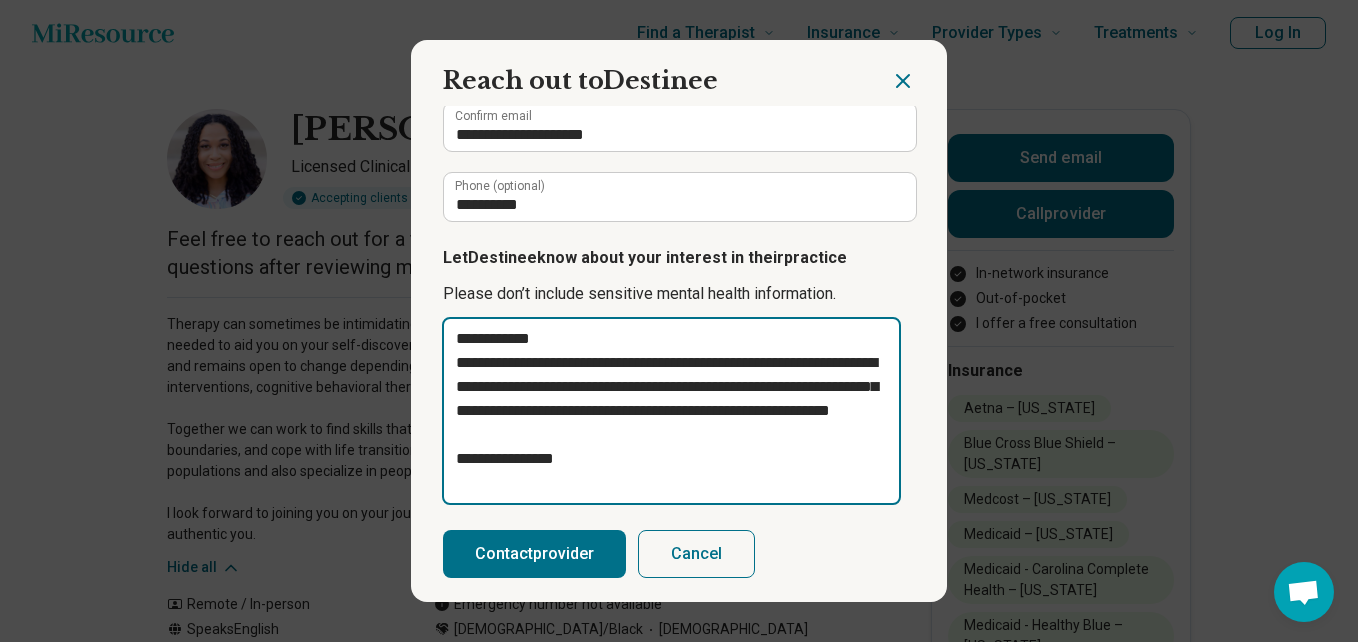 click on "**********" at bounding box center [671, 411] 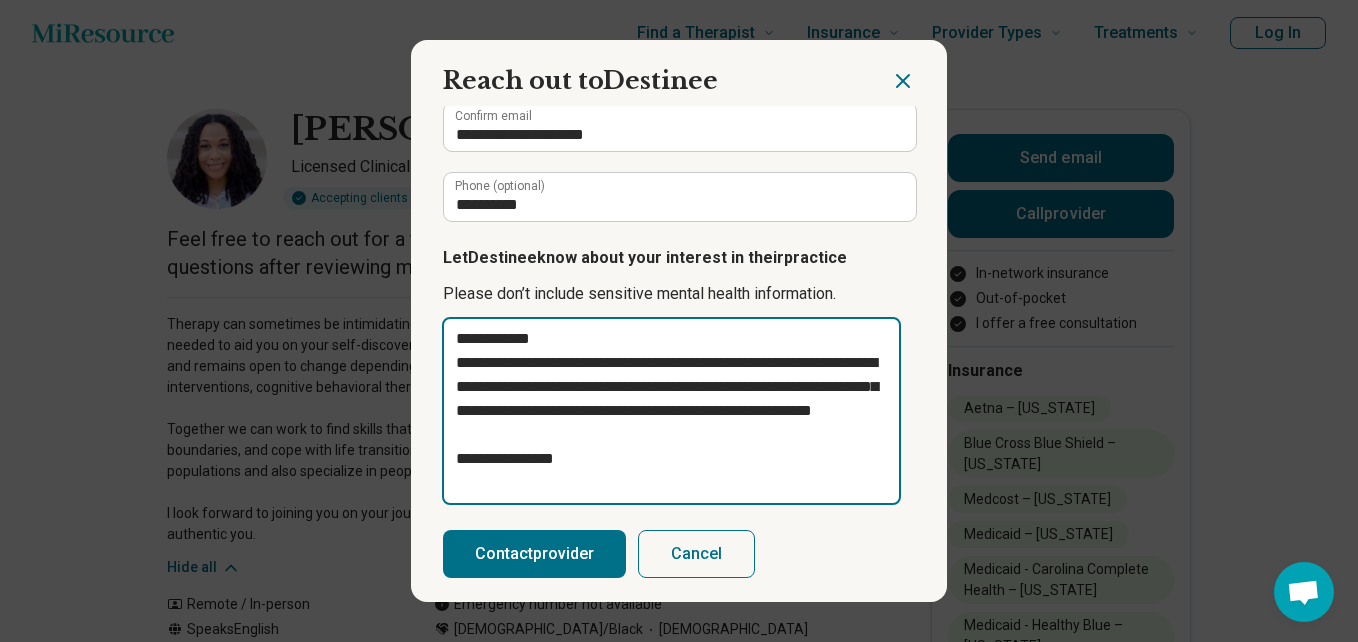 click on "**********" at bounding box center (671, 411) 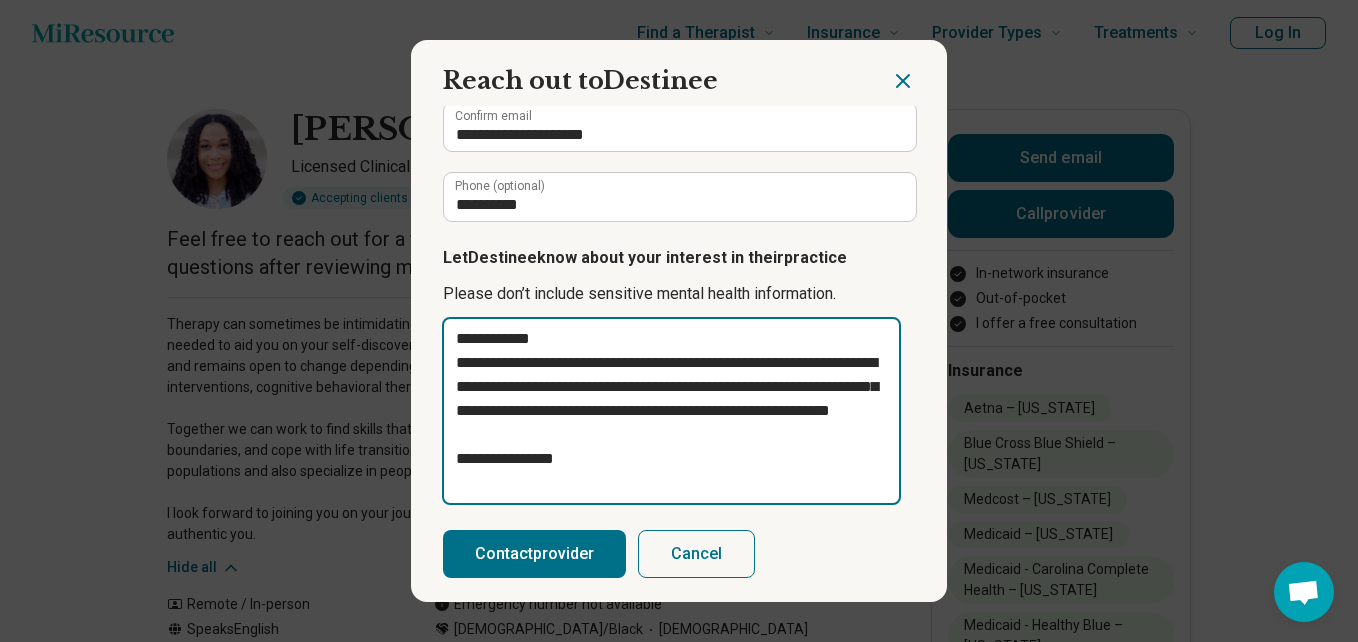 click on "**********" at bounding box center [671, 411] 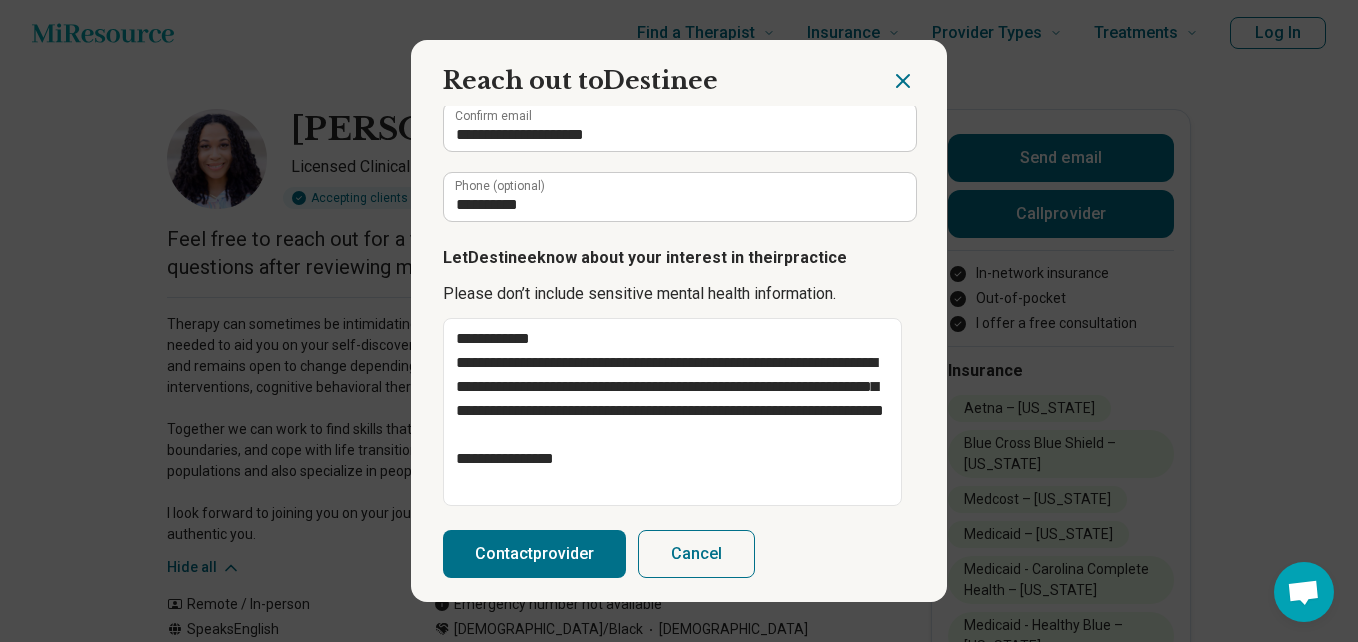 click on "Contact  provider" at bounding box center [534, 554] 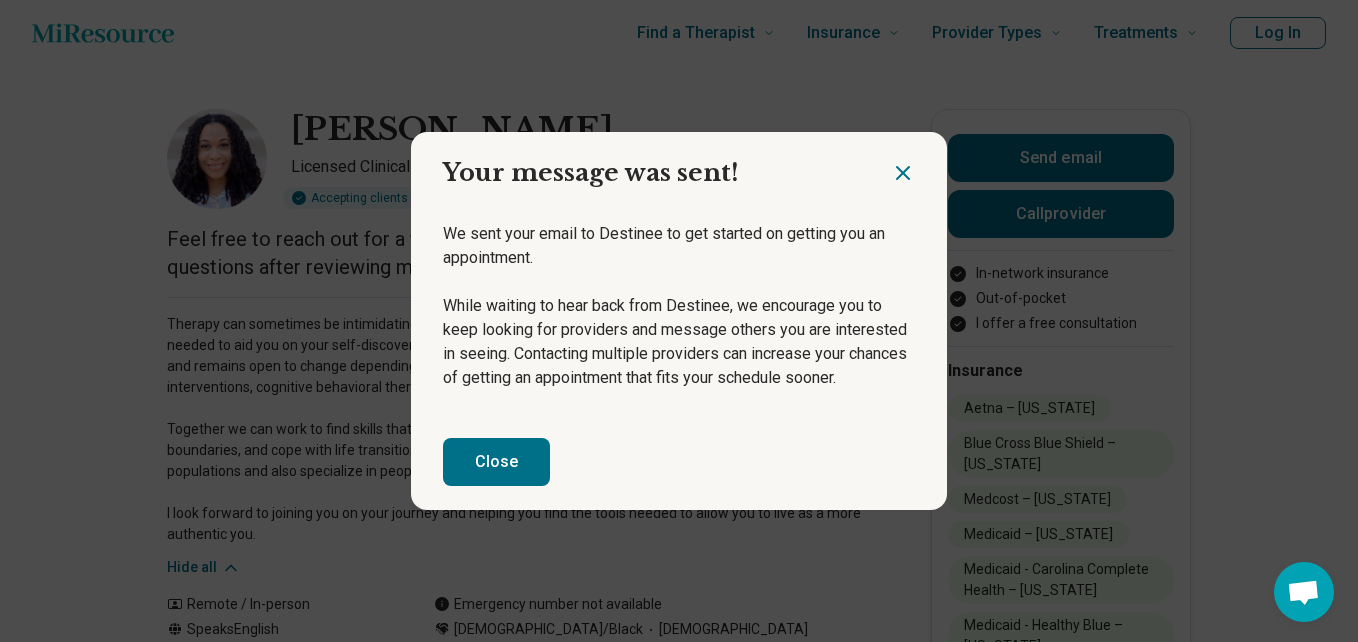 click on "Close" at bounding box center [496, 462] 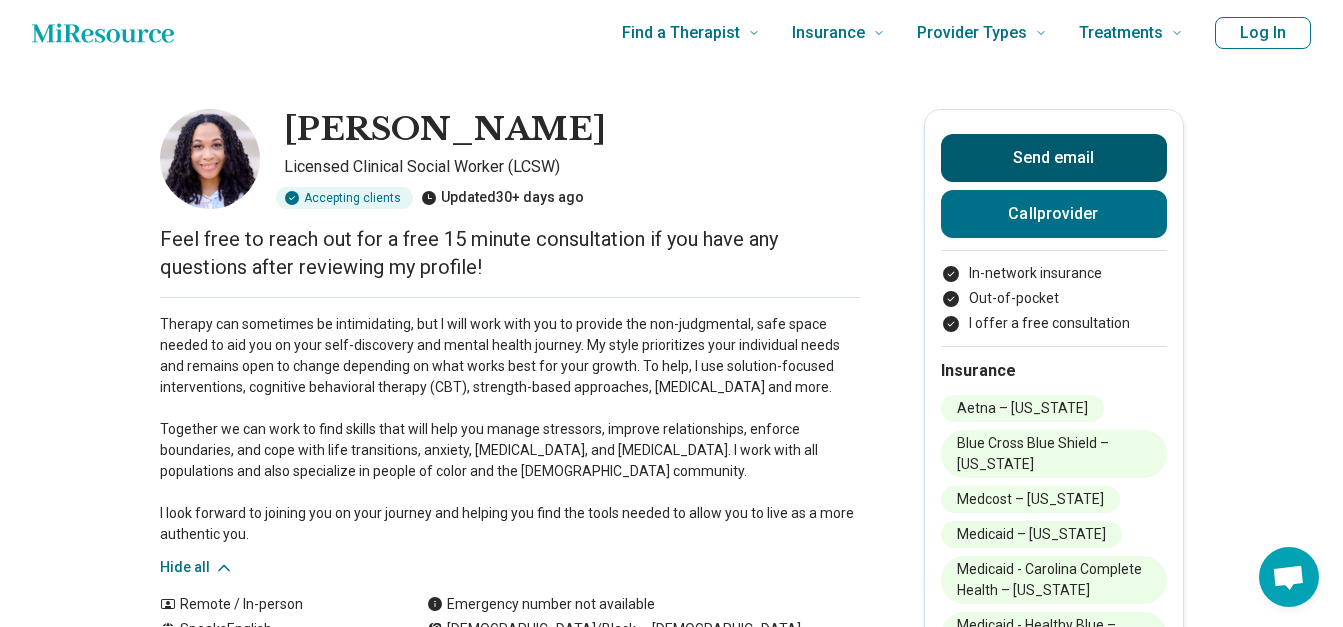click on "Send email" at bounding box center (1054, 158) 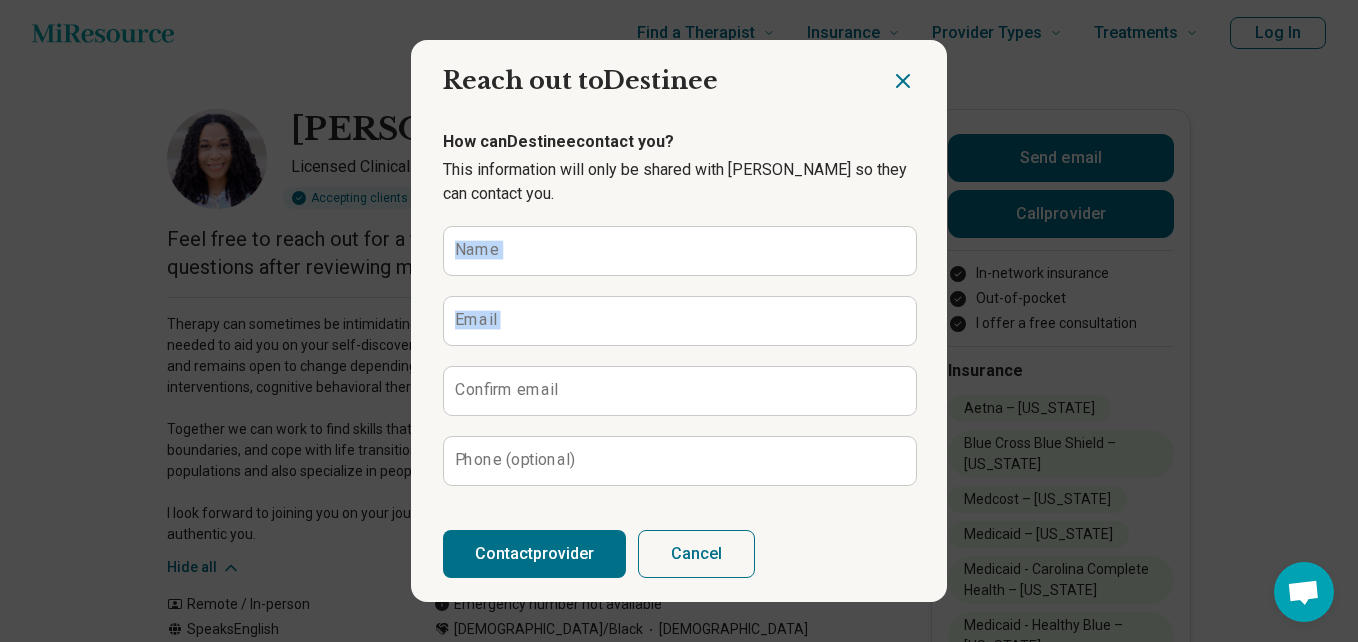 drag, startPoint x: 939, startPoint y: 255, endPoint x: 940, endPoint y: 374, distance: 119.0042 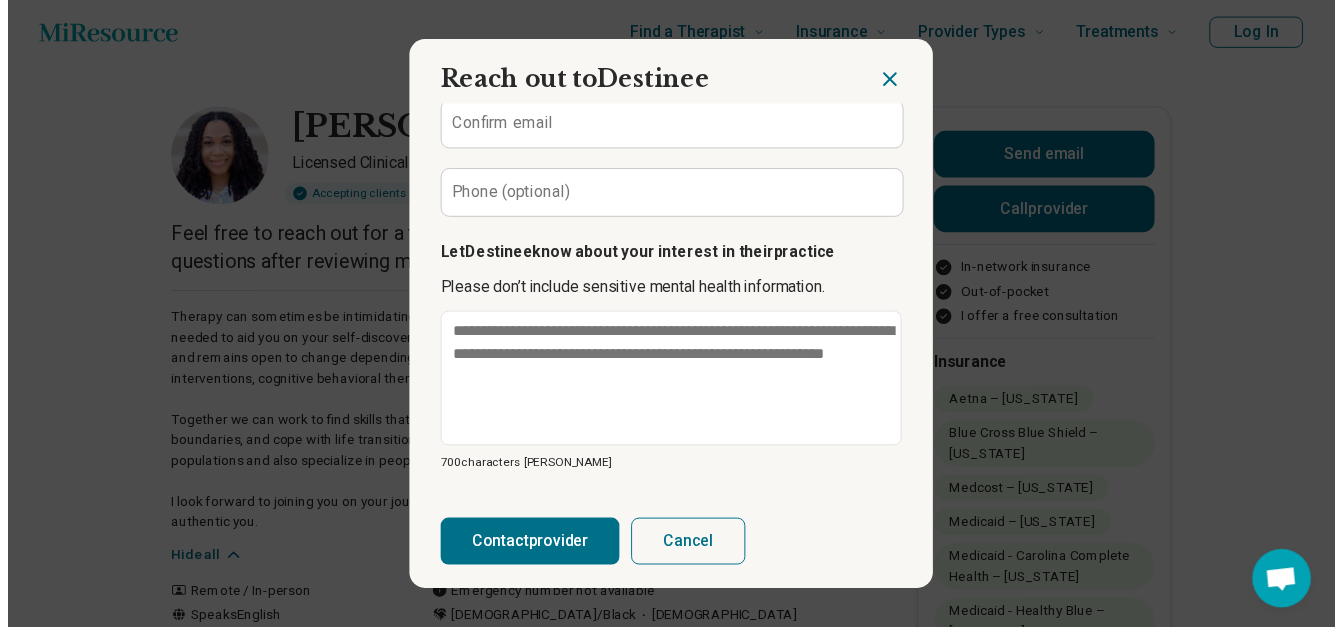 scroll, scrollTop: 0, scrollLeft: 0, axis: both 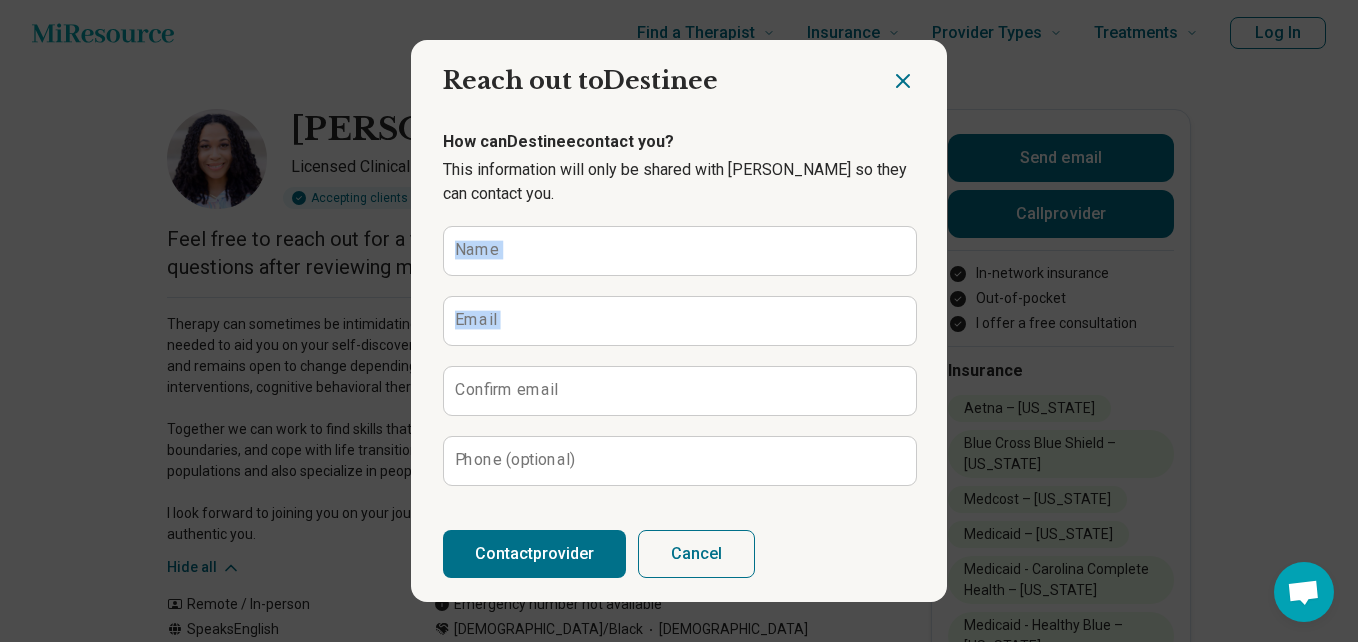 click 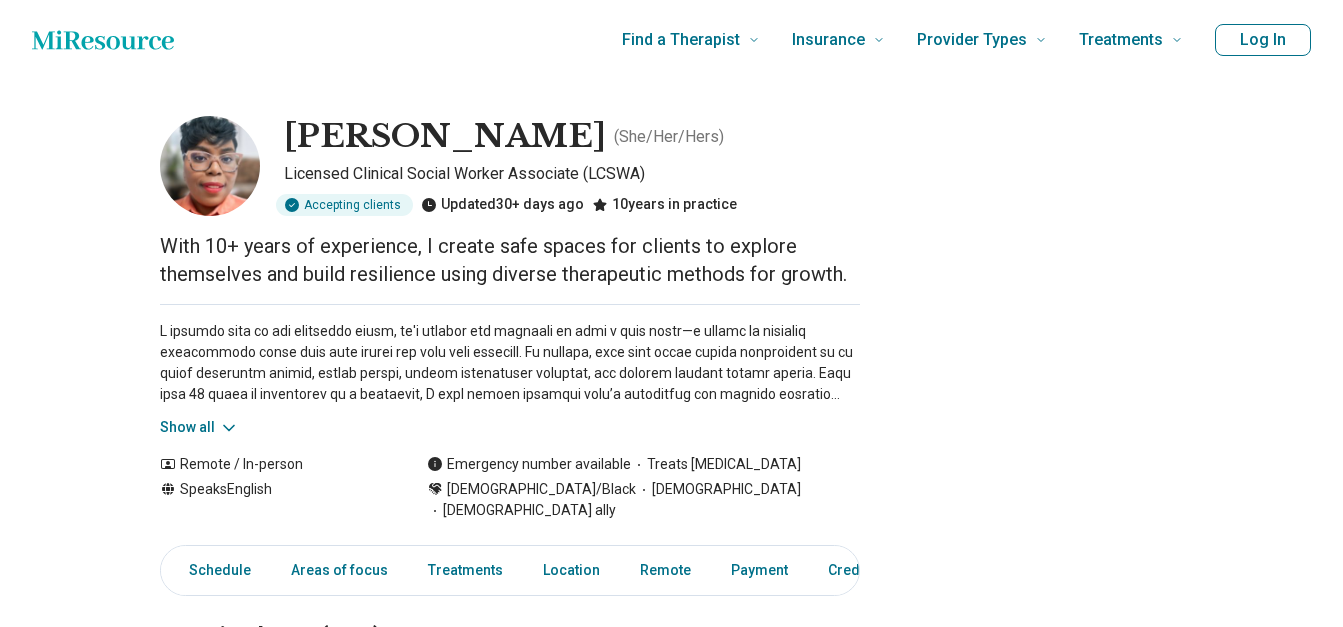 scroll, scrollTop: 0, scrollLeft: 0, axis: both 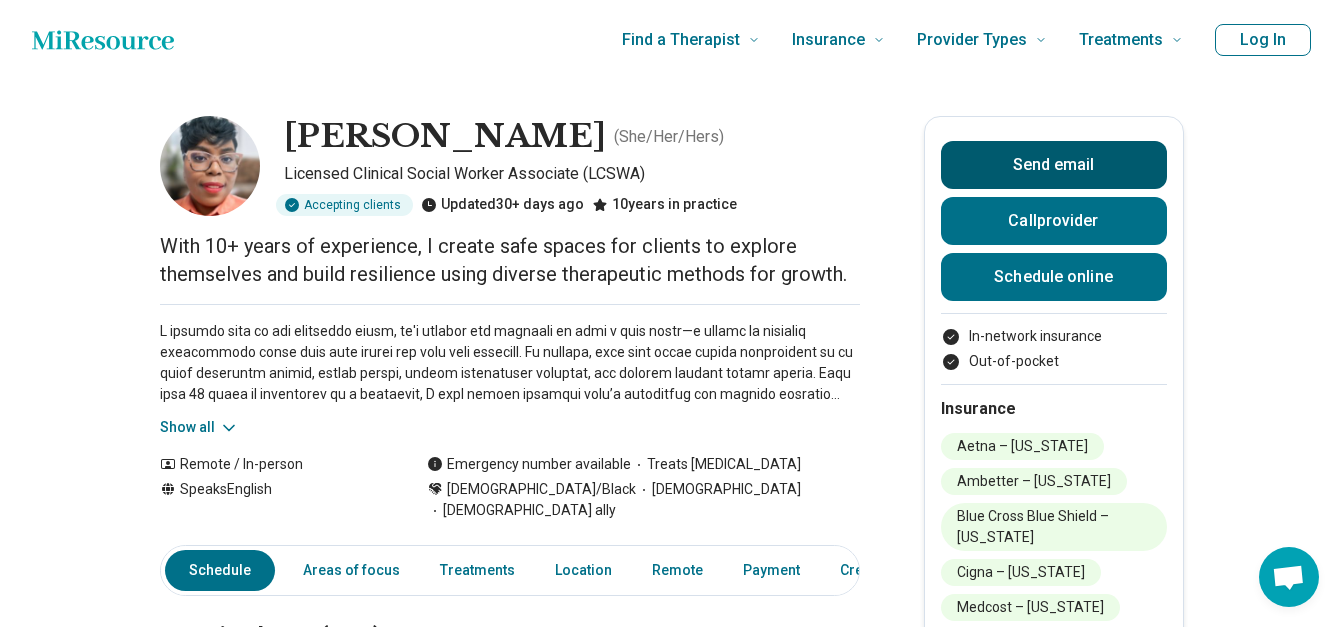 click on "Send email" at bounding box center [1054, 165] 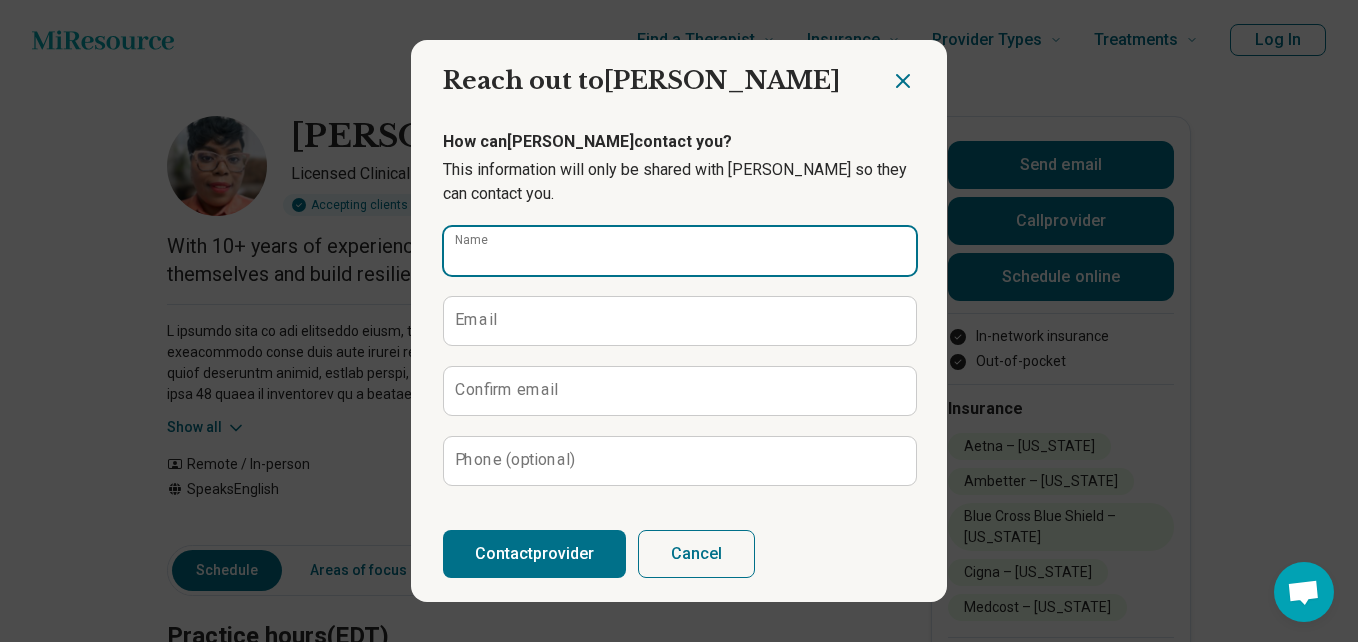 click on "Name" at bounding box center [680, 251] 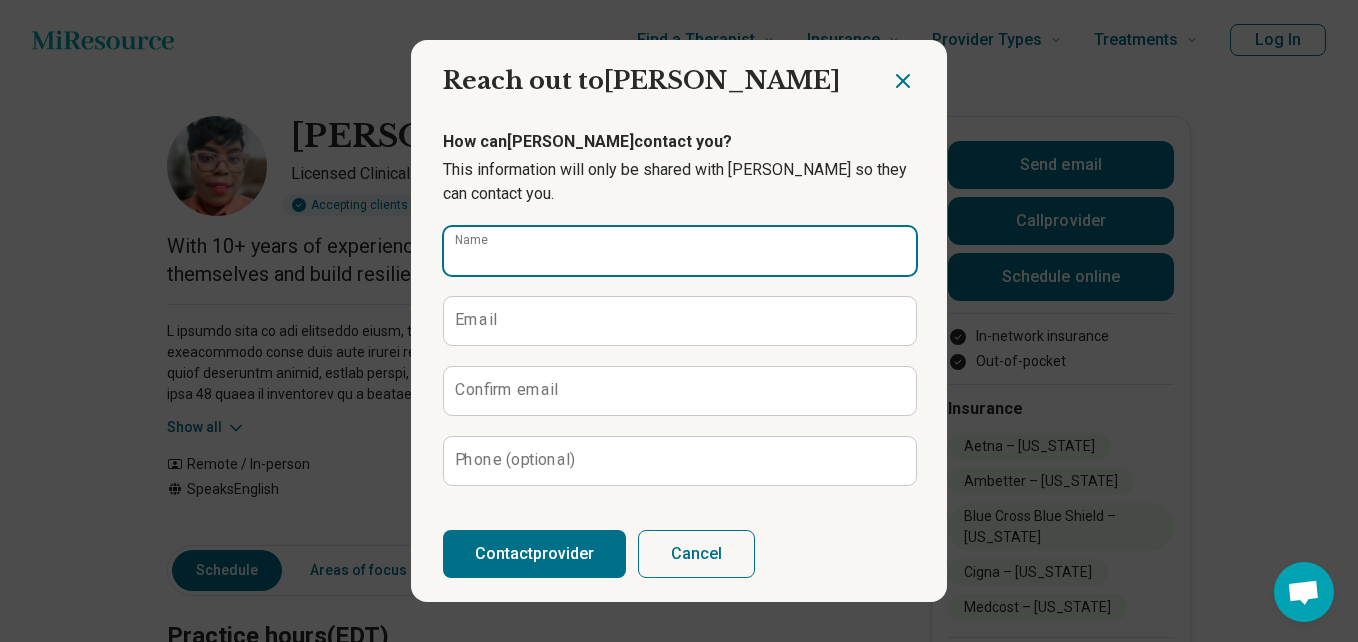type on "**********" 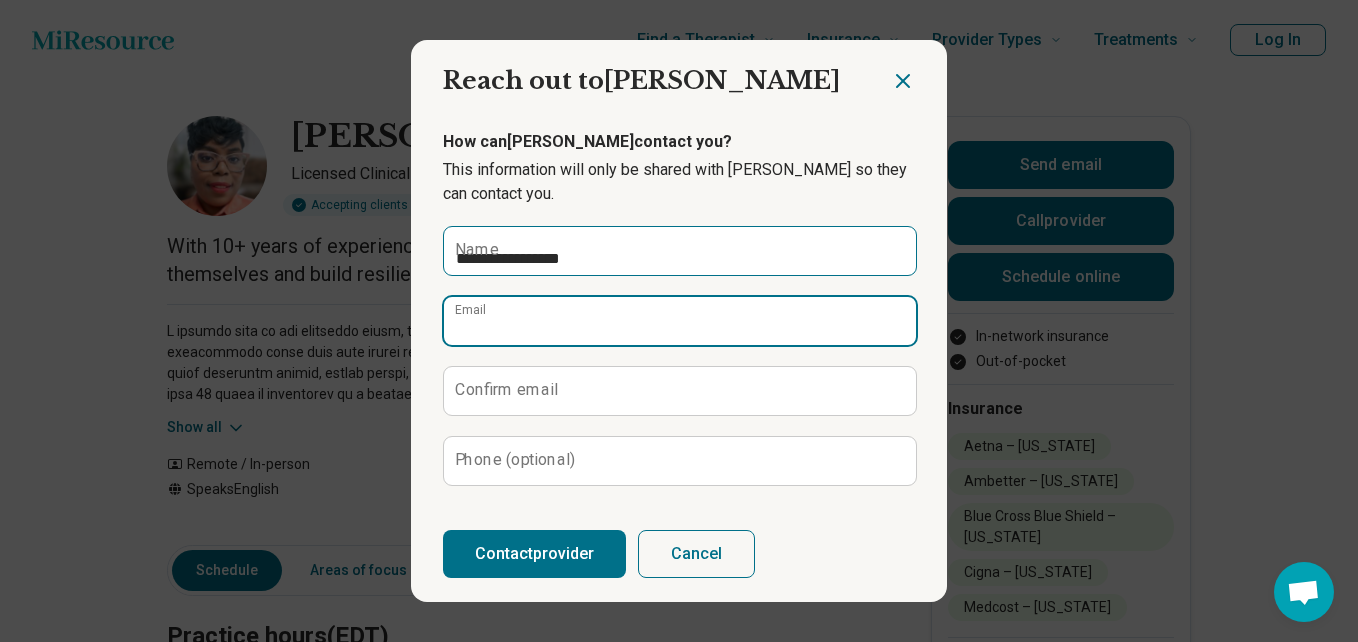 type on "**********" 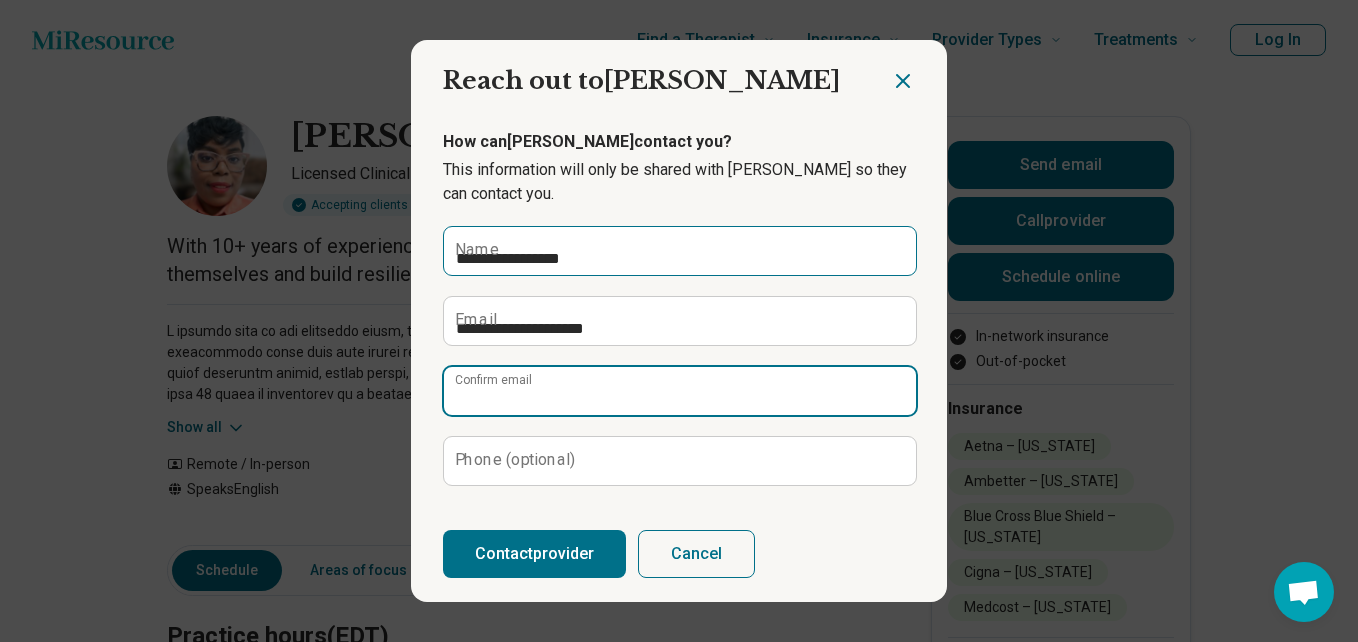 type on "**********" 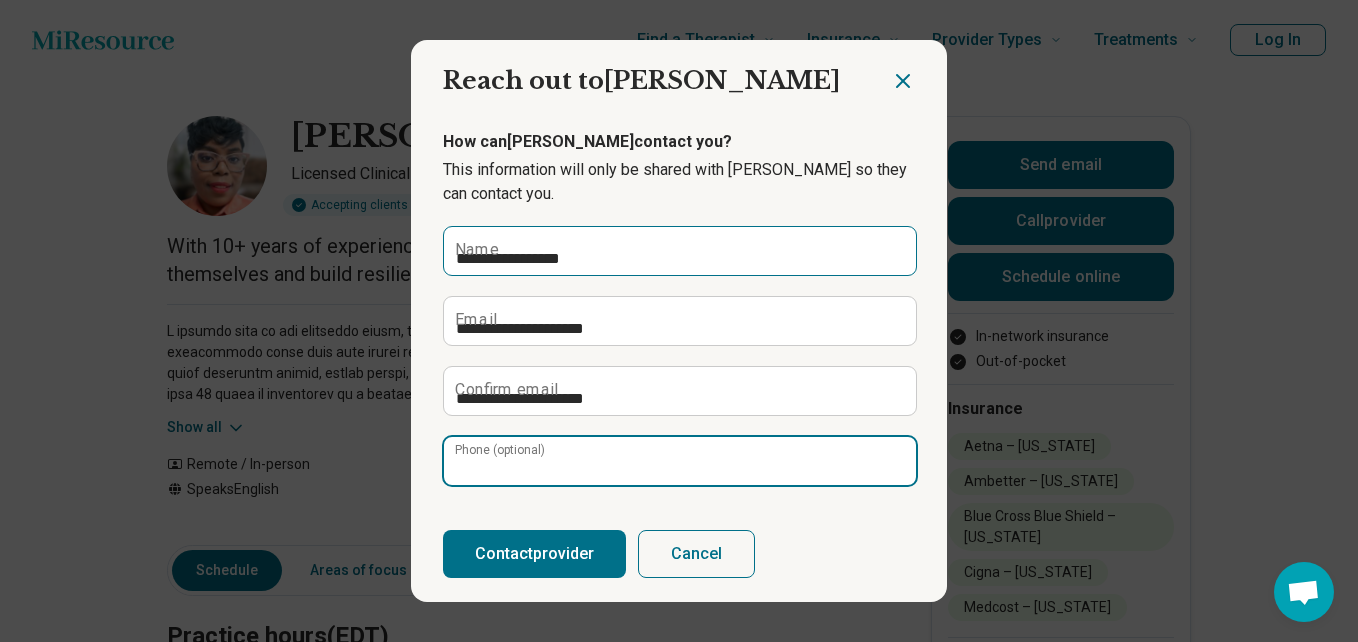 type on "**********" 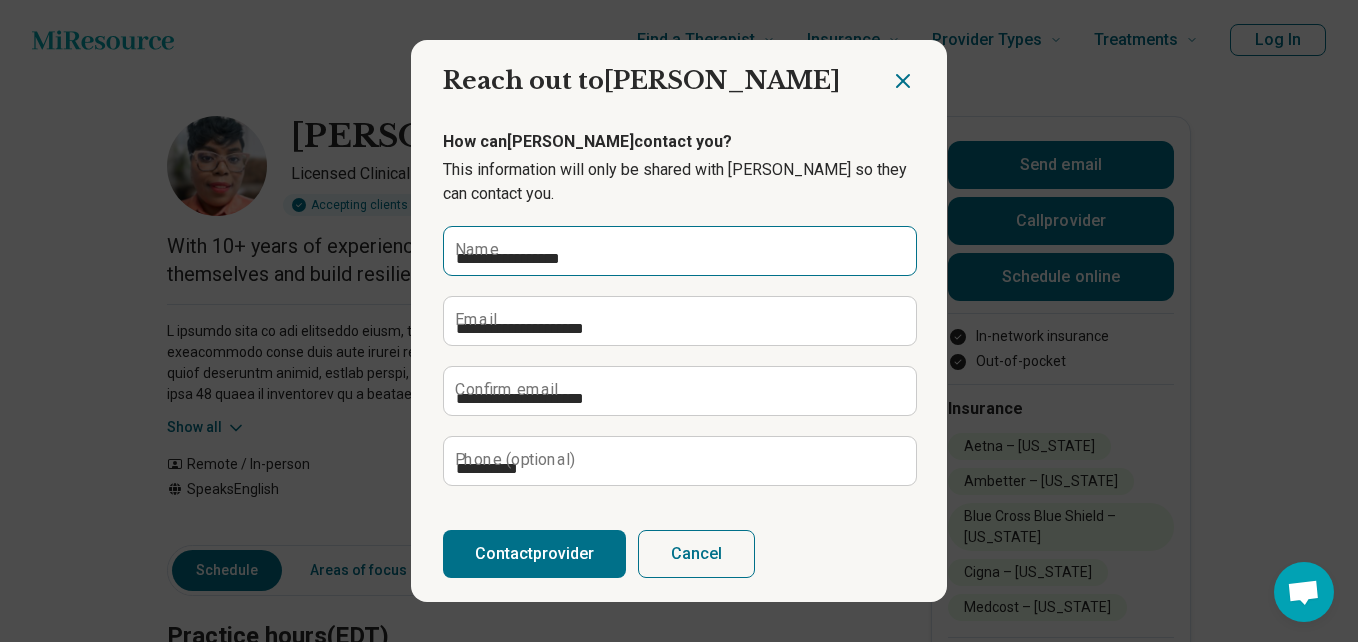 type on "**********" 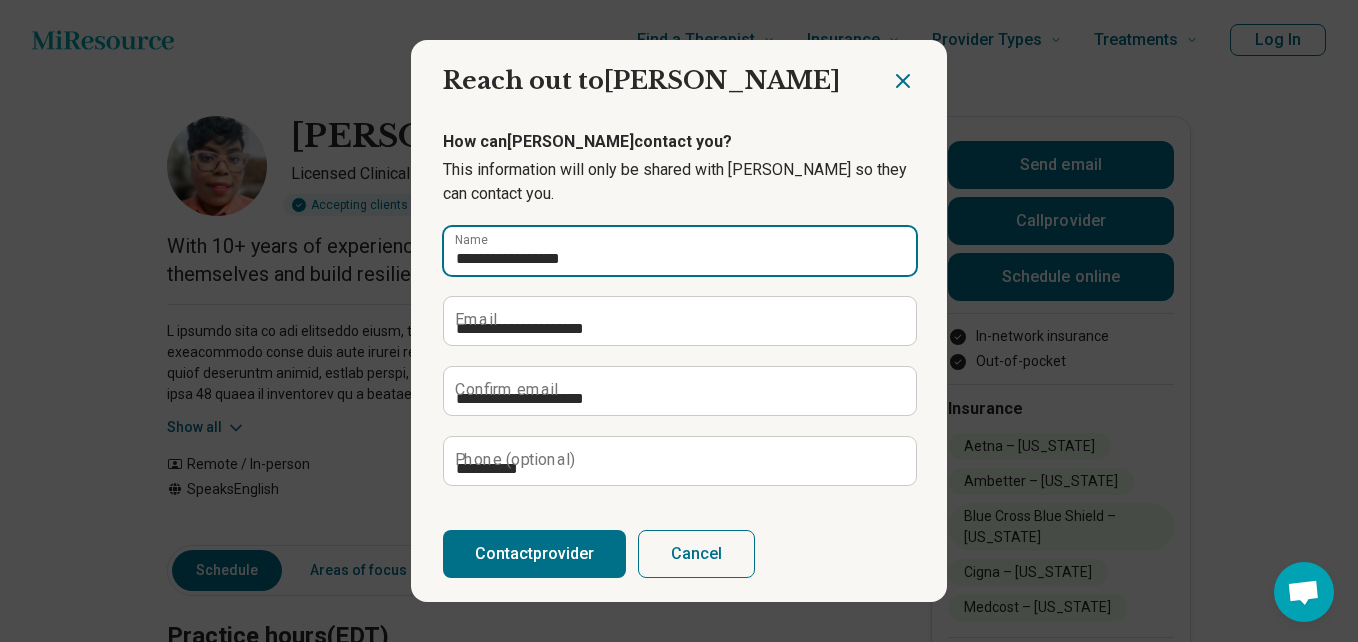 type on "*" 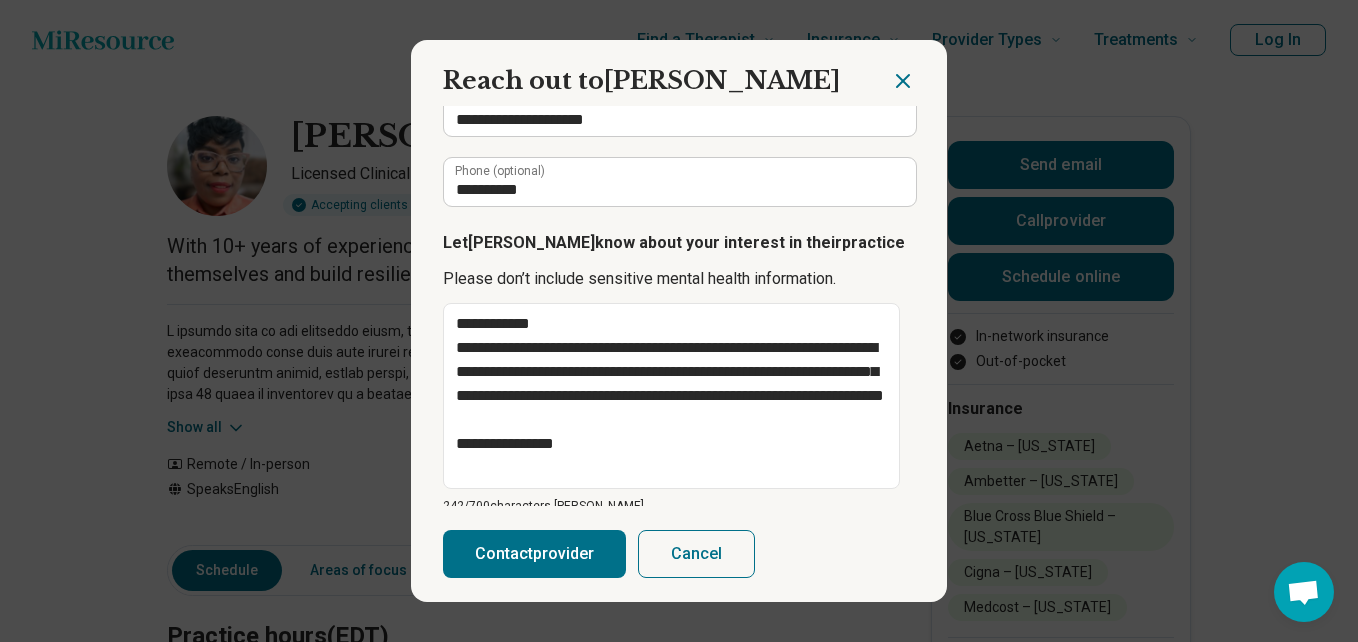 scroll, scrollTop: 284, scrollLeft: 0, axis: vertical 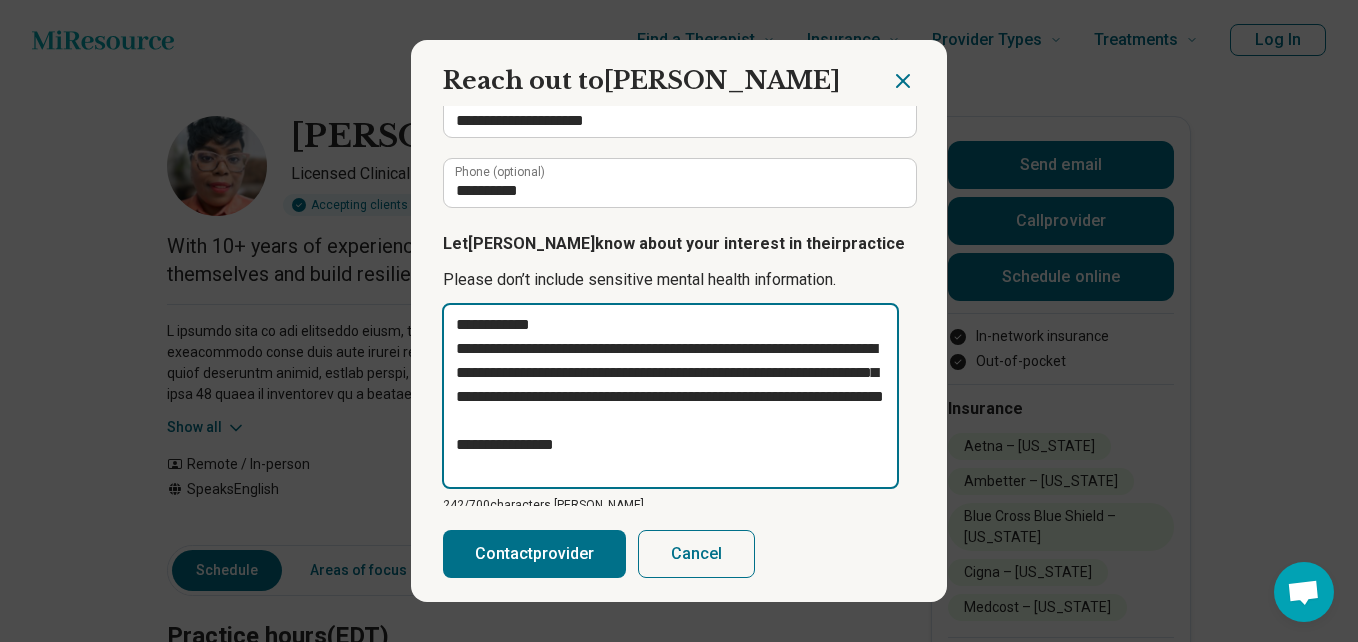 drag, startPoint x: 530, startPoint y: 324, endPoint x: 470, endPoint y: 325, distance: 60.00833 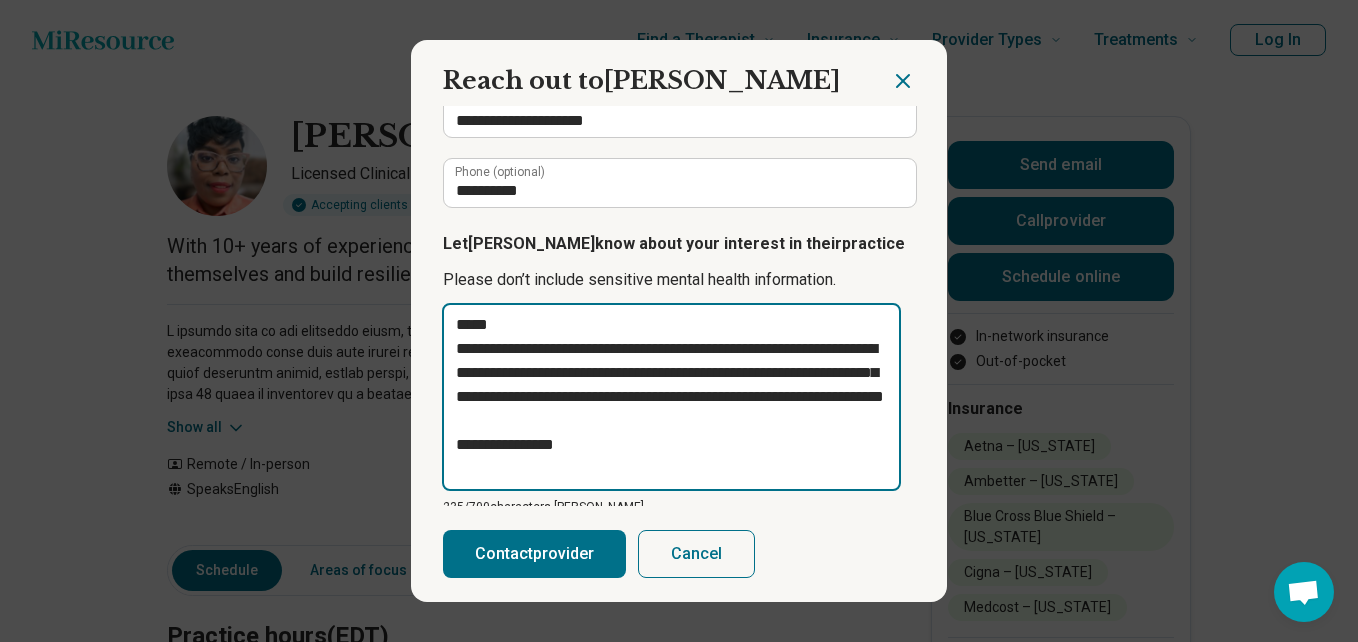 type on "**********" 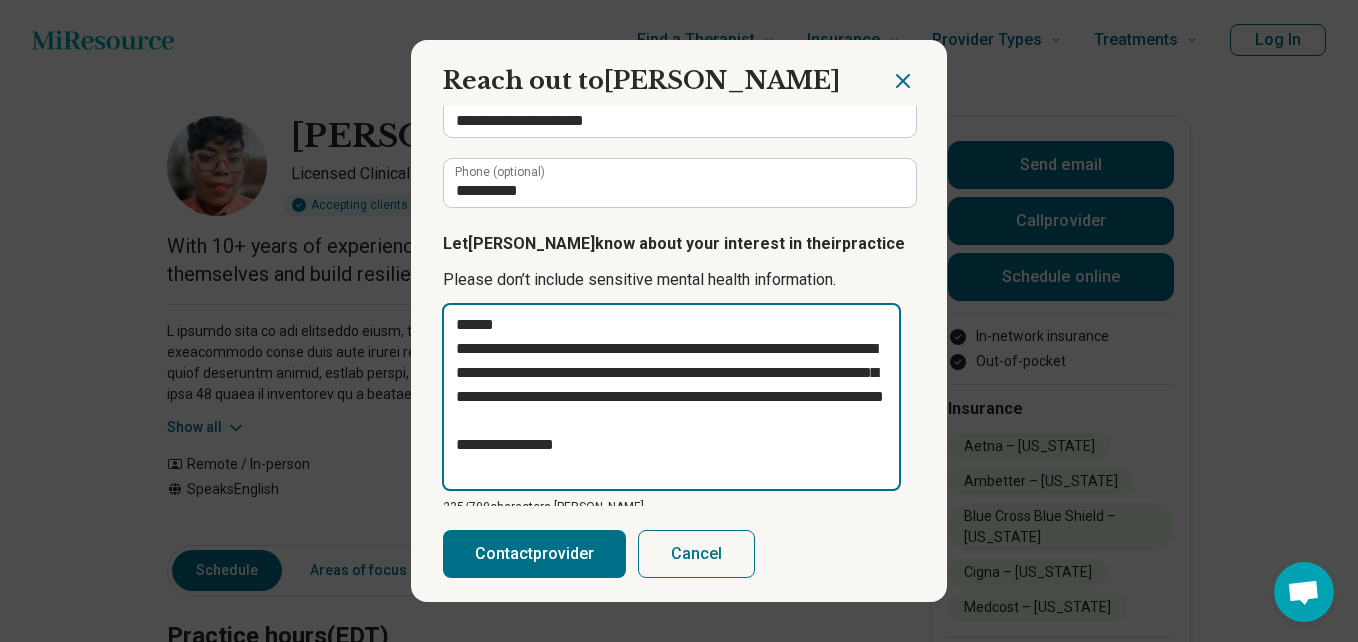 type on "*" 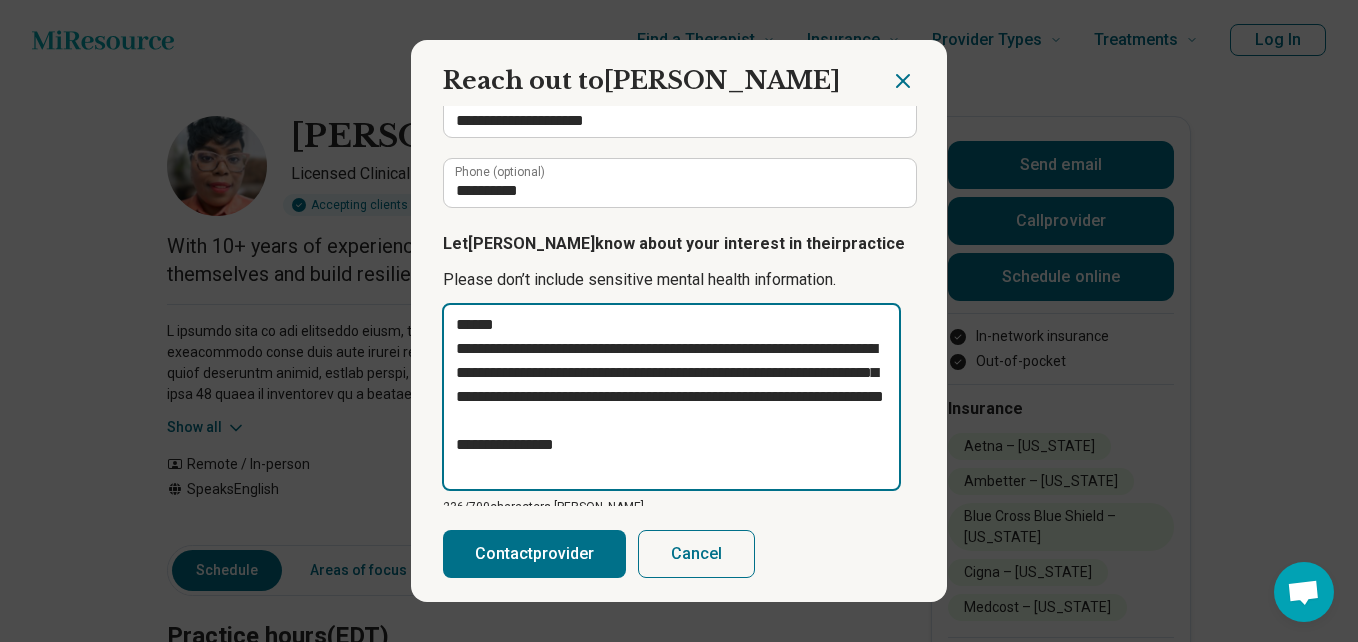 type on "**********" 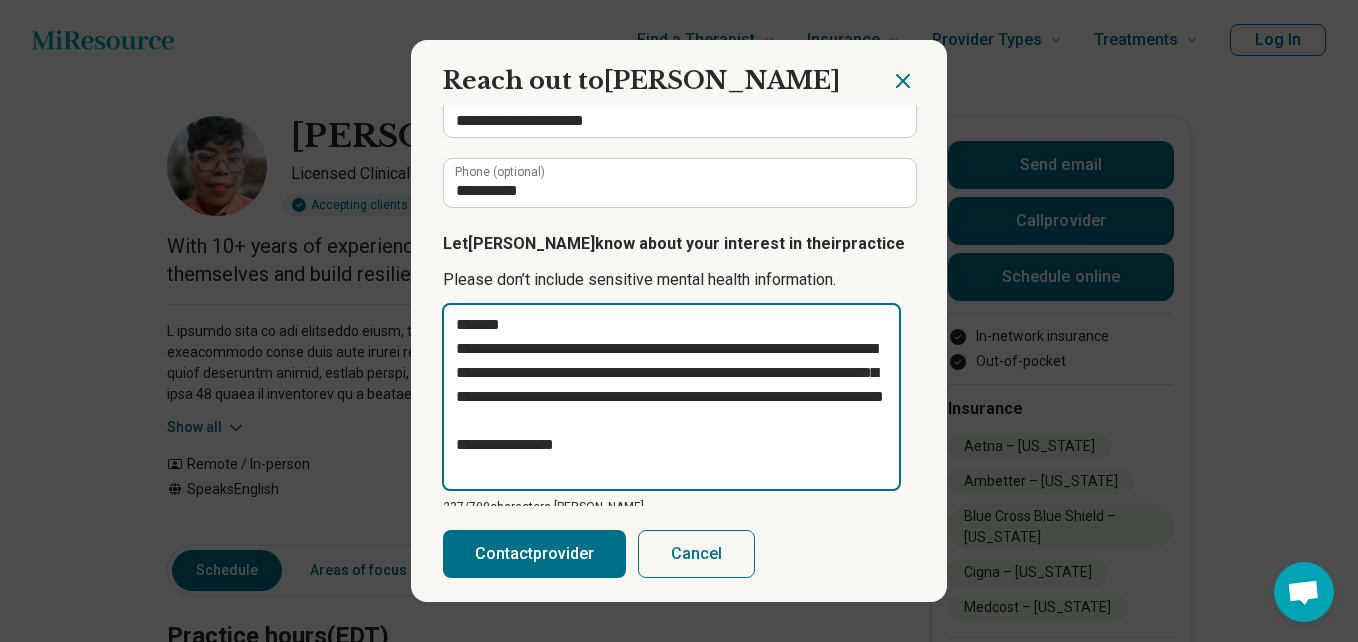 type on "**********" 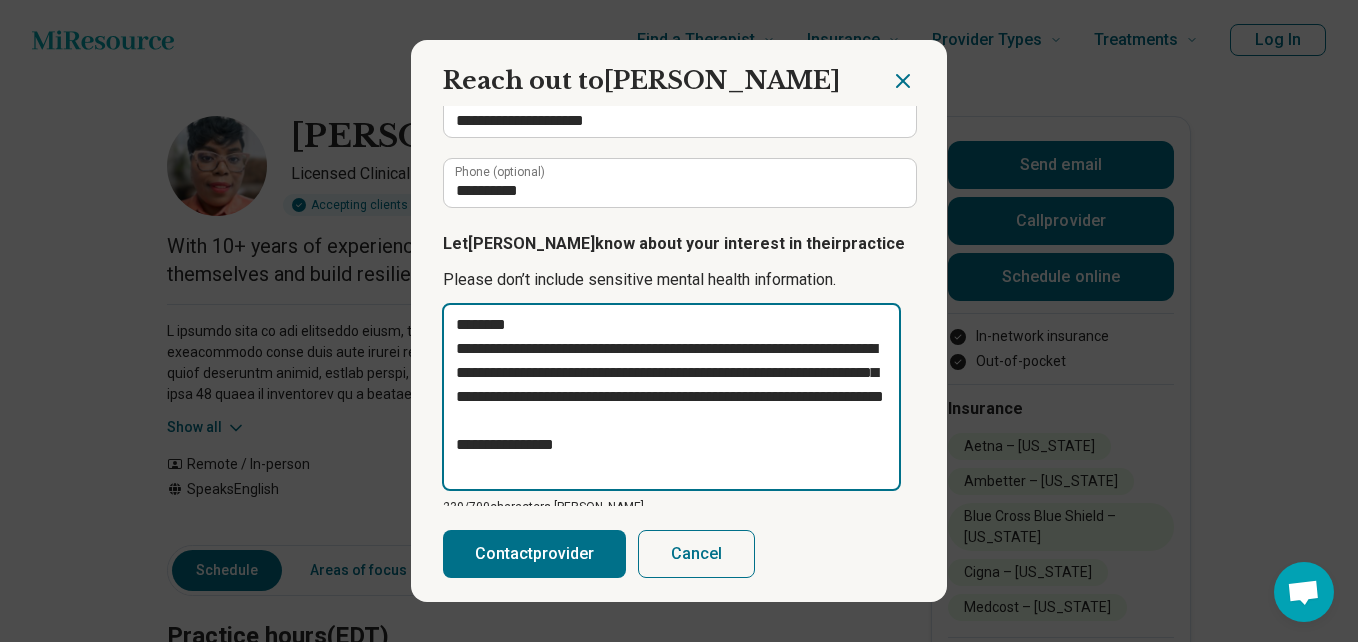 type on "**********" 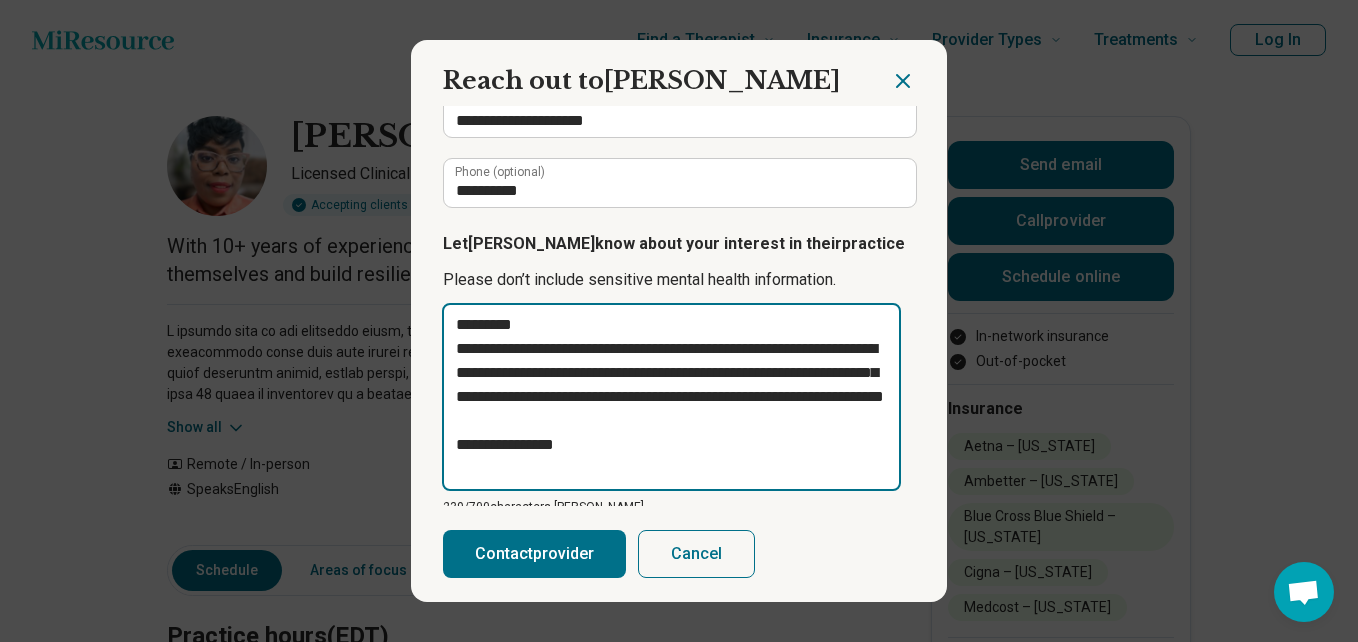 type on "**********" 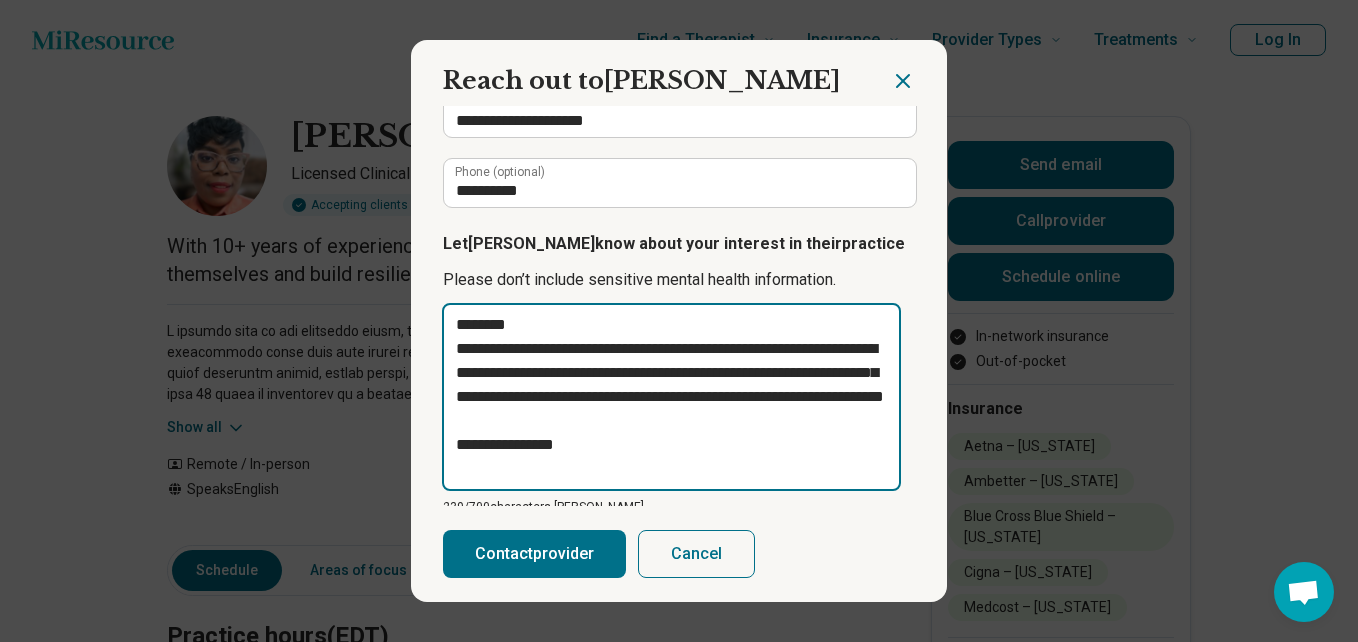type on "*" 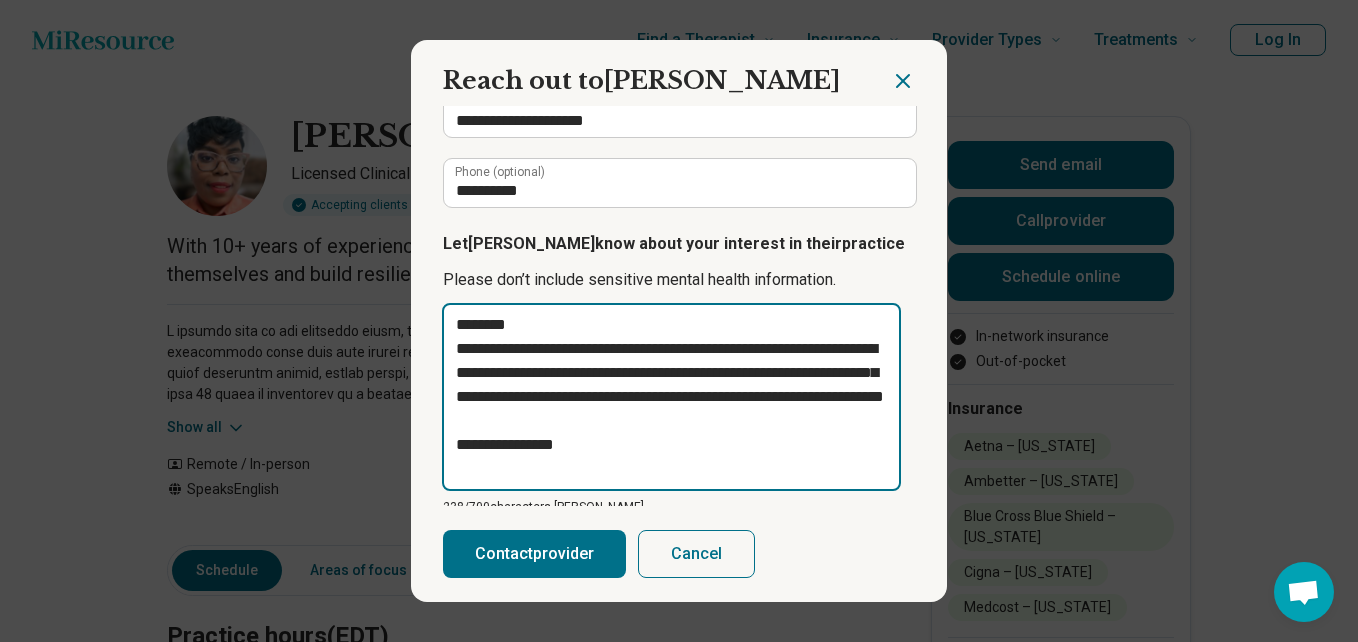 type on "**********" 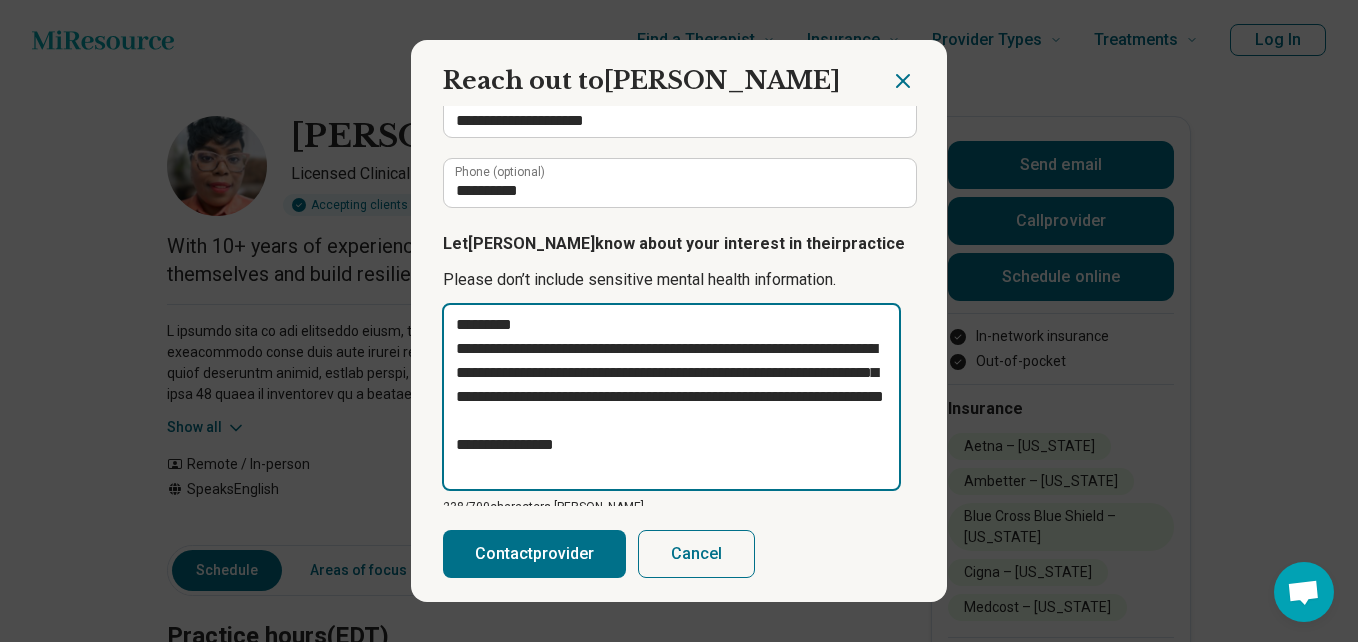 type on "**********" 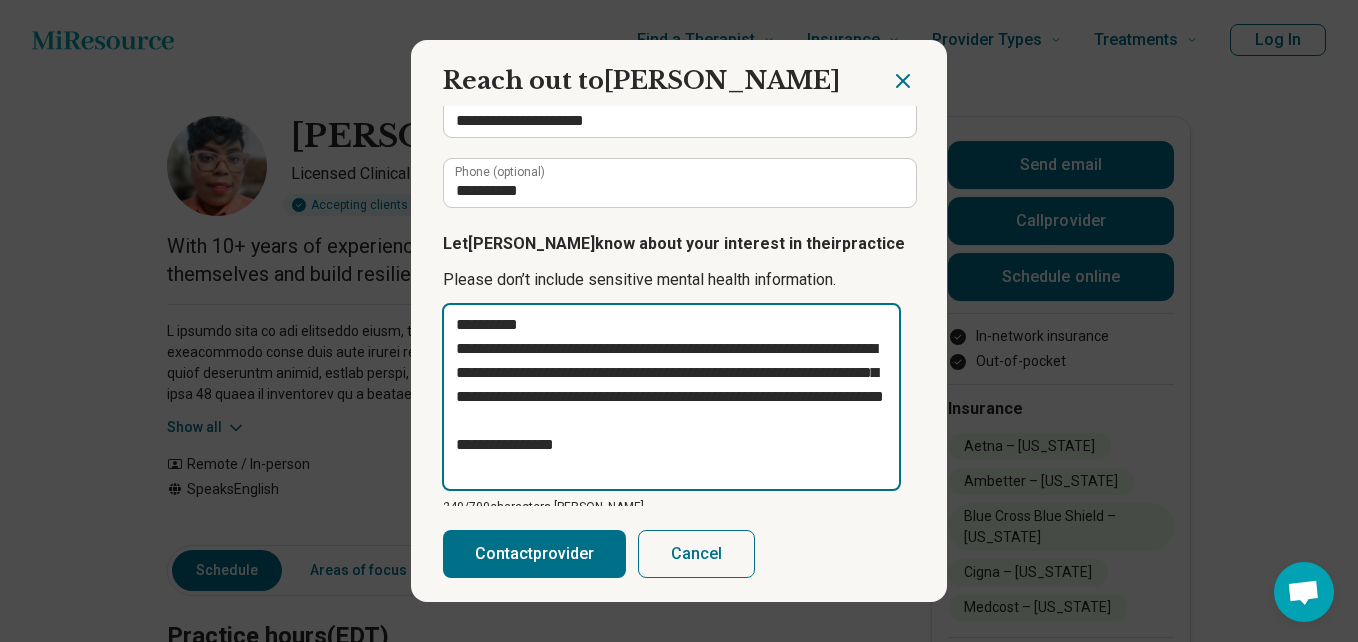 type on "**********" 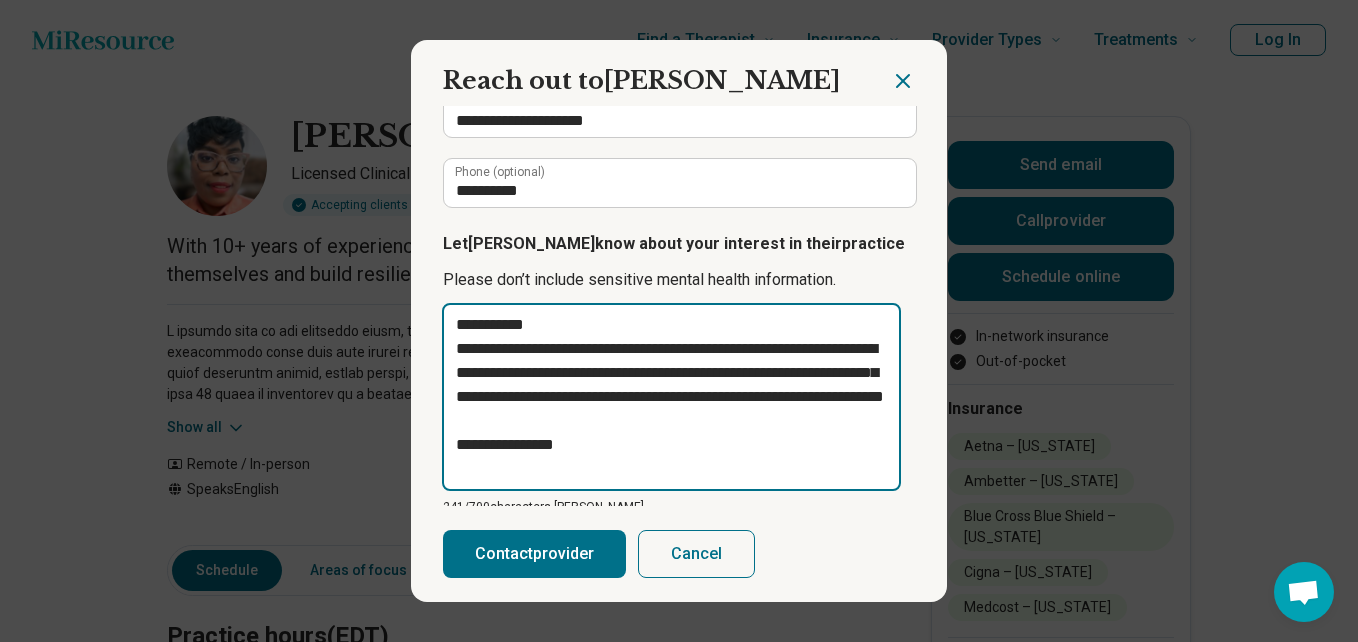 click on "**********" at bounding box center [671, 397] 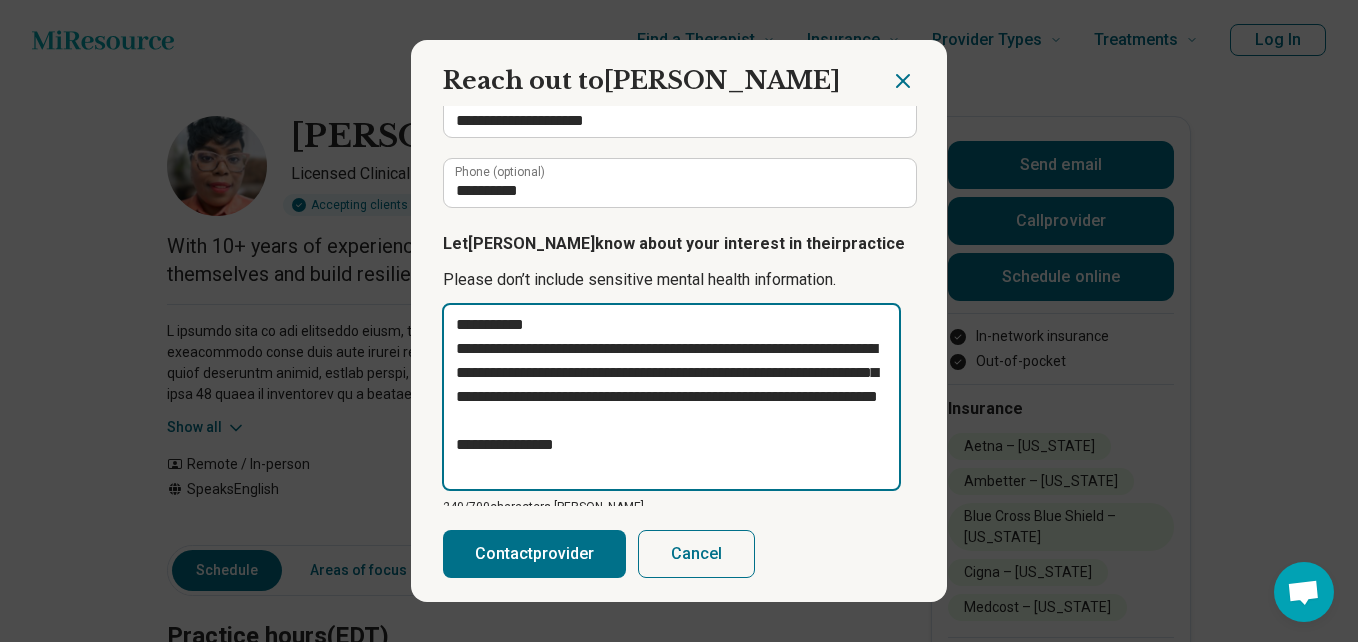 type on "**********" 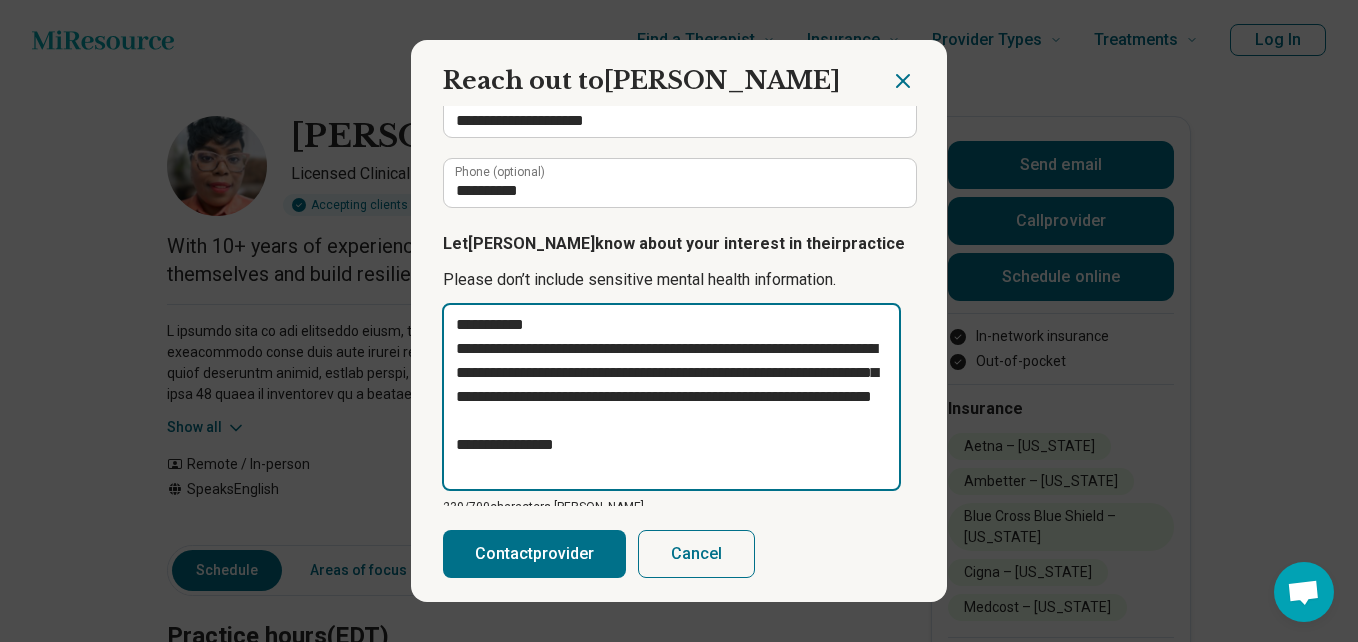 type on "**********" 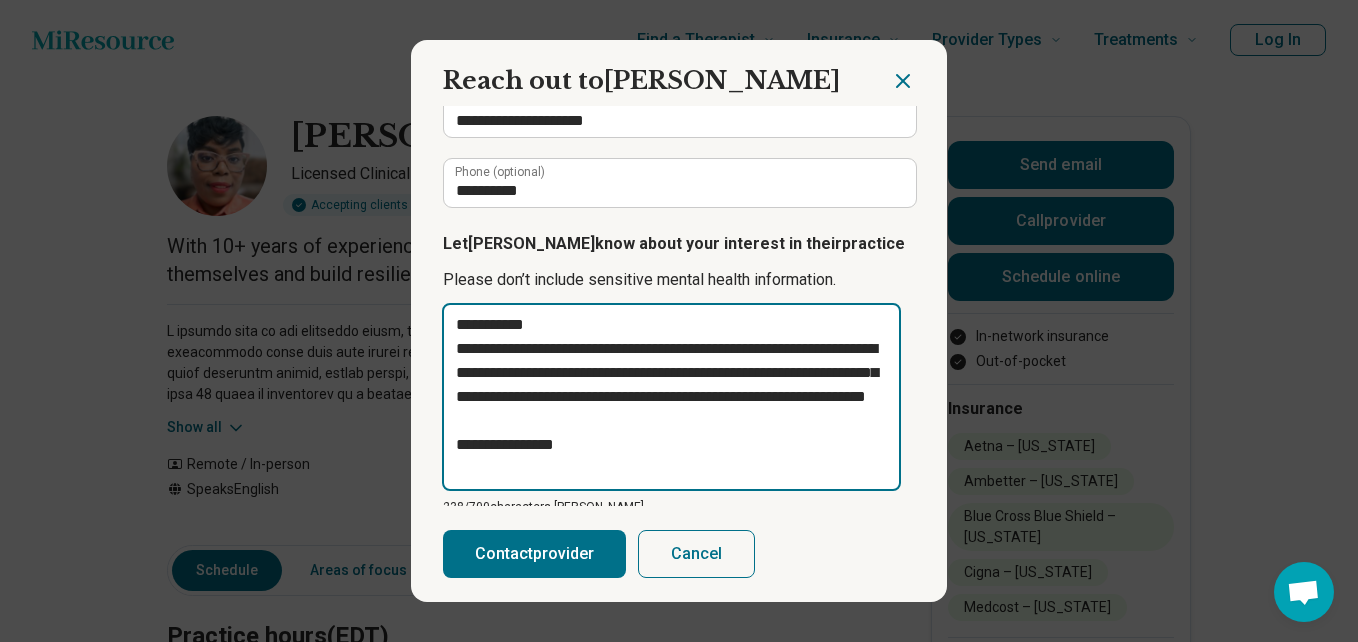 type on "**********" 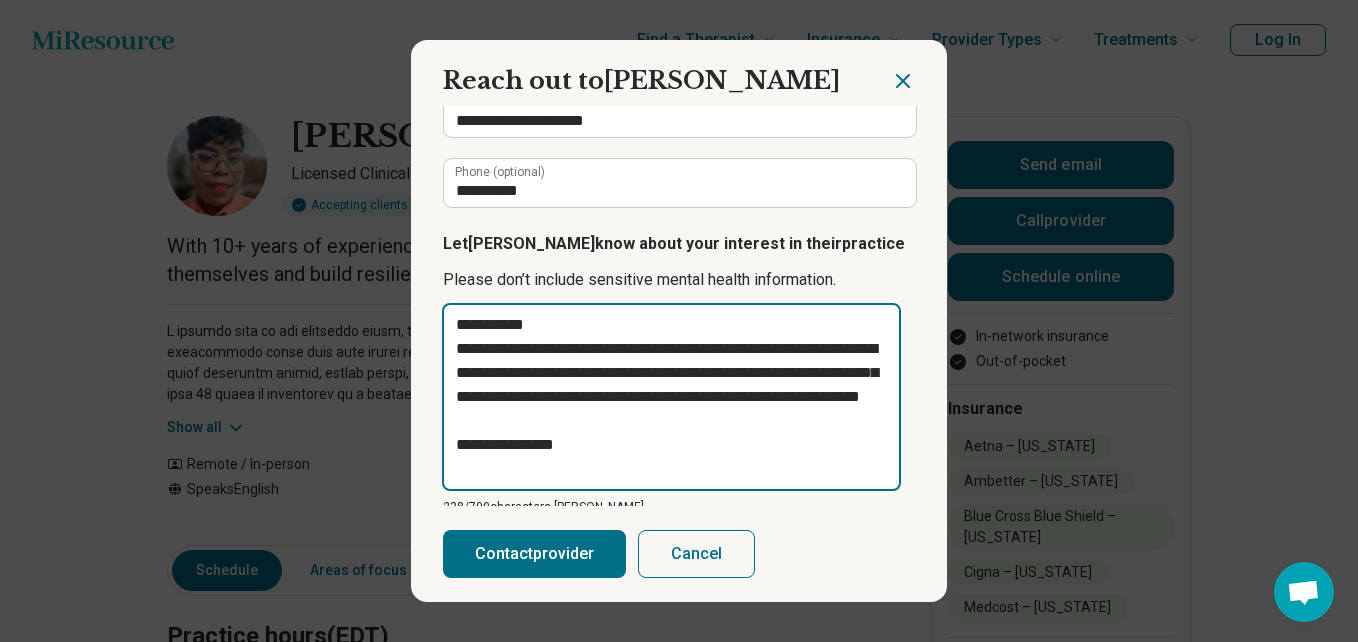 type on "**********" 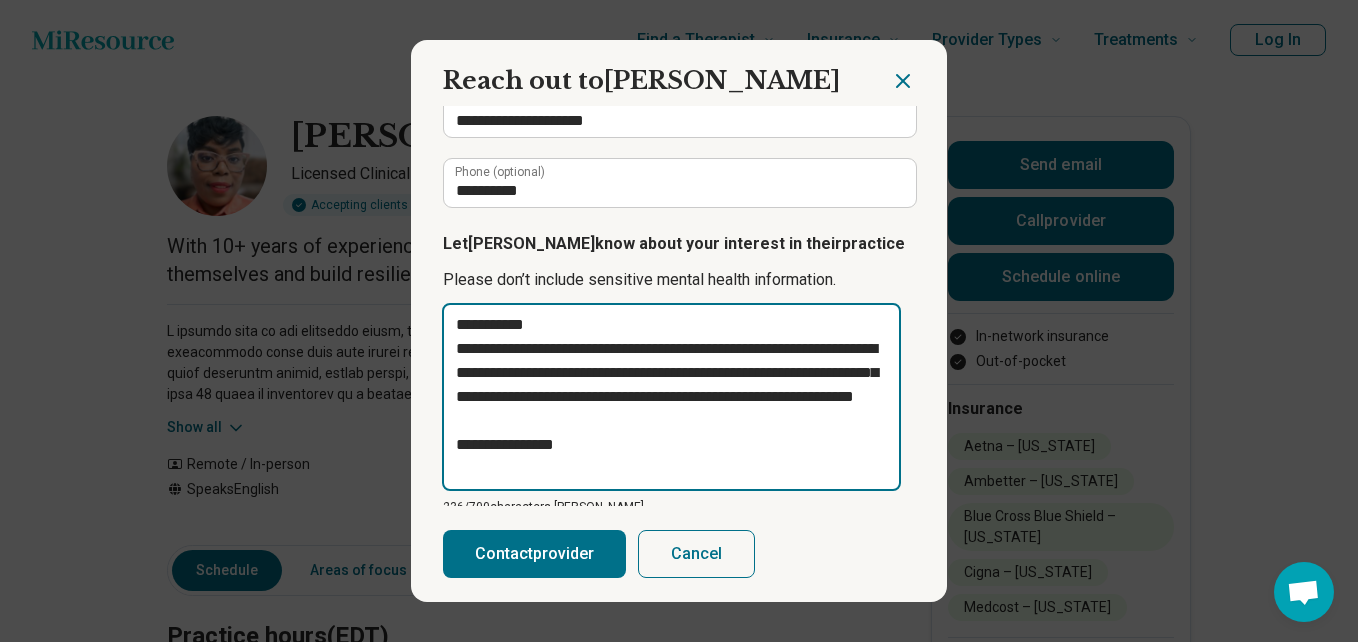 type on "**********" 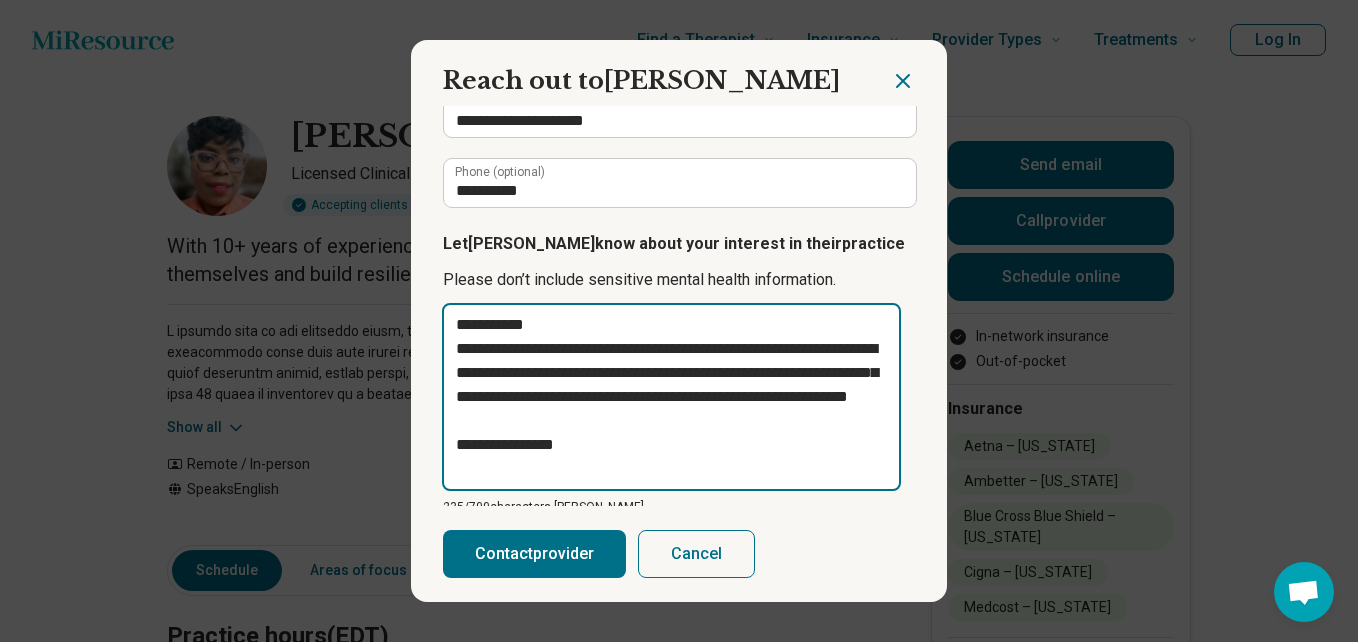 type on "**********" 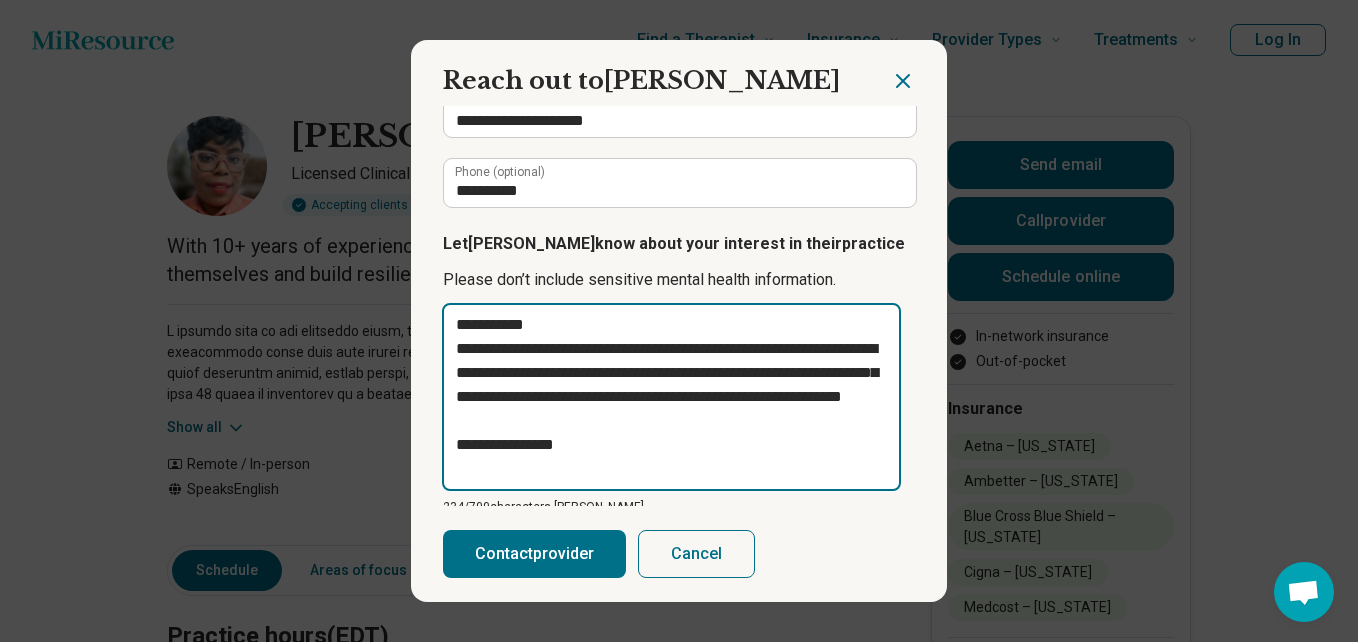 type on "**********" 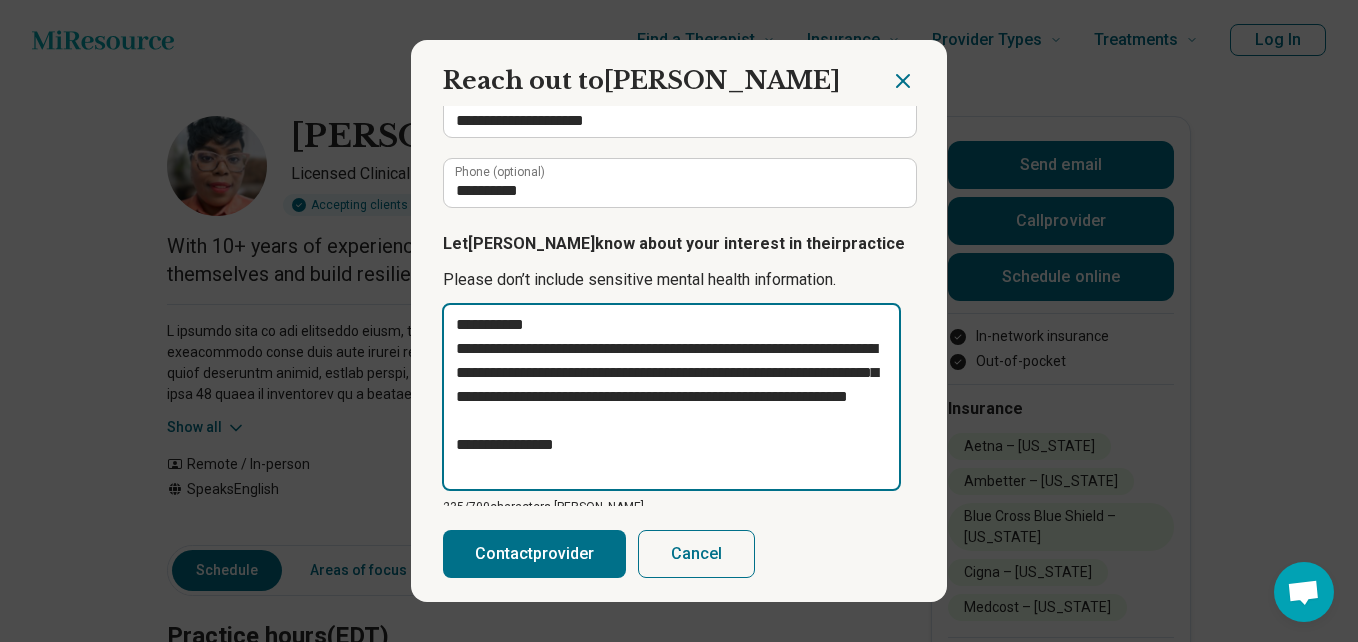 type on "**********" 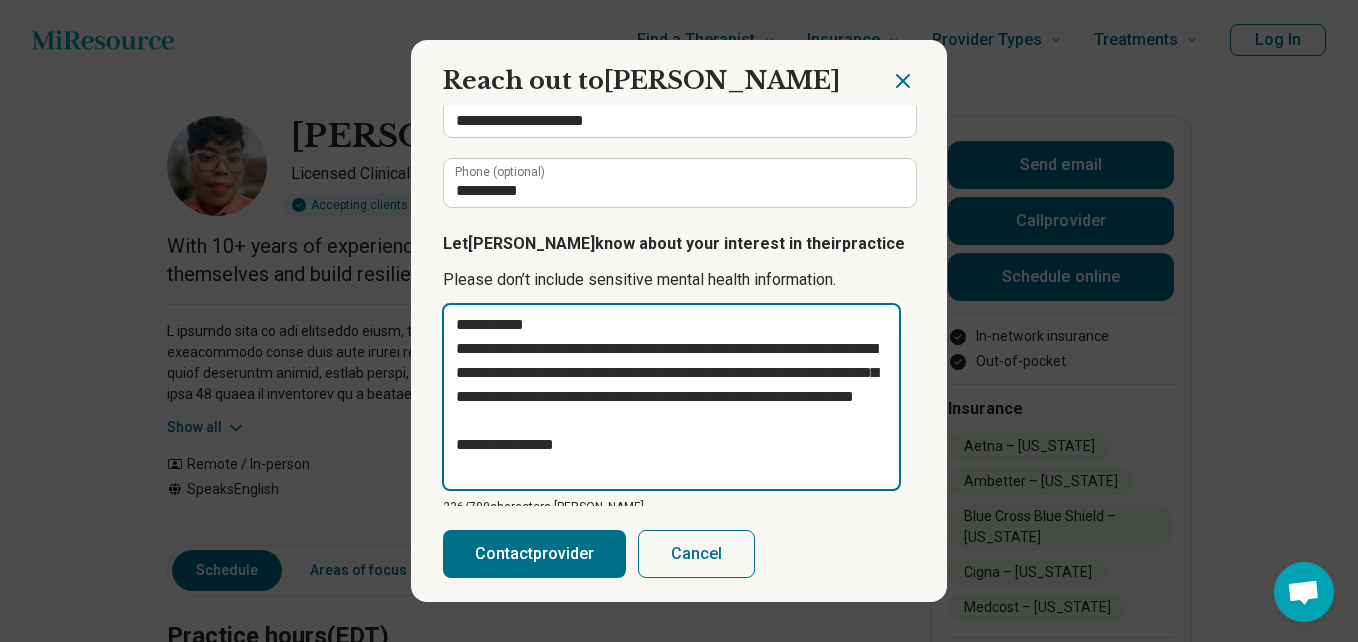 type on "**********" 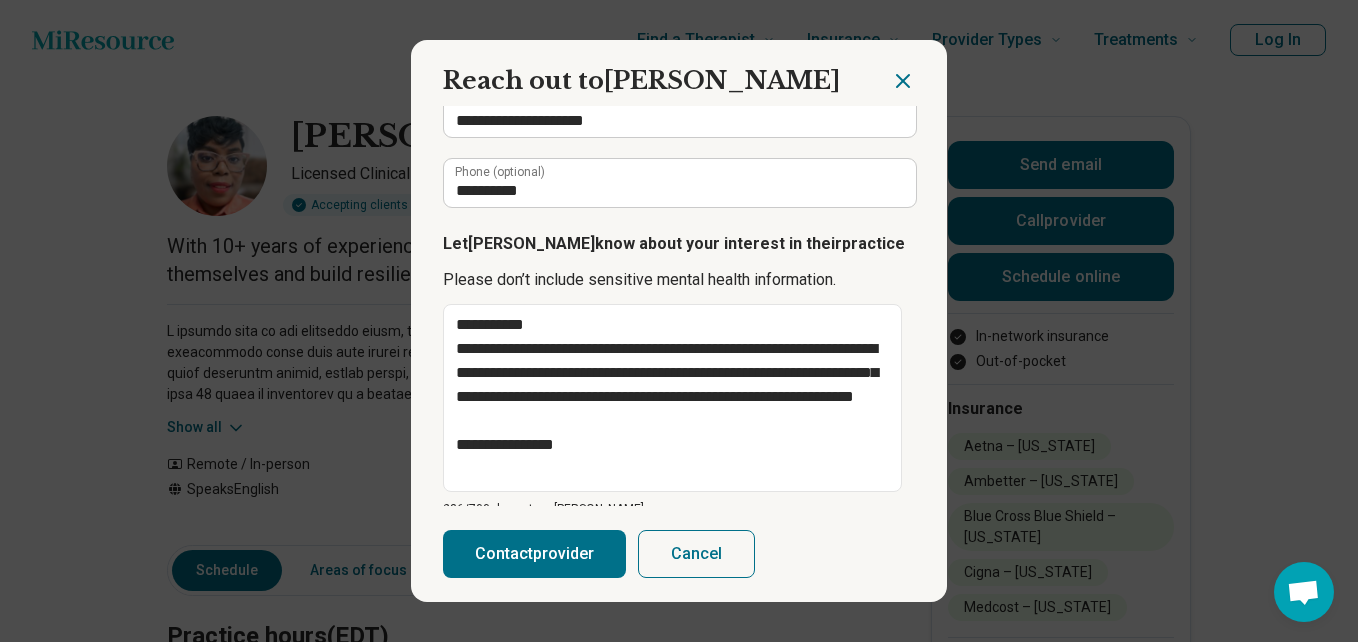 click on "Contact  provider" at bounding box center (534, 554) 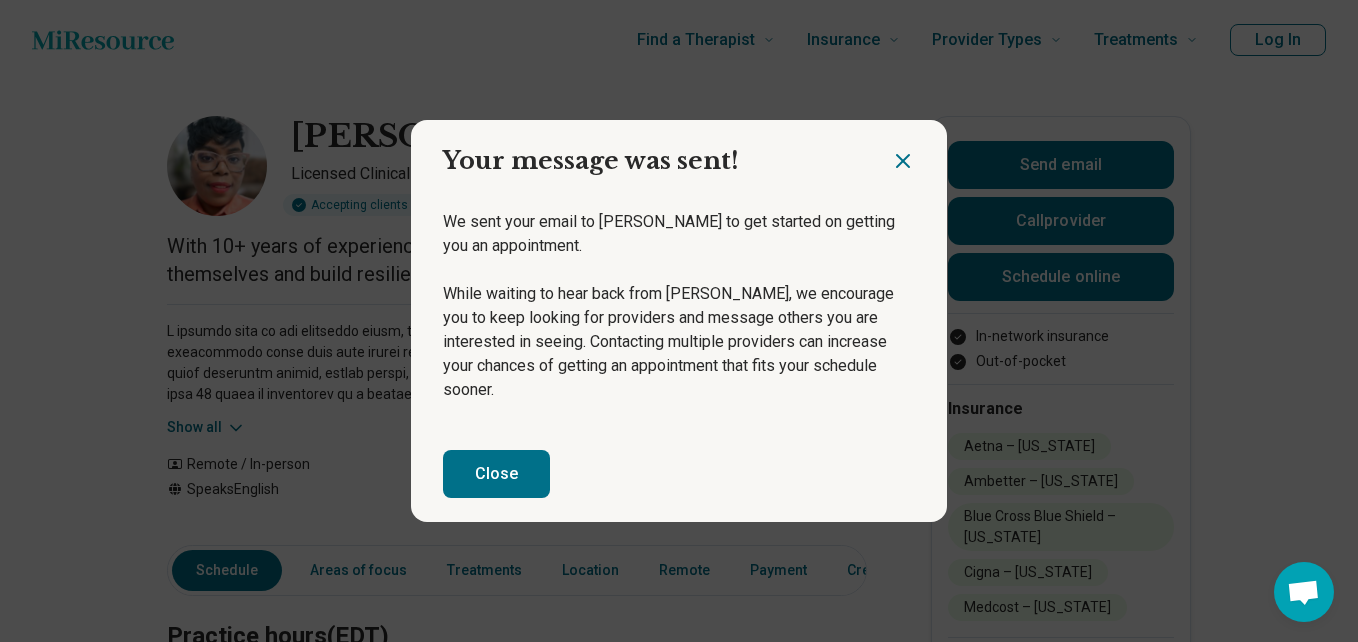 click on "Close" at bounding box center (496, 474) 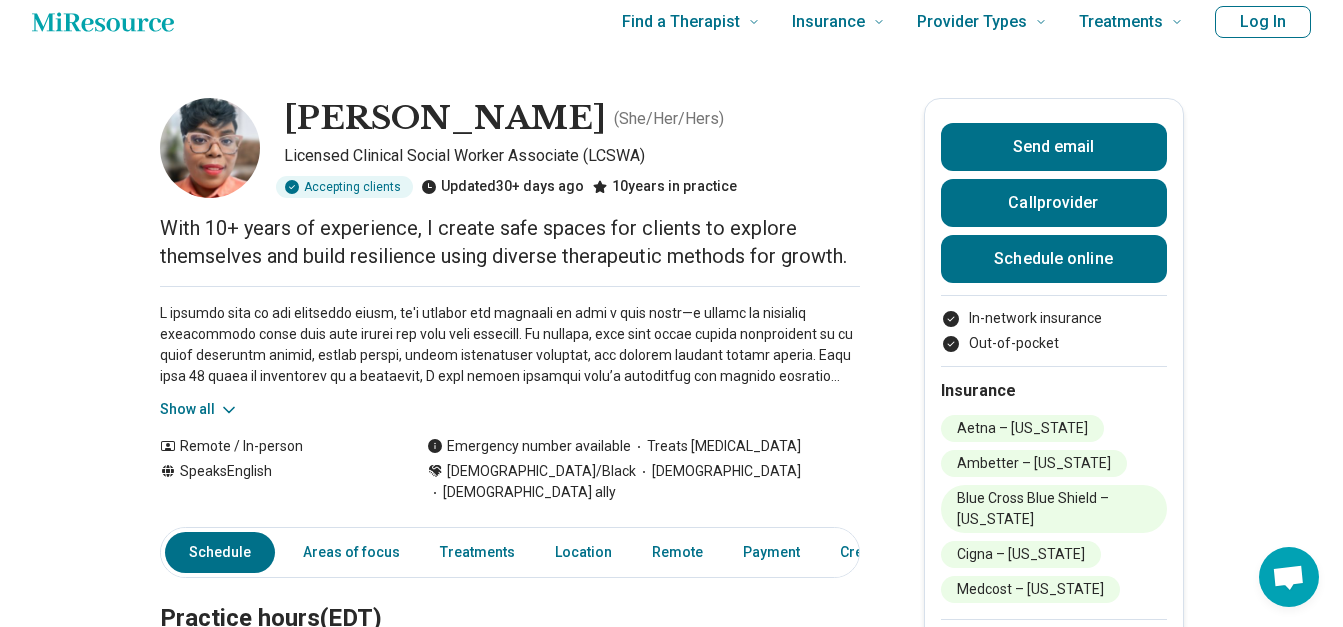 scroll, scrollTop: 0, scrollLeft: 0, axis: both 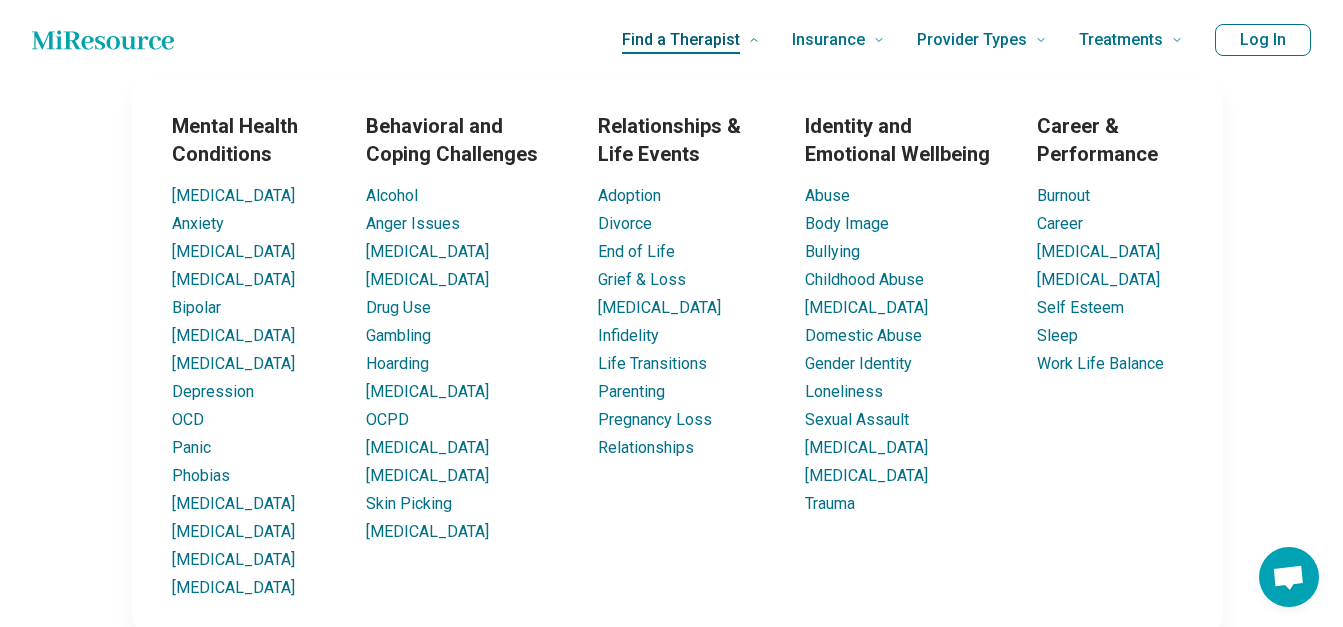 click on "Find a Therapist" at bounding box center [681, 40] 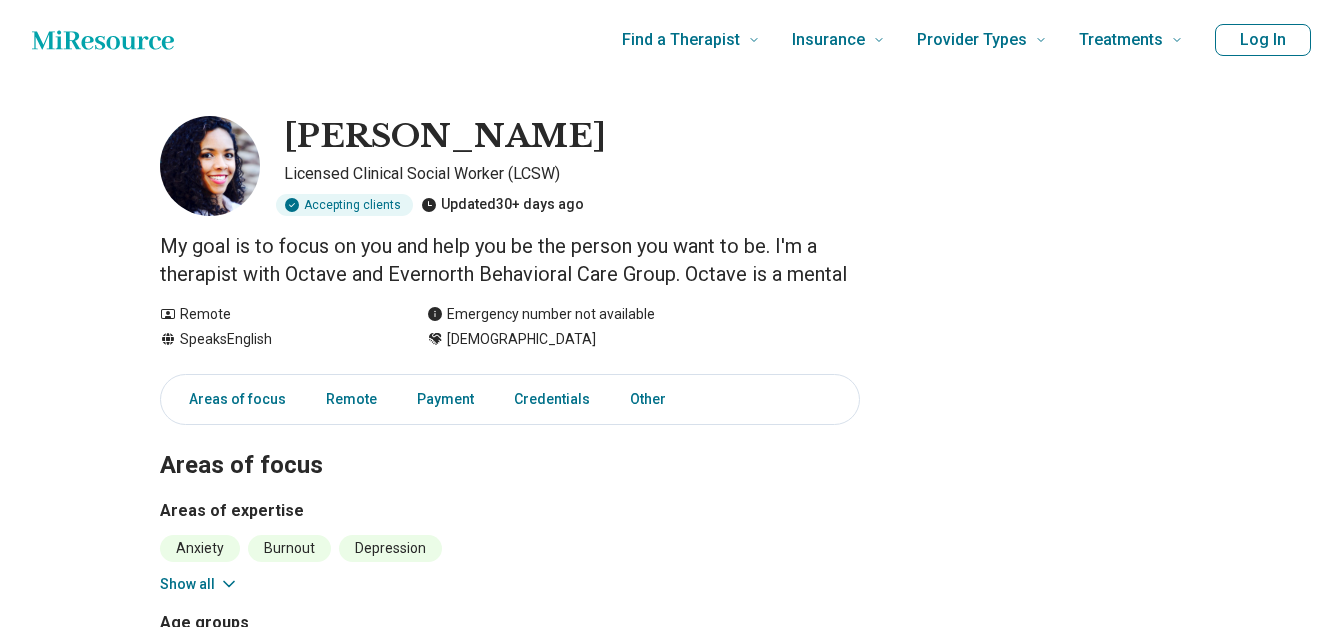 scroll, scrollTop: 0, scrollLeft: 0, axis: both 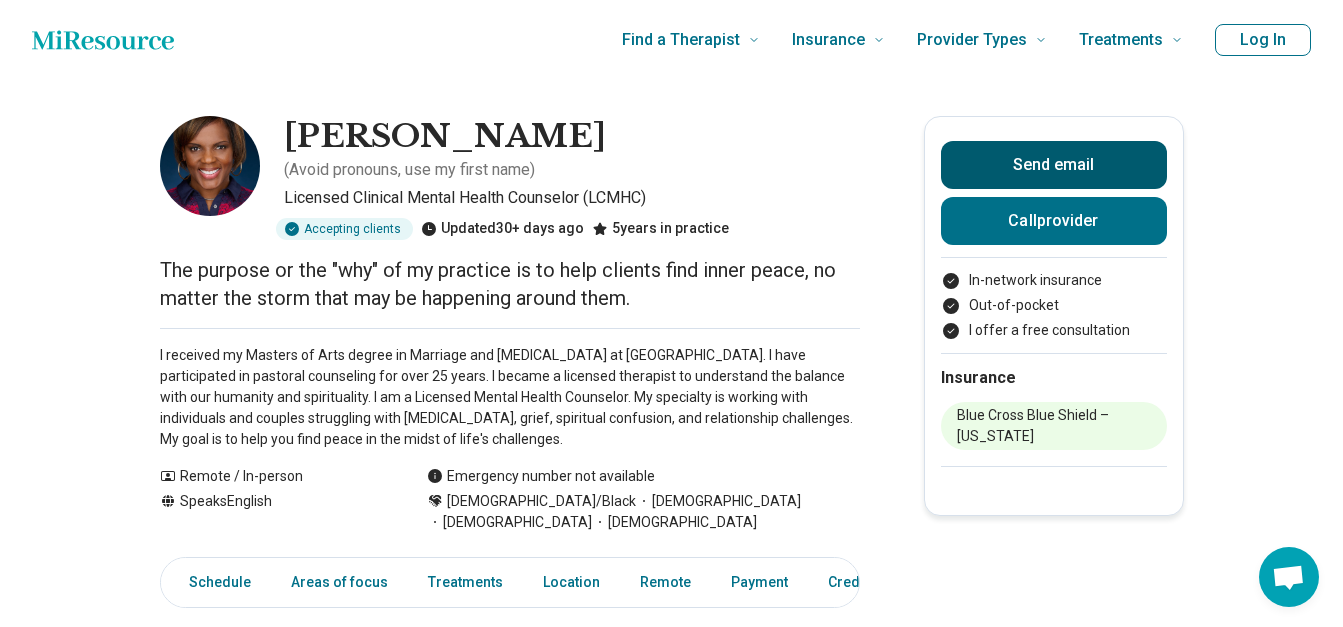click on "Send email" at bounding box center [1054, 165] 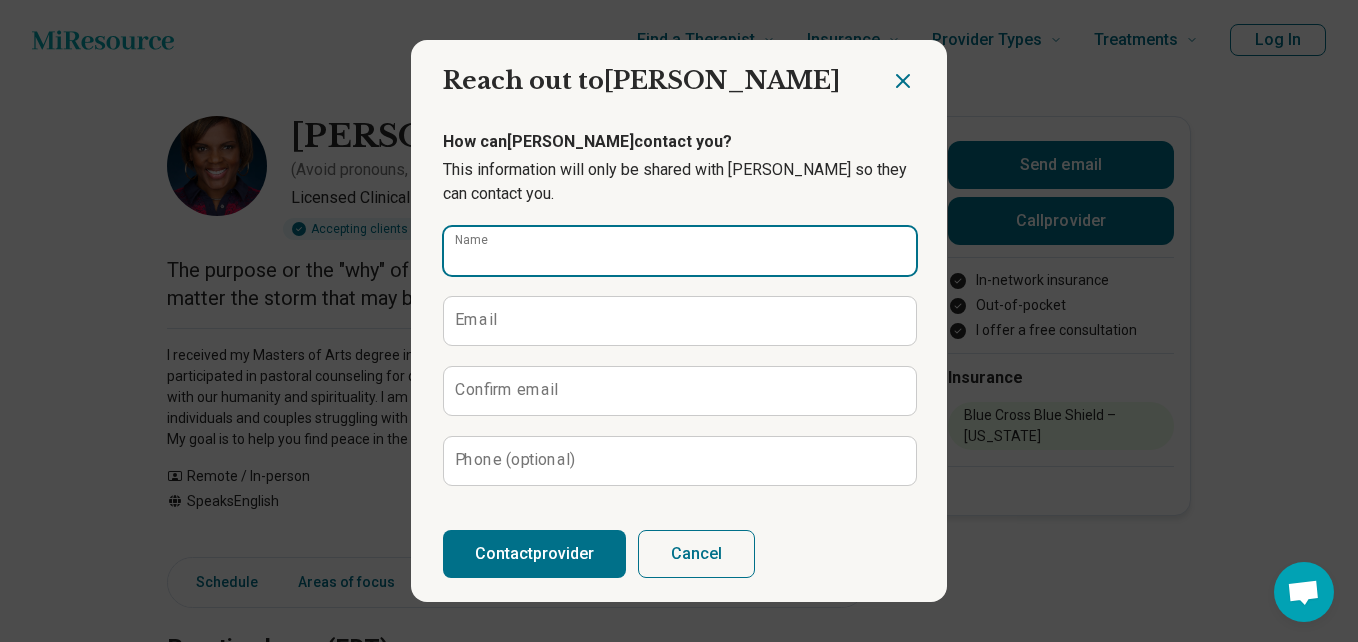 click on "Name" at bounding box center (680, 251) 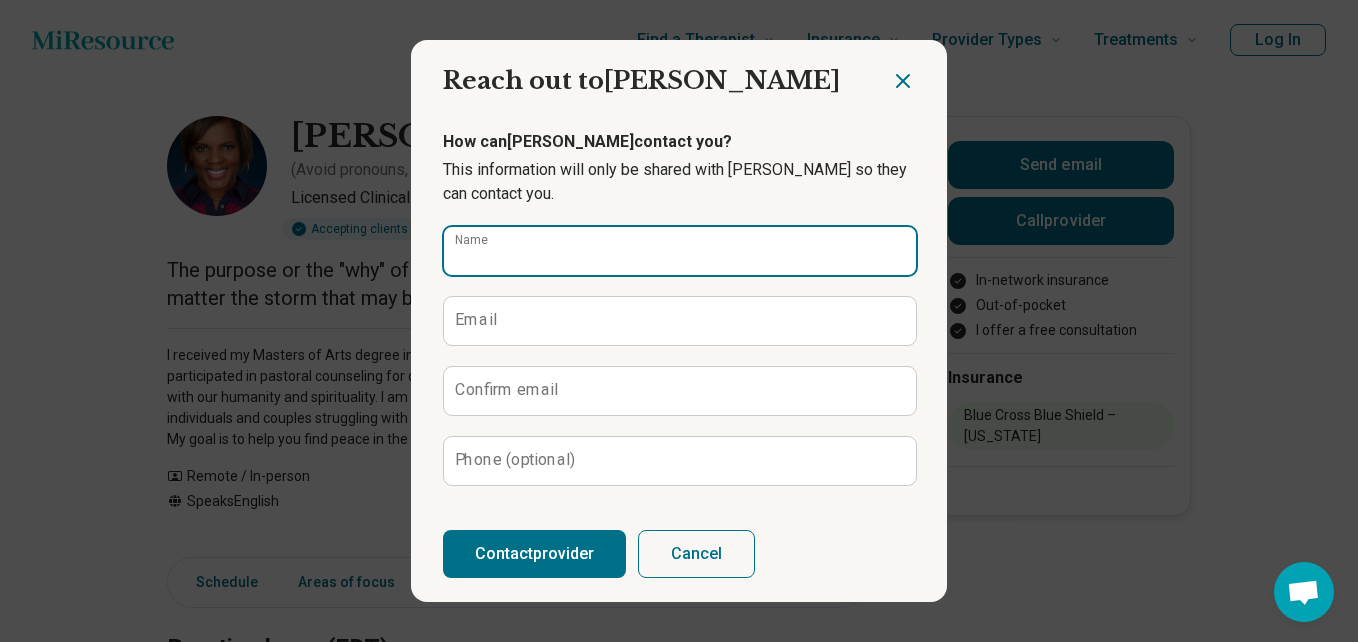 type on "**********" 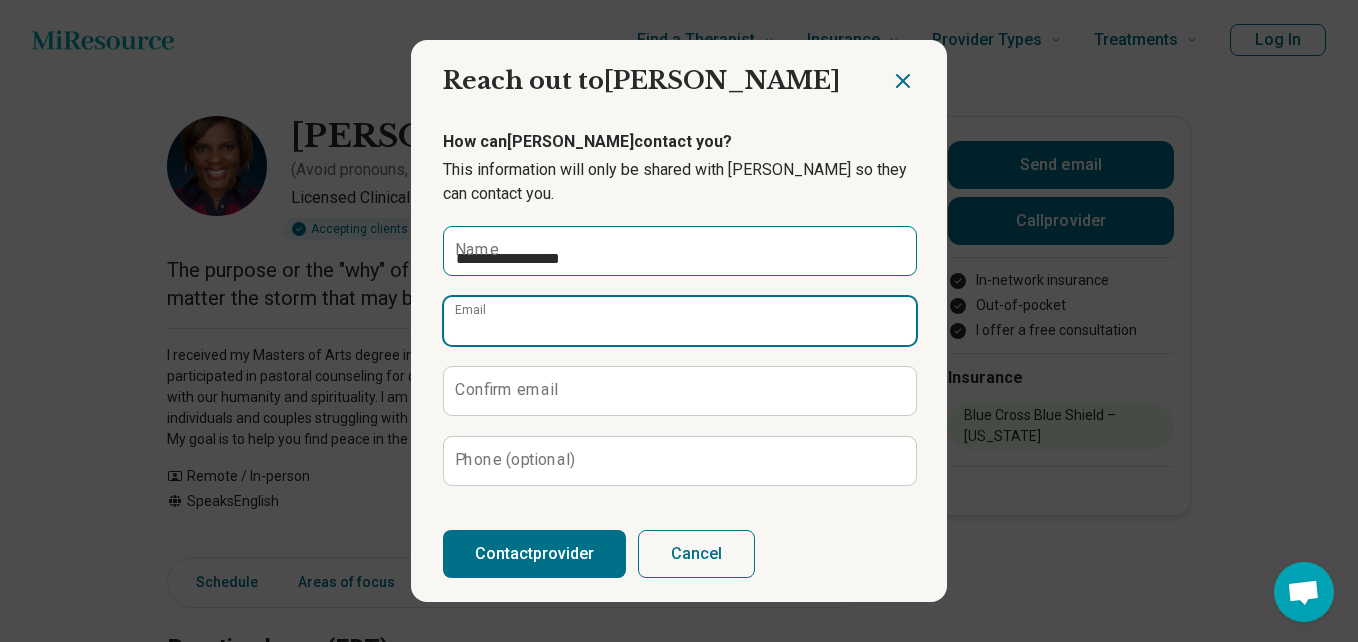type on "**********" 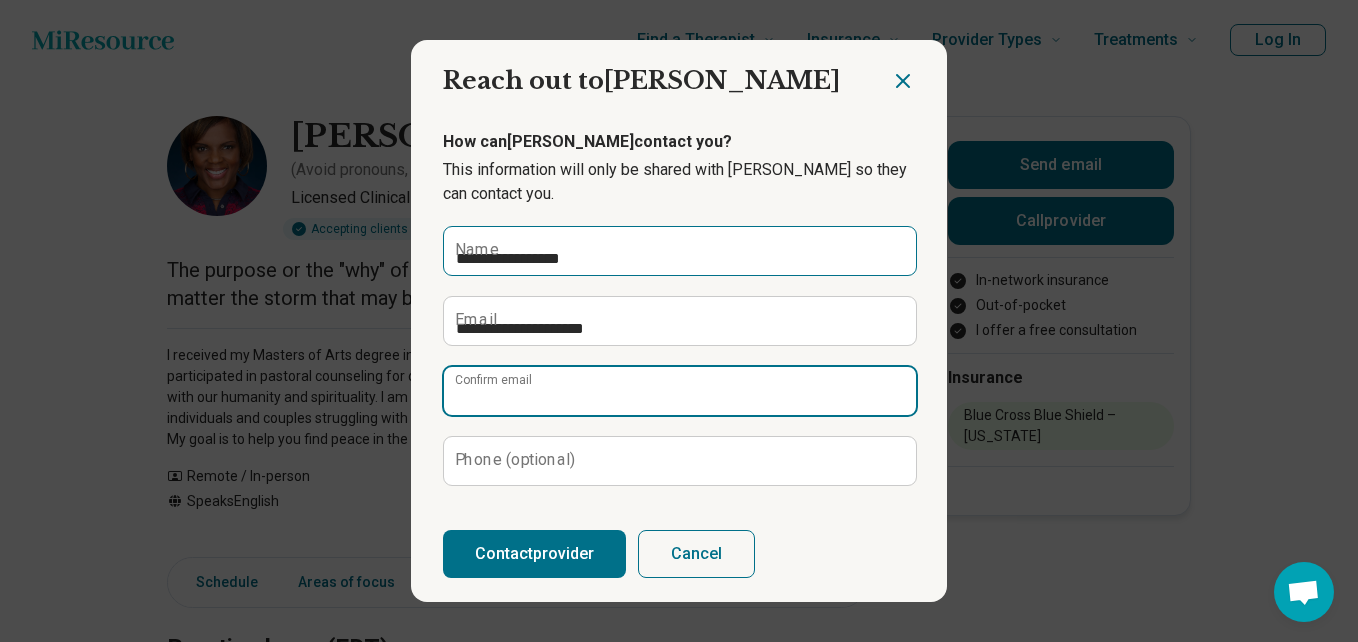 type on "**********" 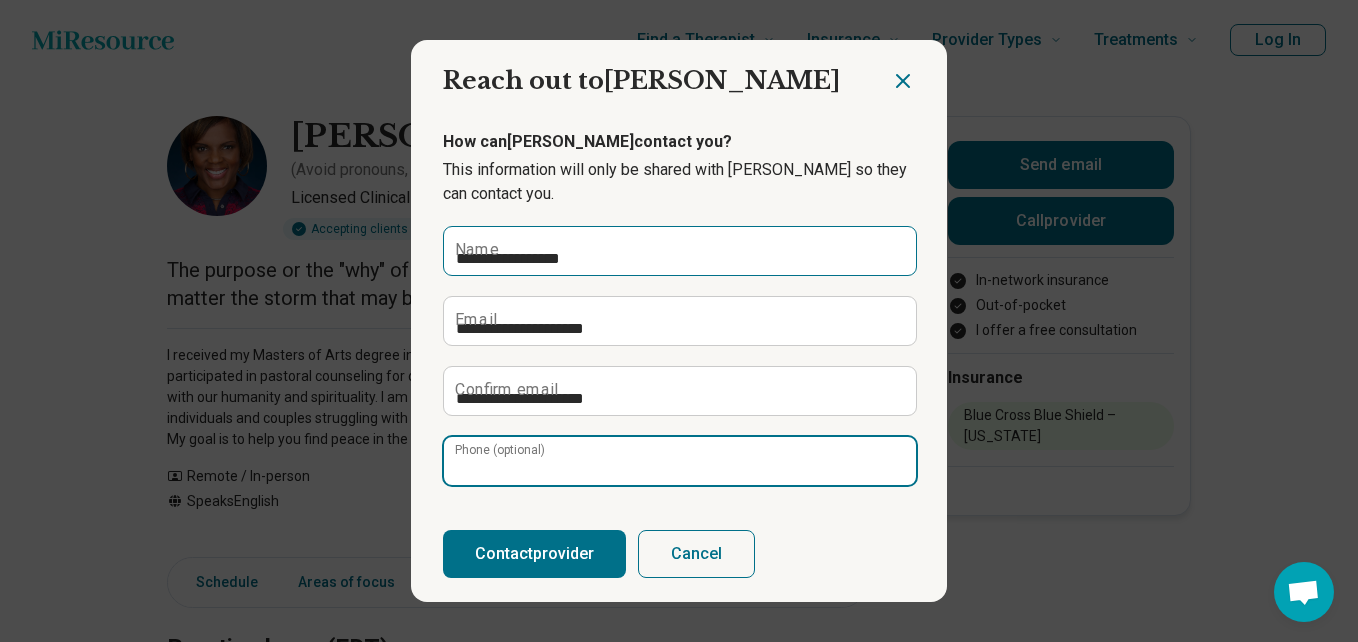 type on "**********" 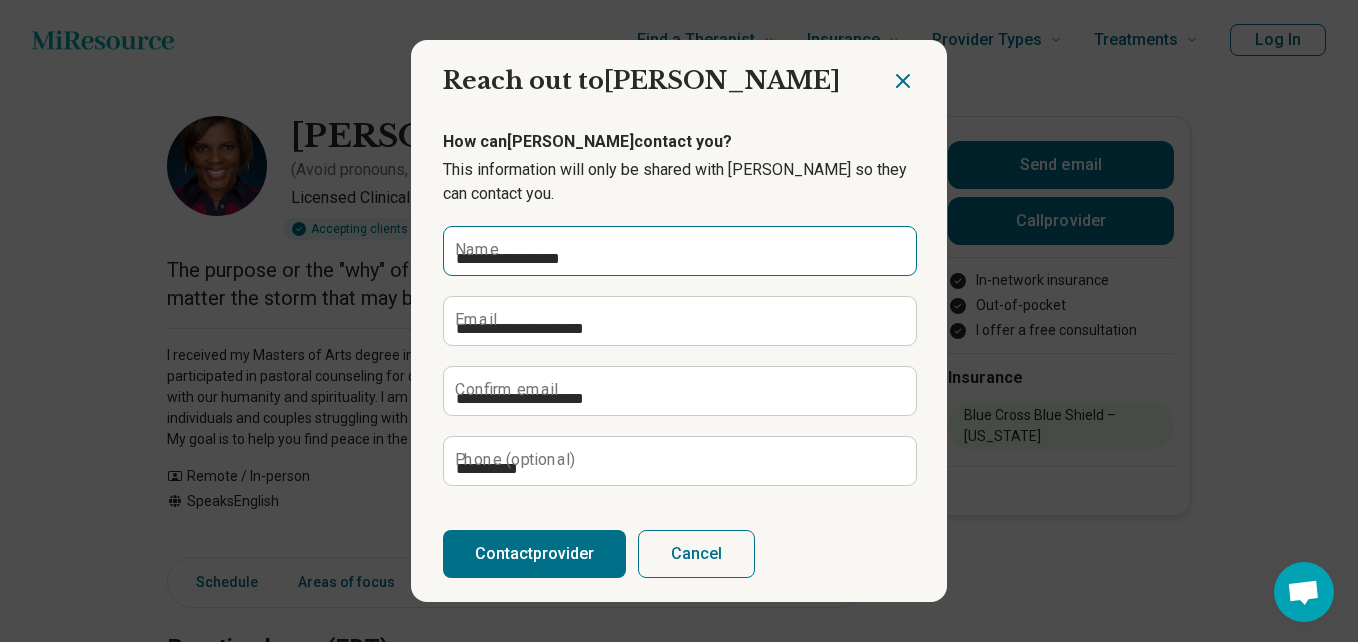 type on "**********" 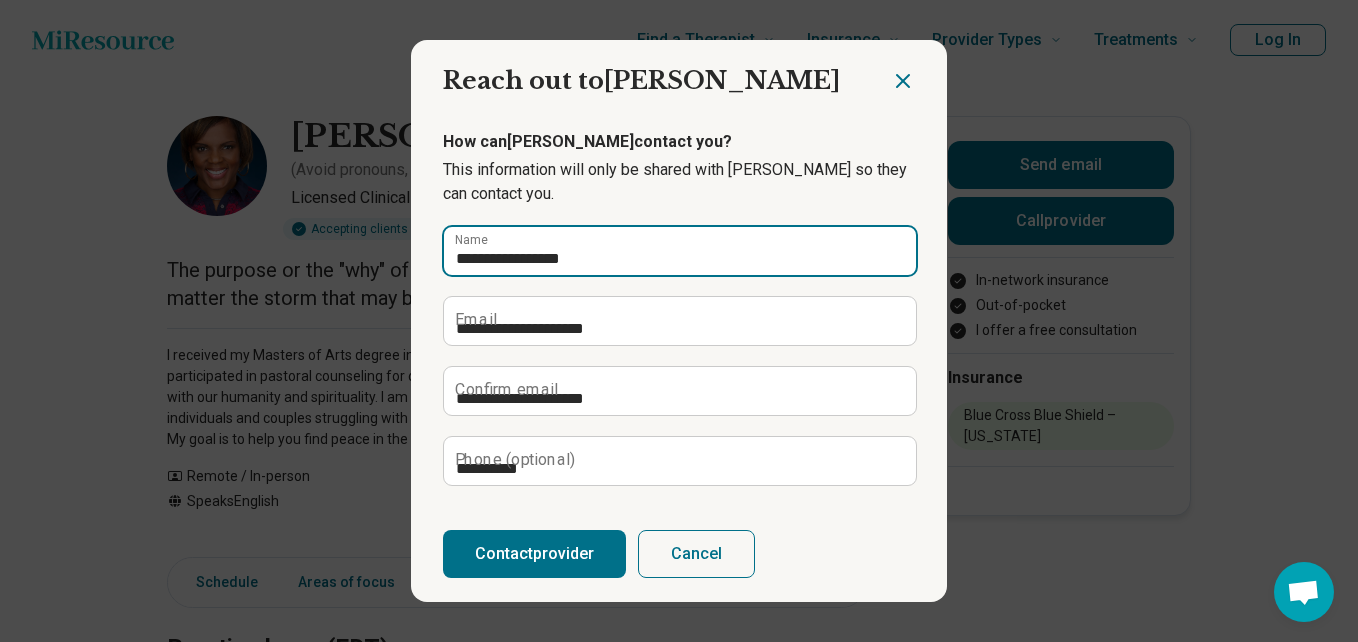 type on "*" 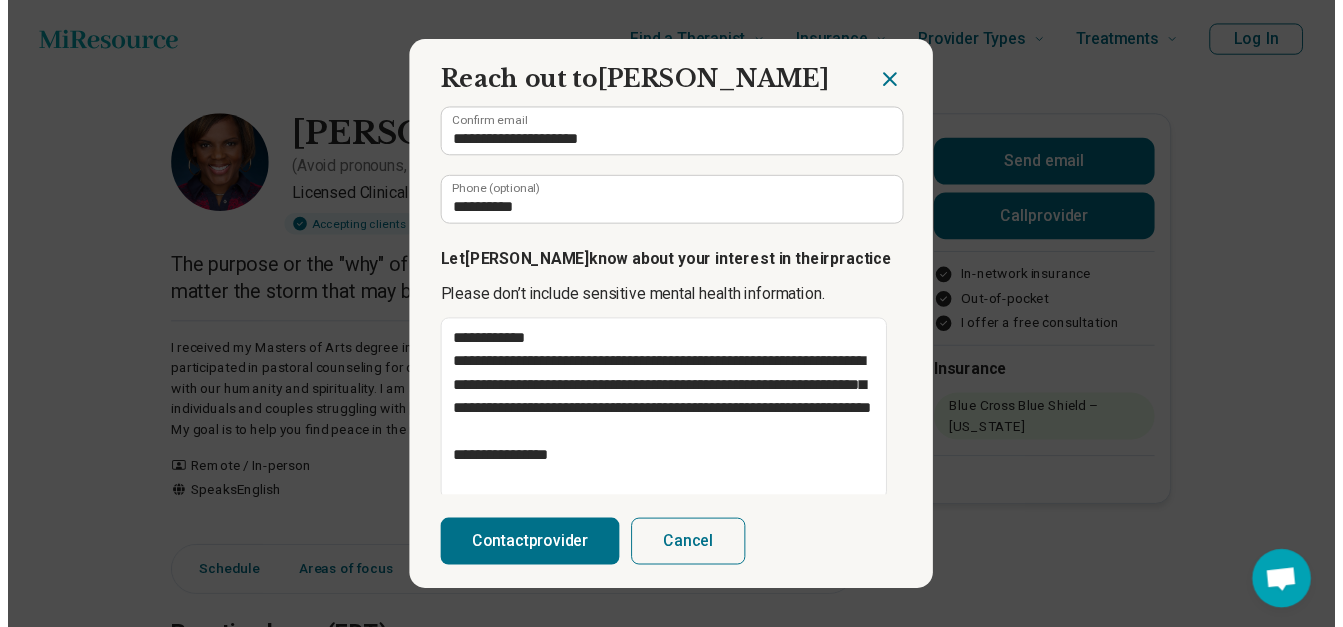 scroll, scrollTop: 302, scrollLeft: 0, axis: vertical 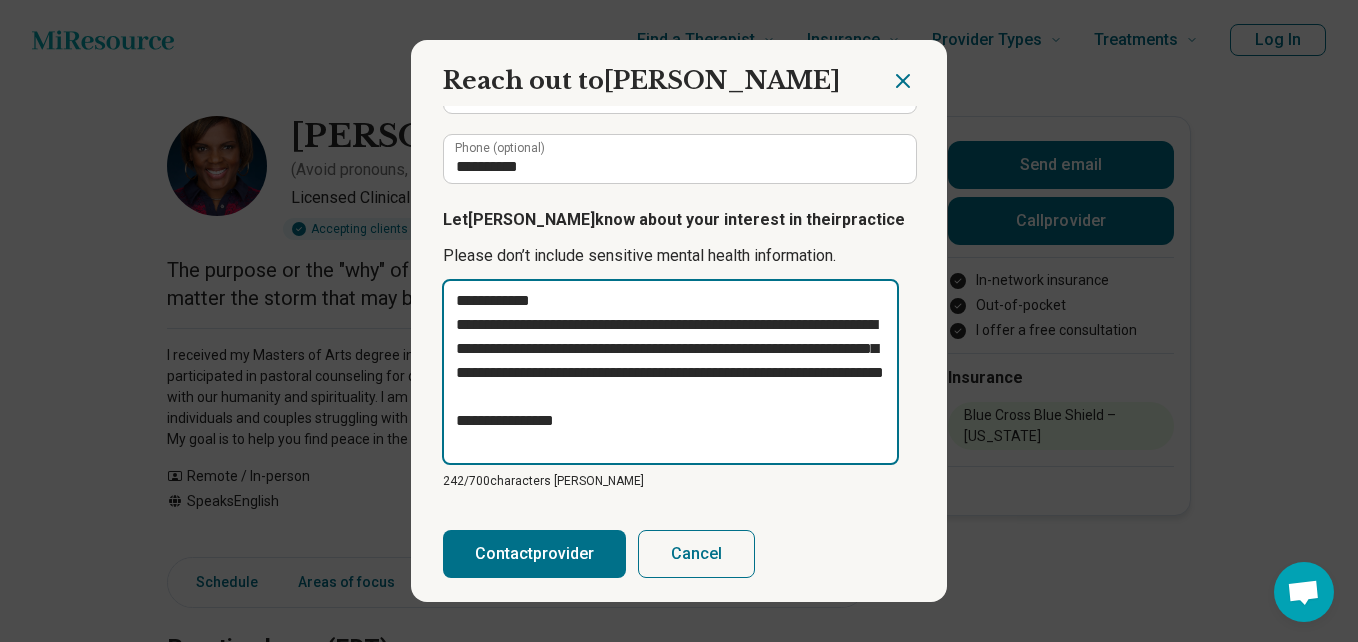 drag, startPoint x: 529, startPoint y: 300, endPoint x: 469, endPoint y: 303, distance: 60.074955 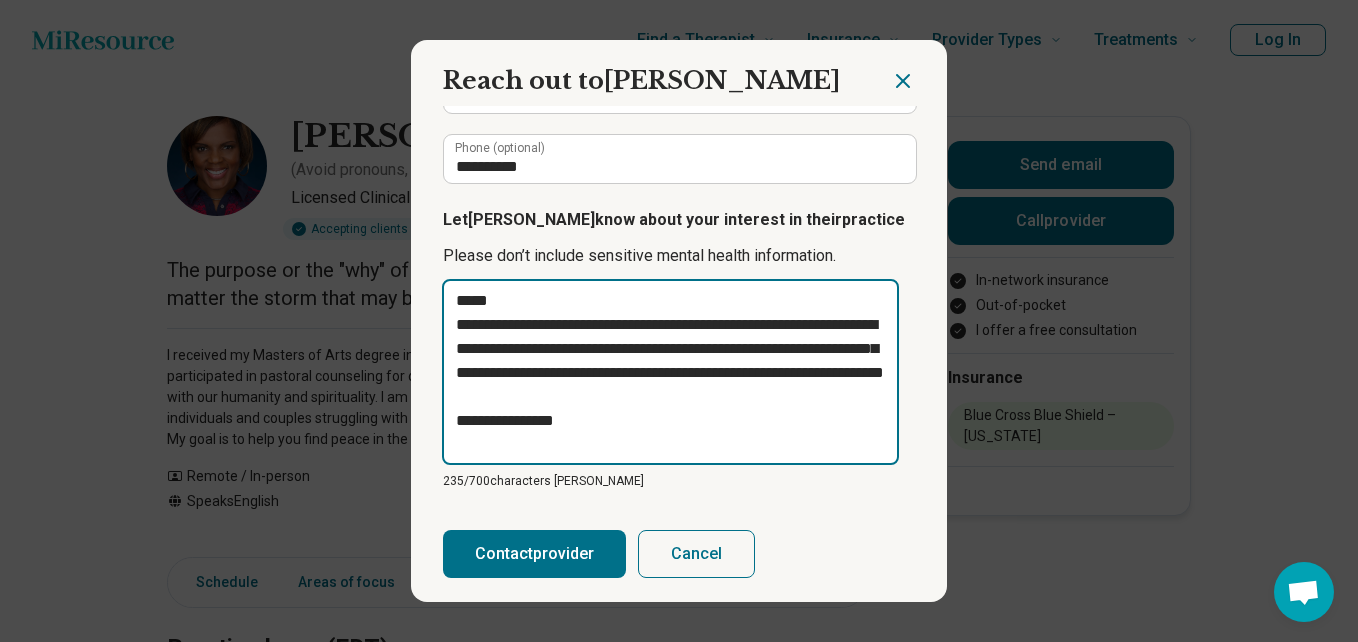 type on "**********" 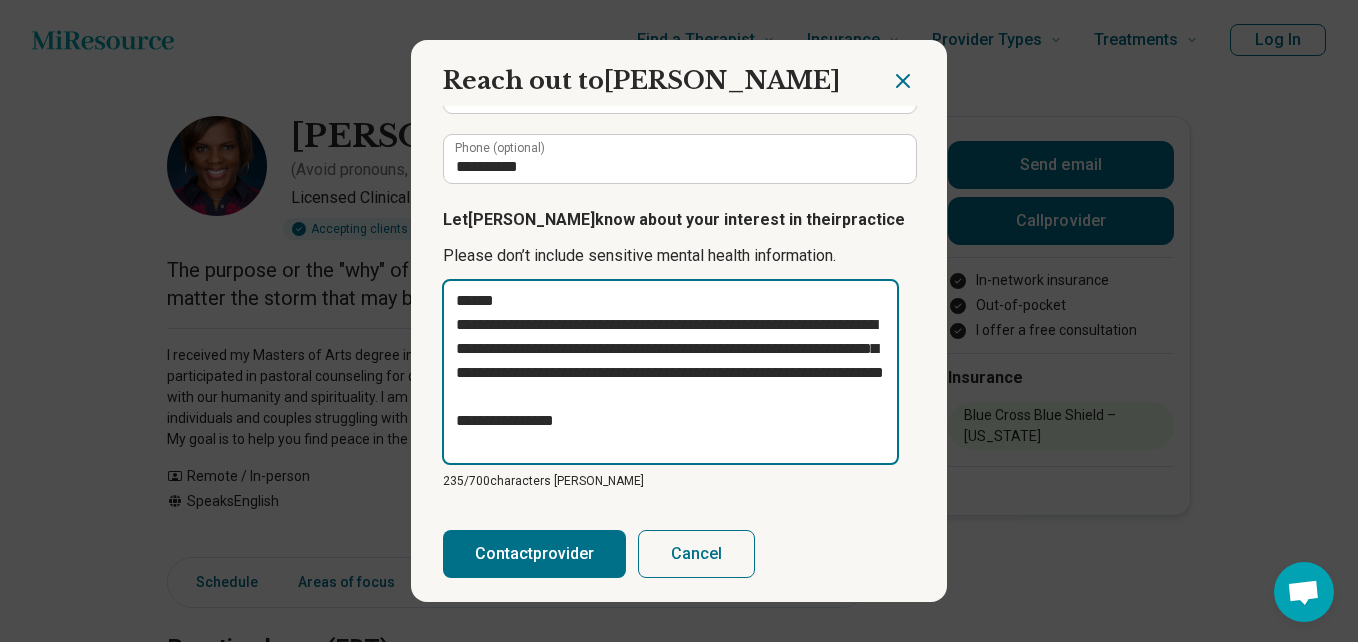 type on "**********" 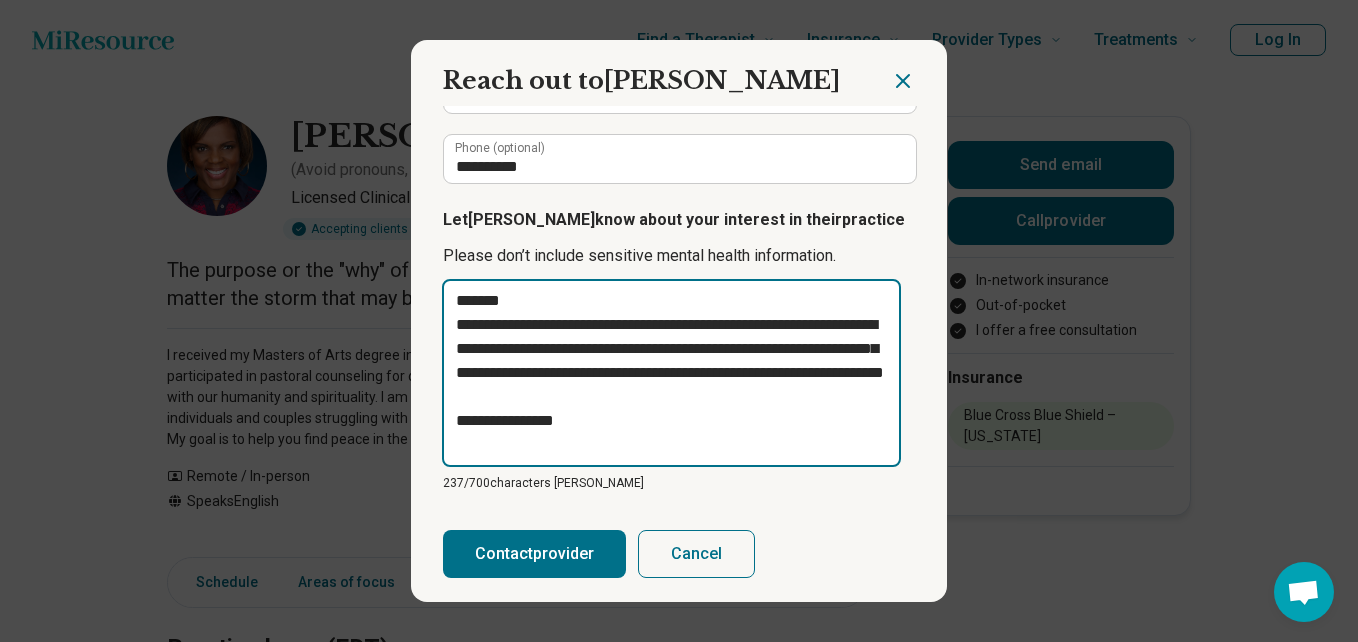 type on "**********" 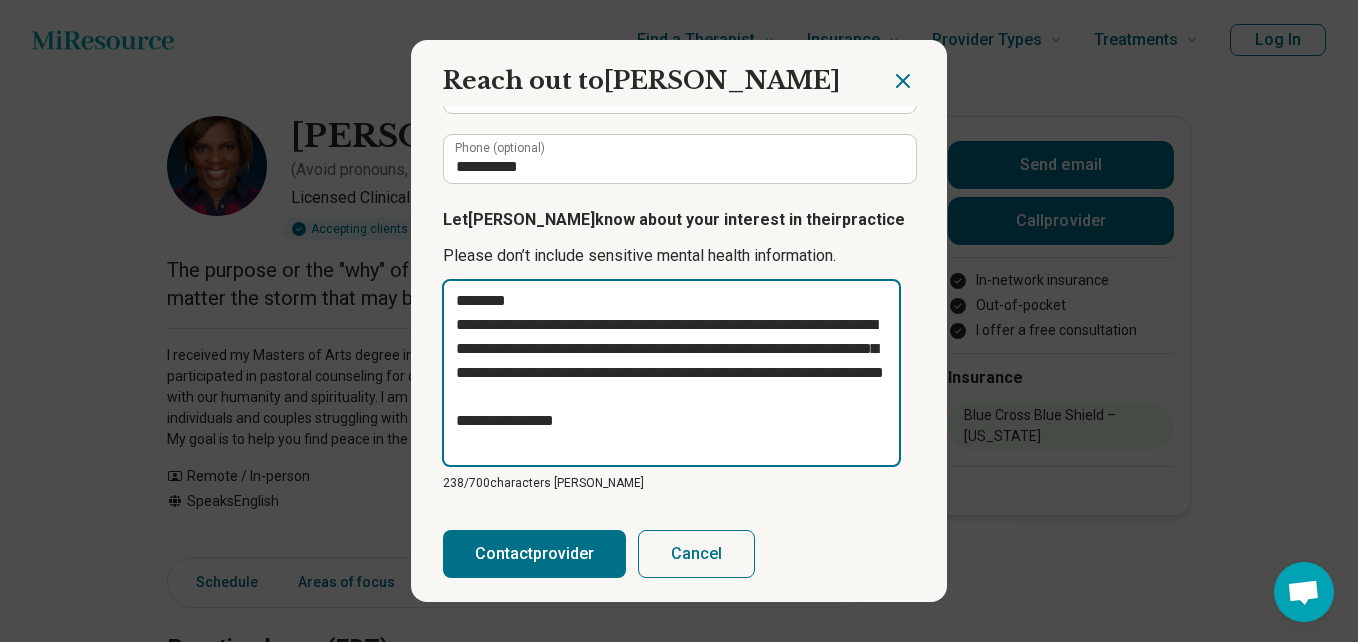 type on "**********" 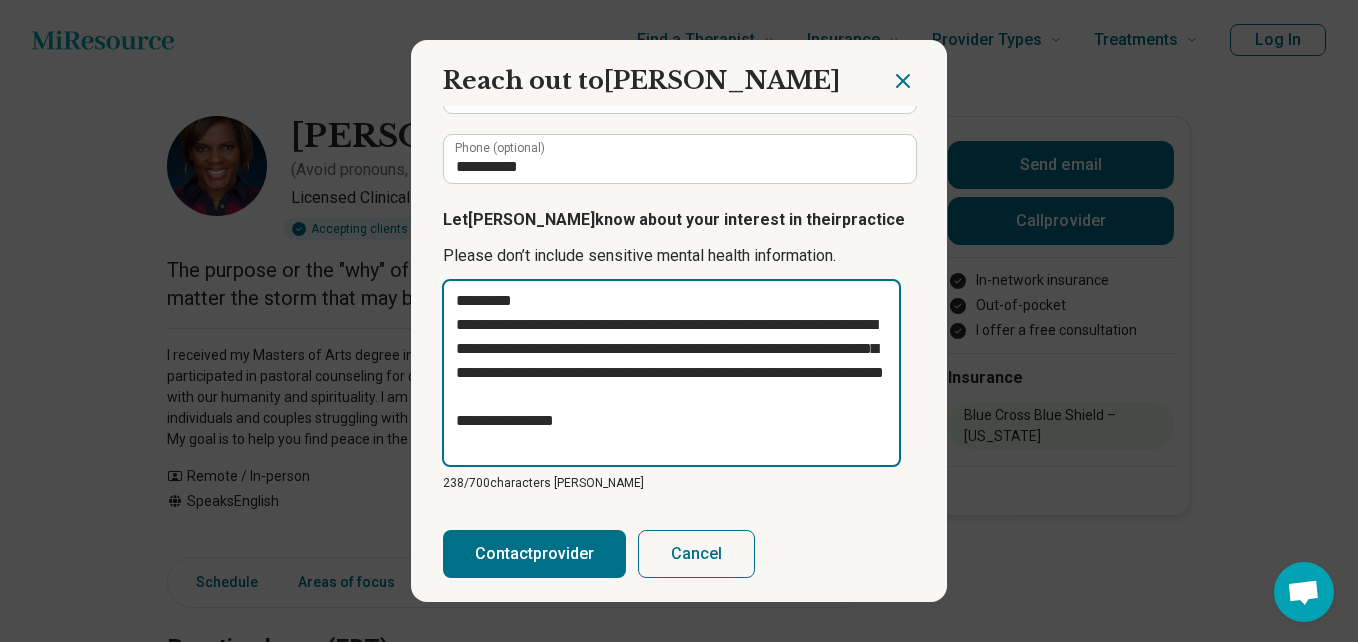 type on "**********" 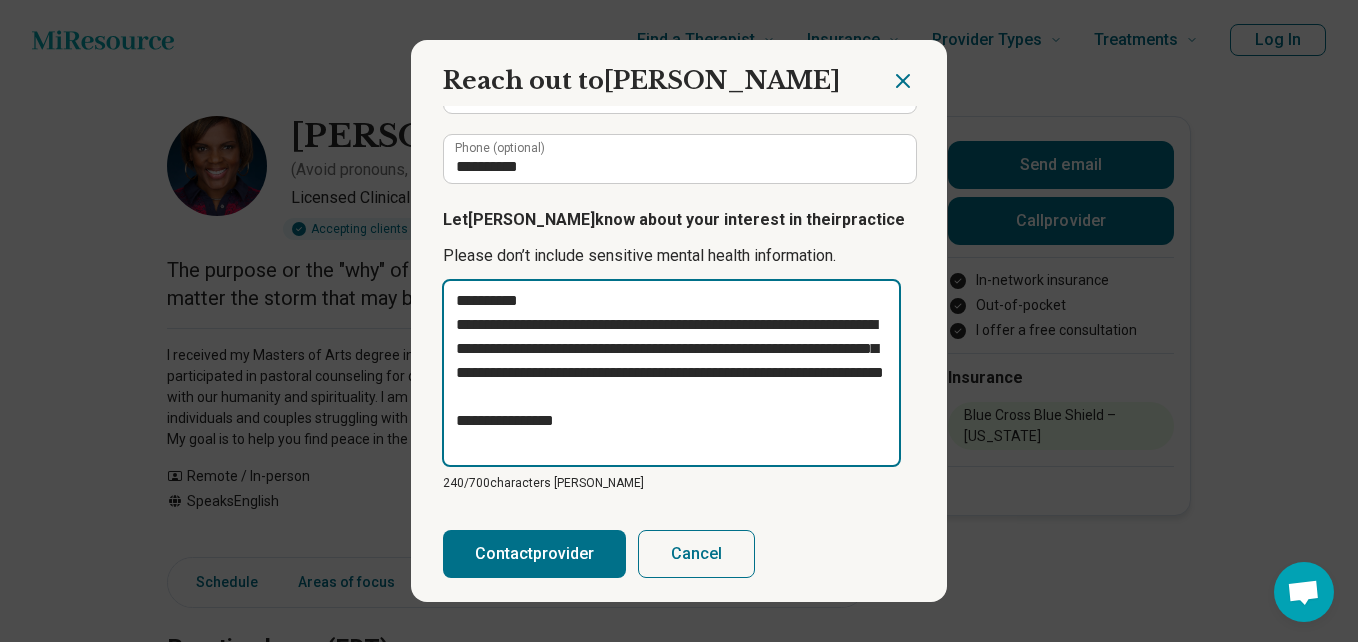 click on "**********" at bounding box center [671, 373] 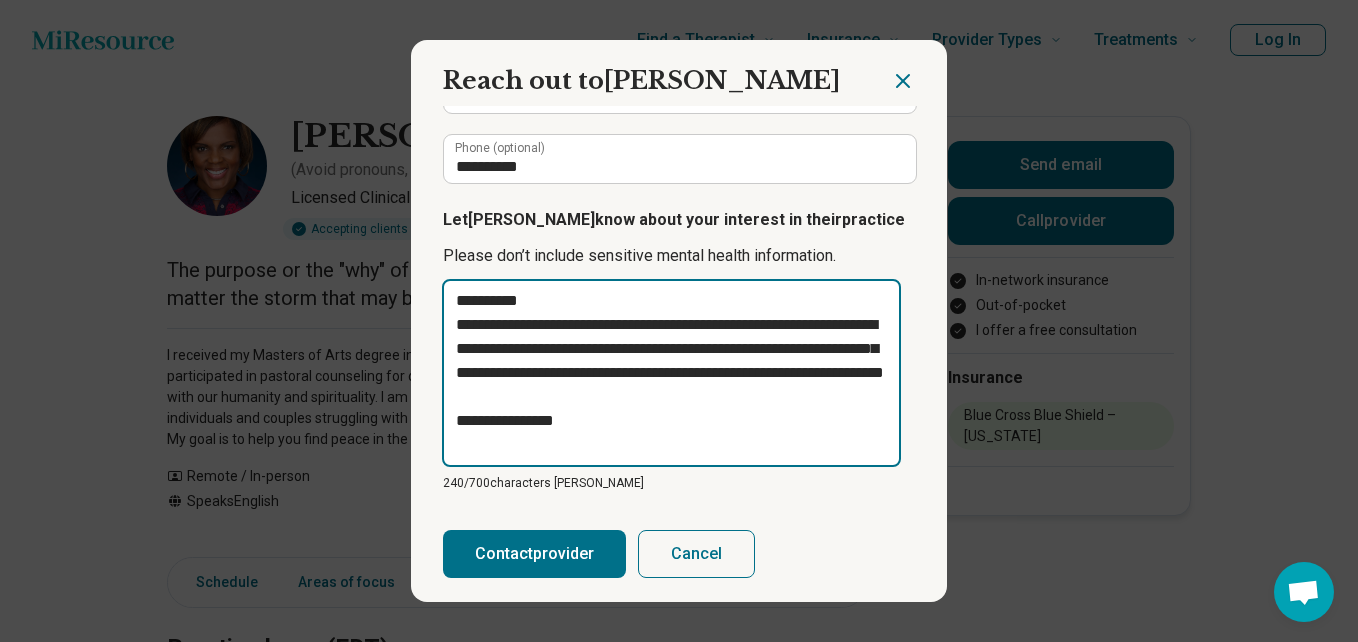 type on "**********" 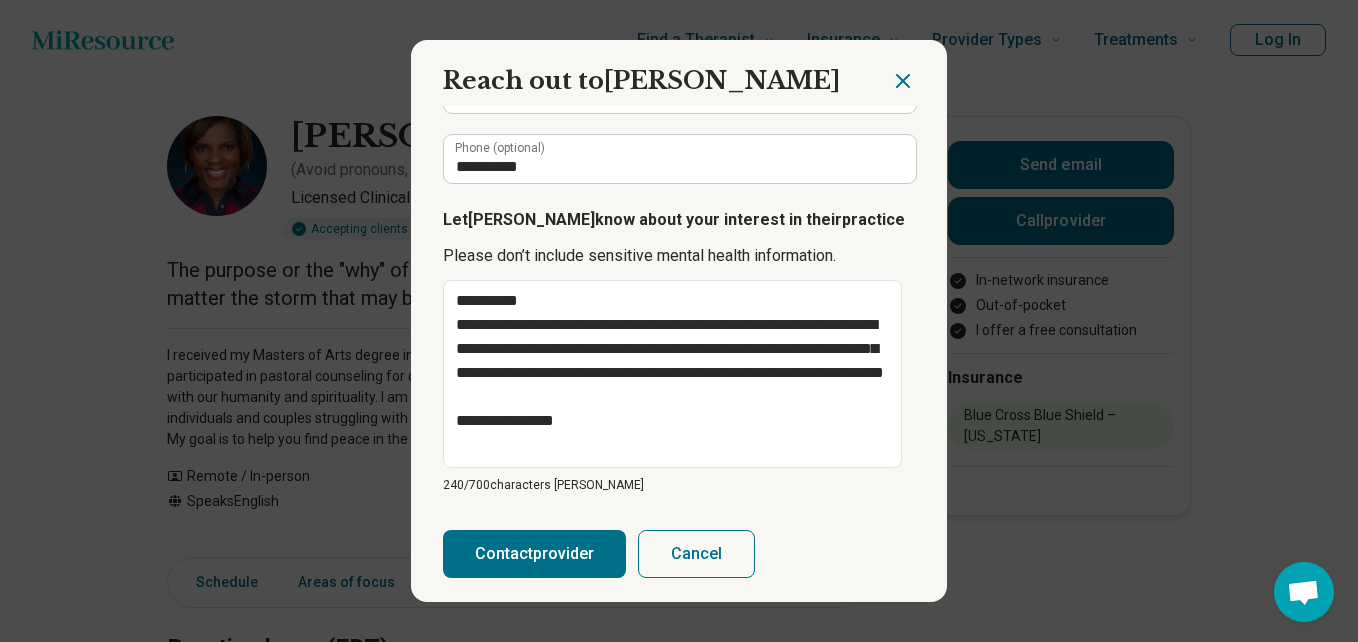 click on "Contact  provider" at bounding box center (534, 554) 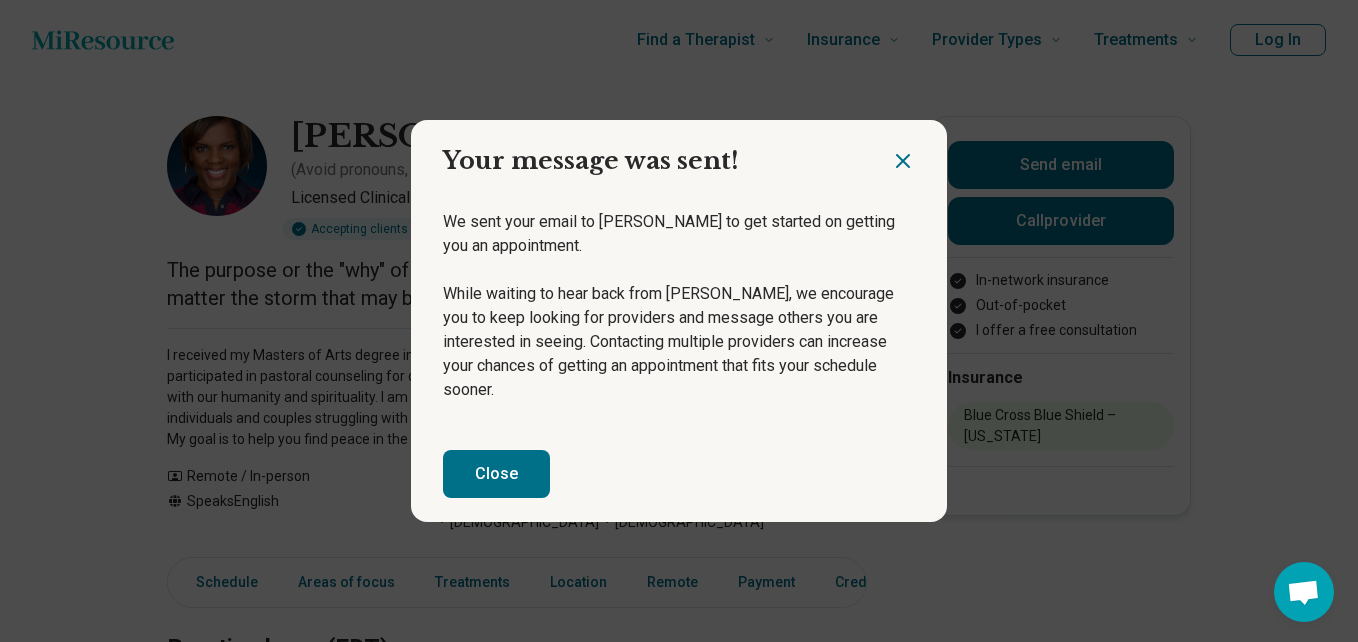 click on "Close" at bounding box center [496, 474] 